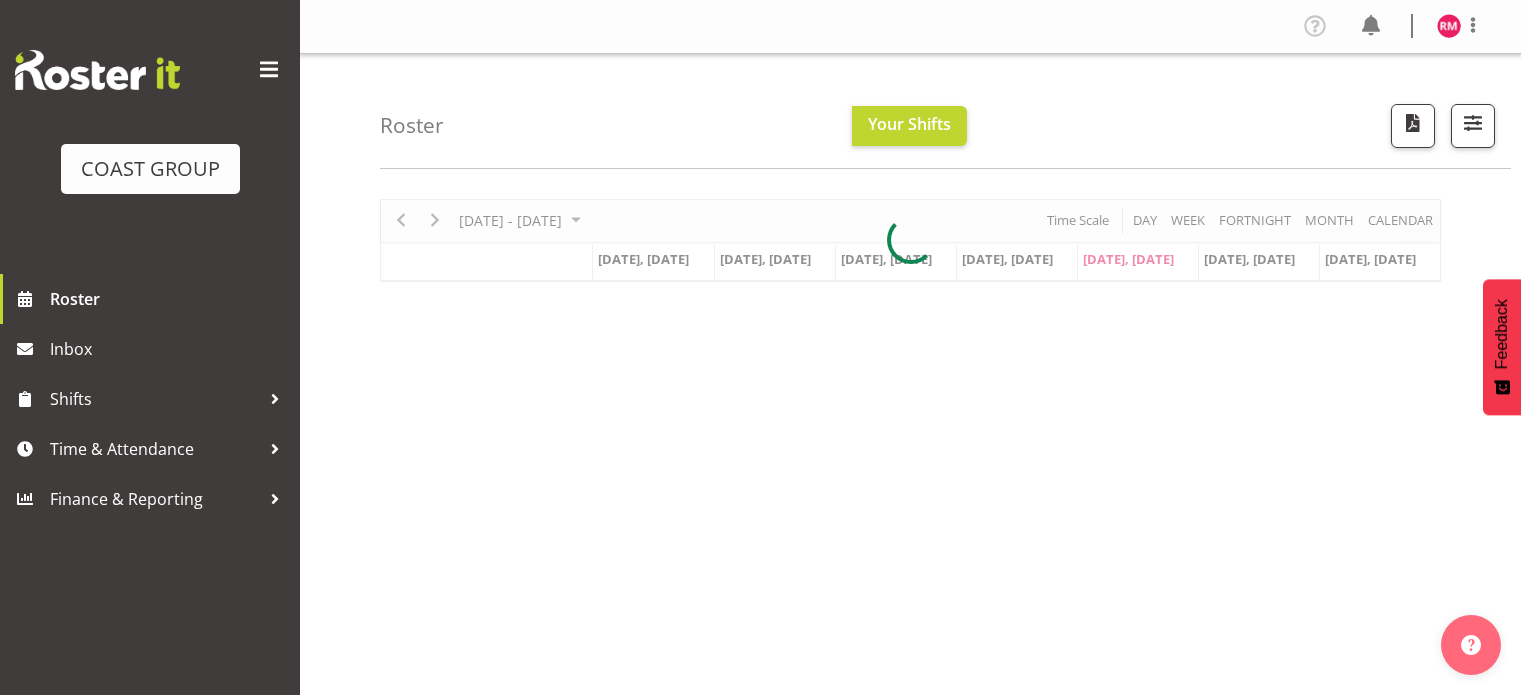 scroll, scrollTop: 0, scrollLeft: 0, axis: both 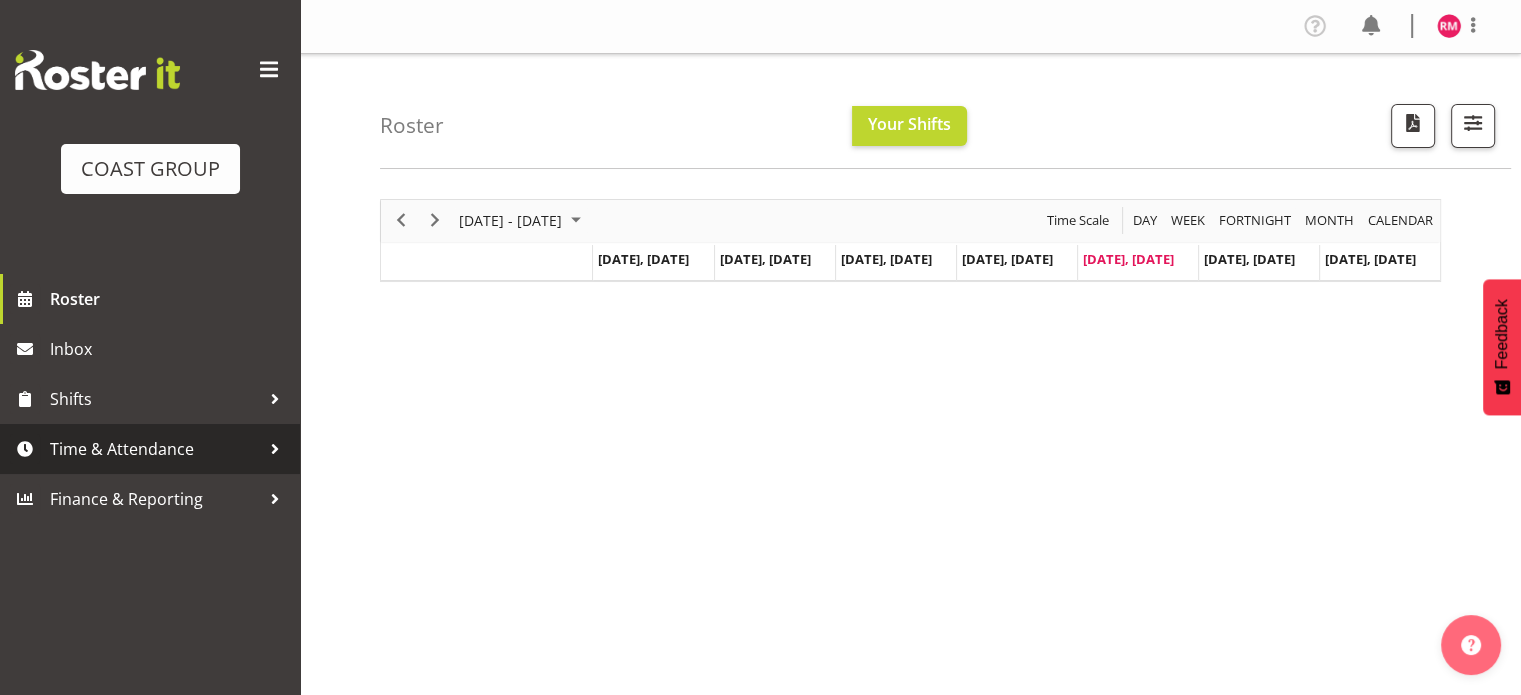 click on "Time & Attendance" at bounding box center (155, 449) 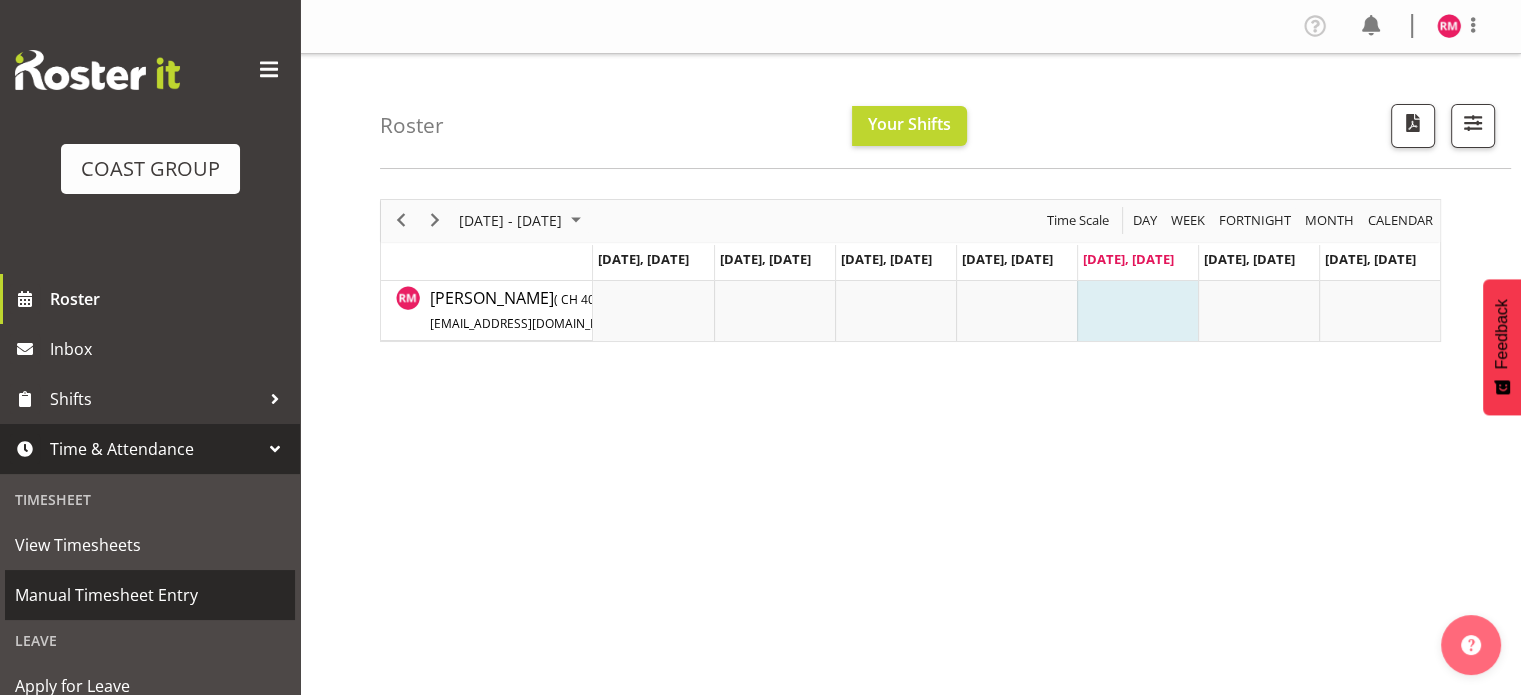 click on "Manual Timesheet Entry" at bounding box center (150, 595) 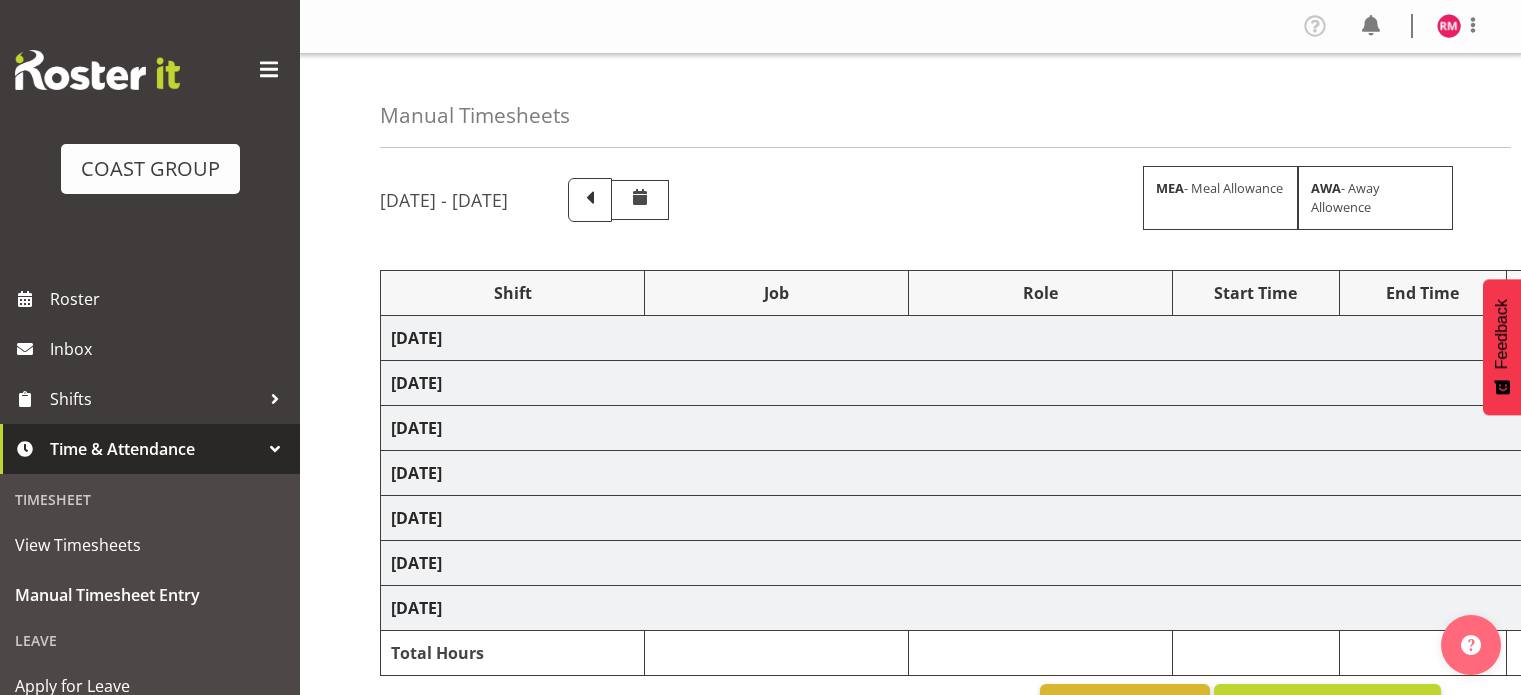 scroll, scrollTop: 0, scrollLeft: 0, axis: both 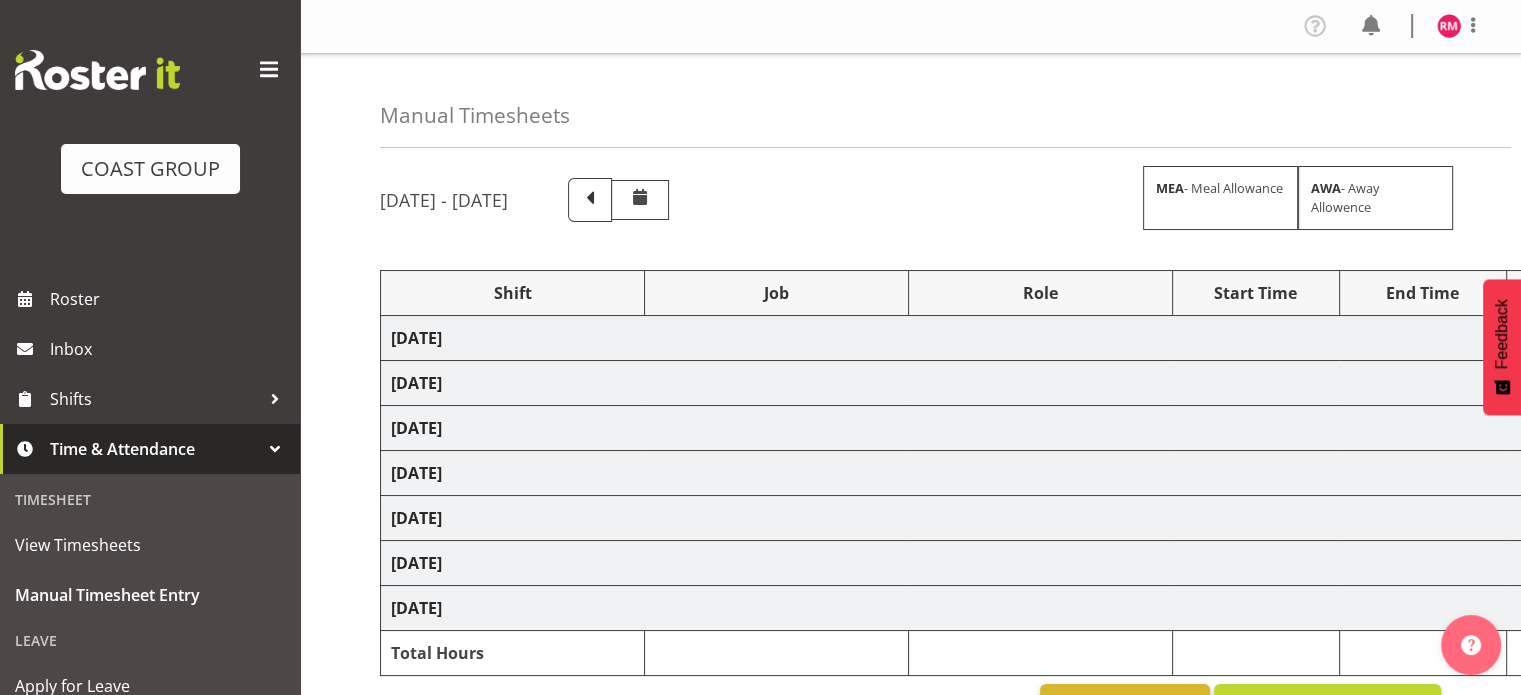 select on "62215" 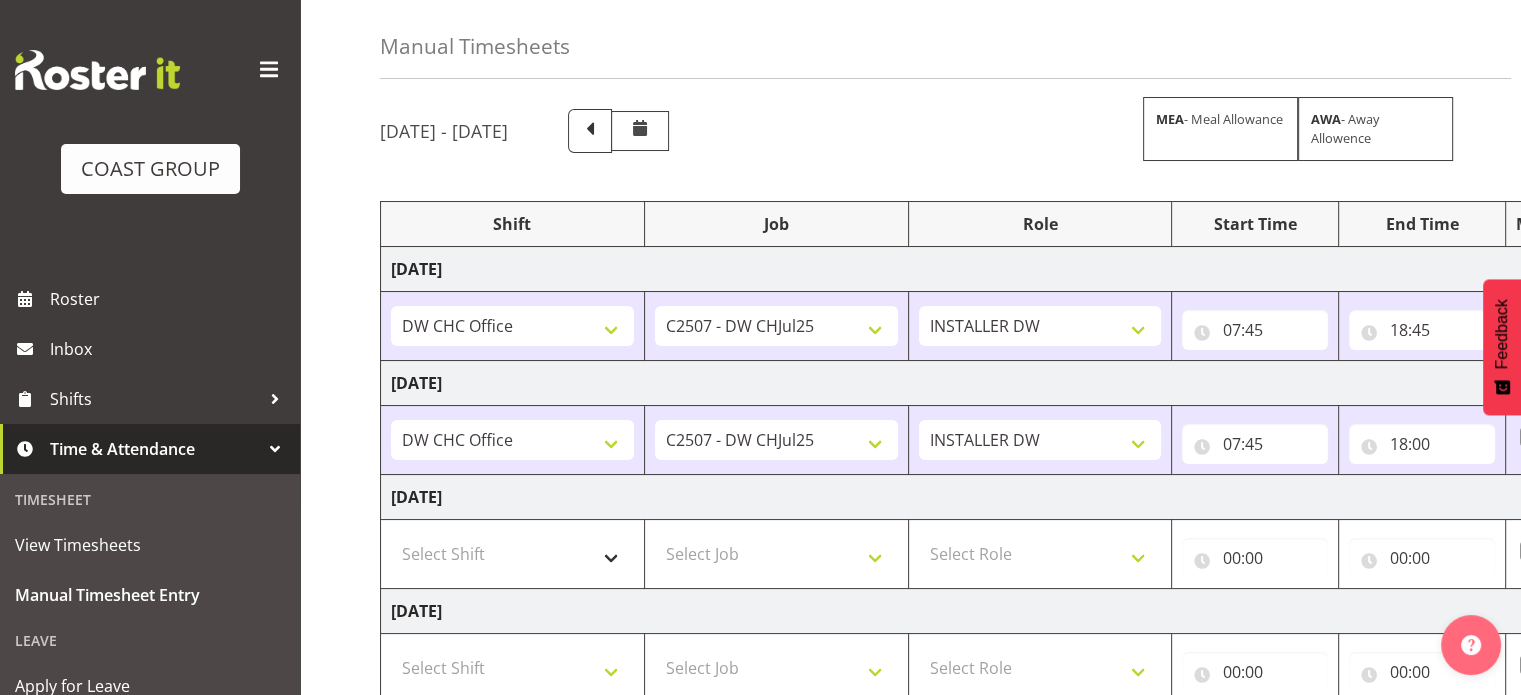 scroll, scrollTop: 200, scrollLeft: 0, axis: vertical 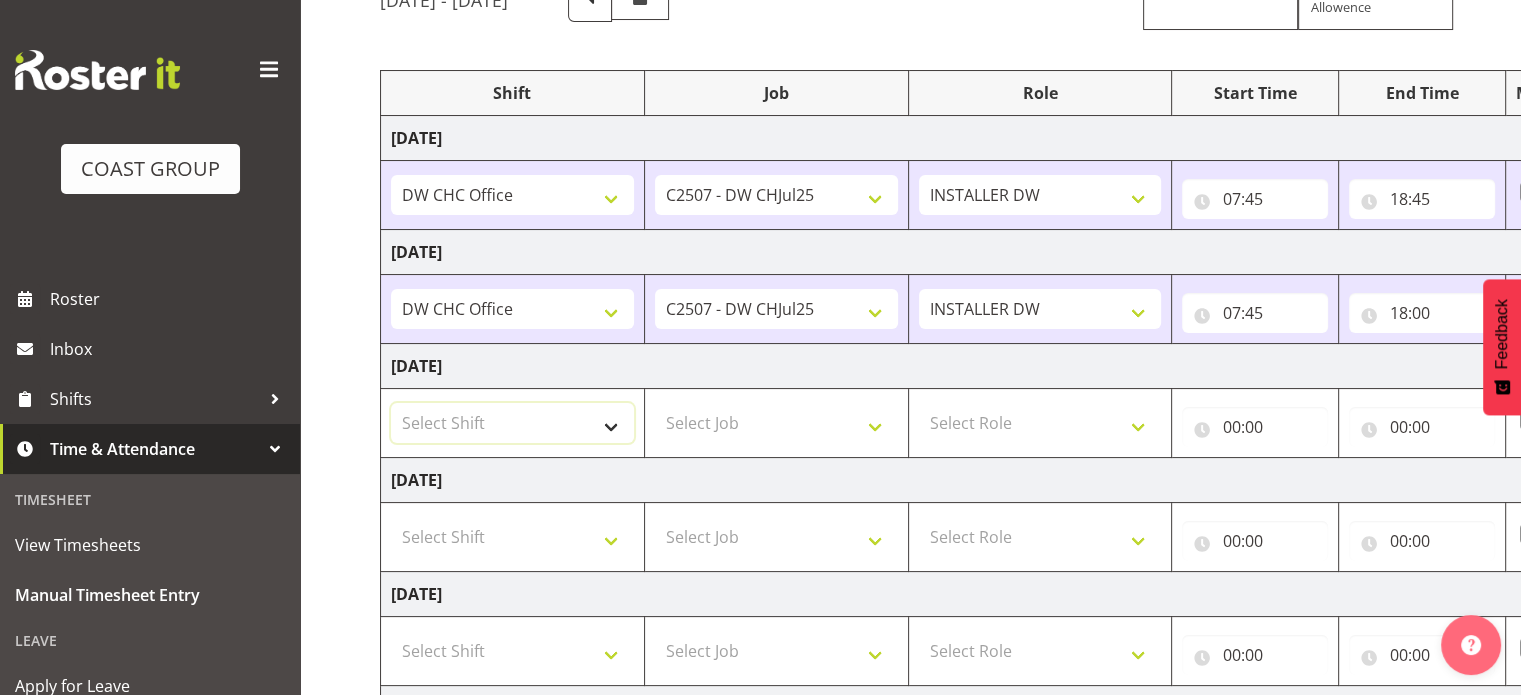 click on "Select Shift  CHC SIGN ADMIN (LEAVE ALONE, DONT MAKE INACTIVE) DW CHC ARK WORK DW CHC Office Letter Wrapping" at bounding box center (512, 423) 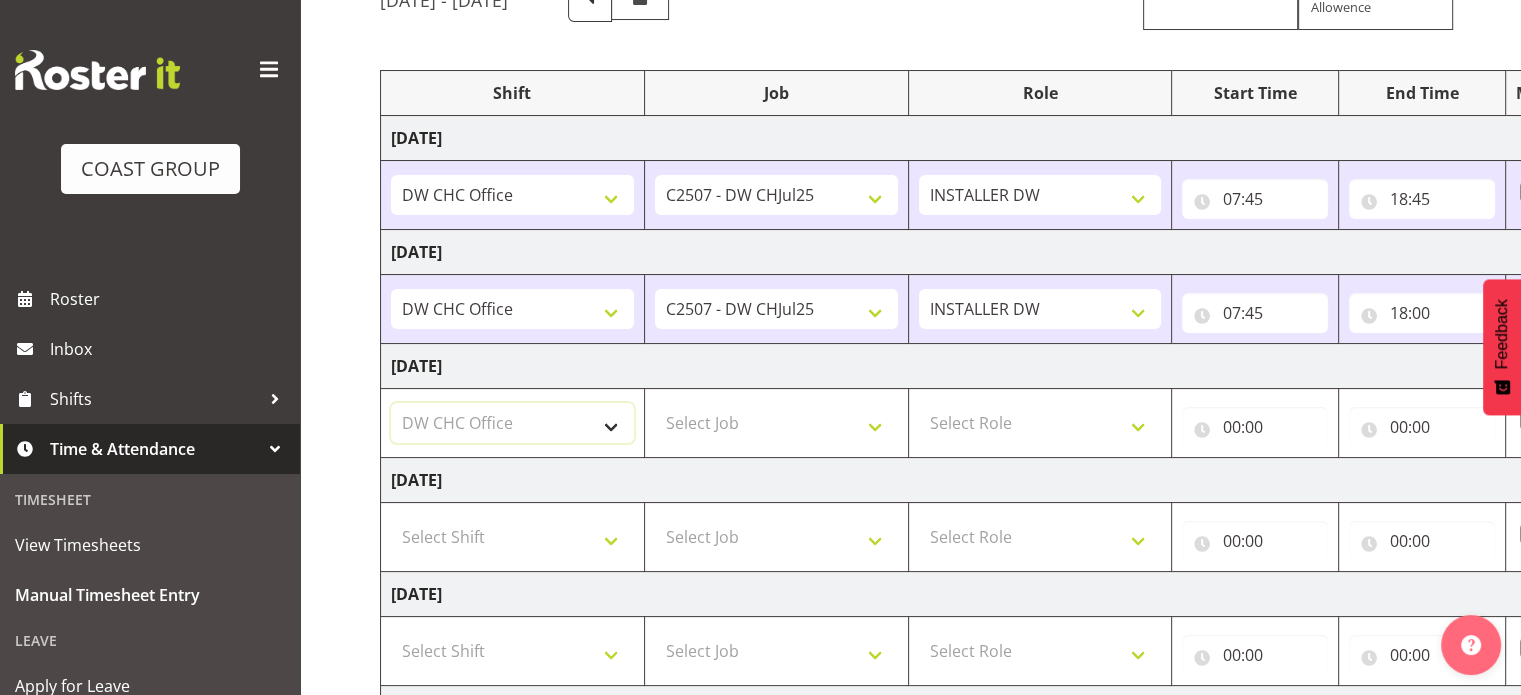click on "Select Shift  CHC SIGN ADMIN (LEAVE ALONE, DONT MAKE INACTIVE) DW CHC ARK WORK DW CHC Office Letter Wrapping" at bounding box center (512, 423) 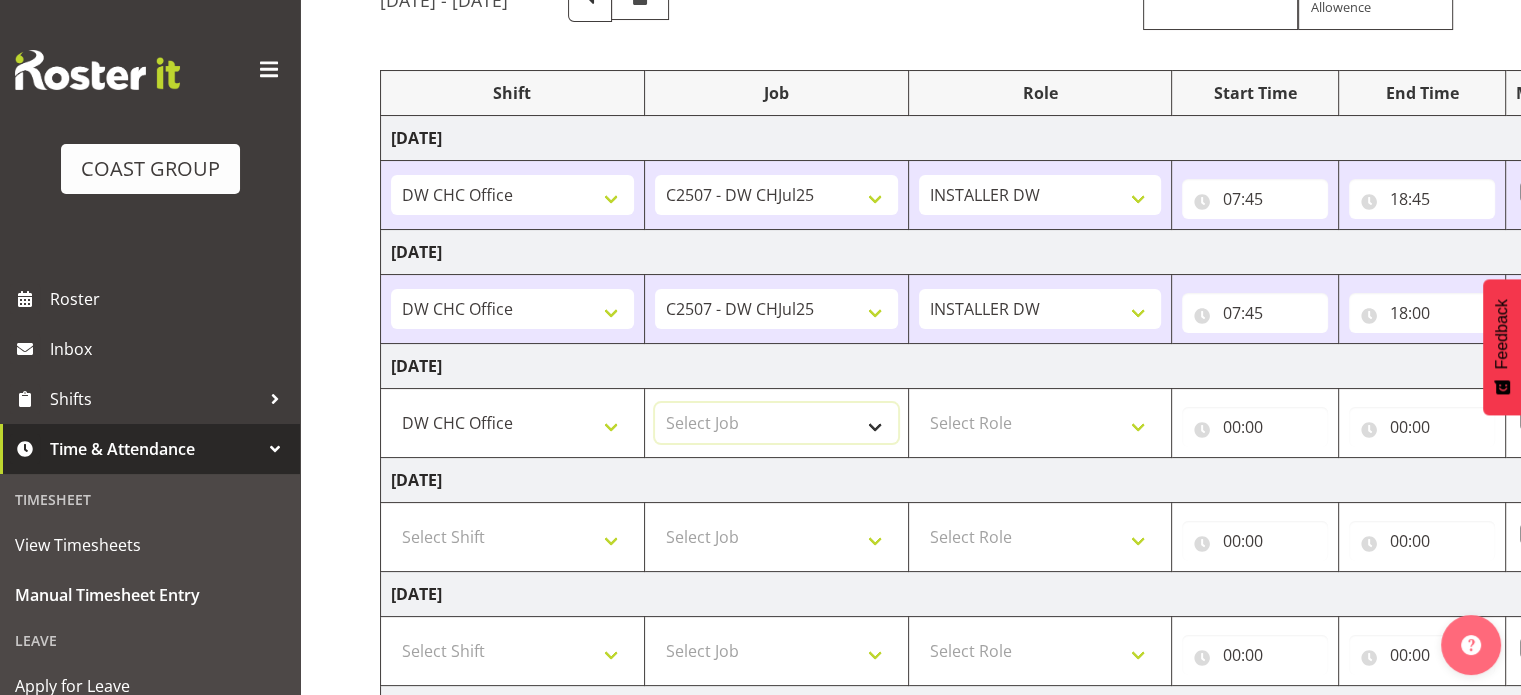 click on "Select Job  1 Carlton Events 1 [PERSON_NAME][GEOGRAPHIC_DATA] 1 [PERSON_NAME][GEOGRAPHIC_DATA] 1 EHS WAREHOUSE/OFFICE 1 GRS 1 SLP Production 1 SLP Tradeshows 12504000 - AKL Casual [DATE] 1250400R - April Casual C&R 2025 12504050 - CDES Engineering and Technology Expo 2025 12504070 - FINZ (National Financial Adviser Conf) 2025 1250407A - Fidelity @ FINZ Conf 2025 1250407B - La Trobe @ FINZ Conf 25 1250407C - Partners Life @ FINZ Conf 25 12504080 - AKL Go Green 2025 12504100 - NZSEE 2025 12504120 - Ester Show 2025 12504150 - Test-[PERSON_NAME]-May 12505000 - AKL Casual [DATE] 1250500R - May Casual C&R 2025 12505020 - Hutchwilco Boat Show 2025 1250502R - [GEOGRAPHIC_DATA] Boat Show 2025 - C&R 12505030 - NZOHS Conference 2025 12505040 - Aotearoa Art Fair 2025 12505060 - Waipa Home Show 2025 12505070 - CAS 2025 1250507A - CAS 2025 - 200 Doors 1250507B - CAS 2025 - Cutera 1250507C - CAS 2025 - Dermocosmetica 12505080 - [GEOGRAPHIC_DATA] Conference 2025 1250508A - Zeiss @ [GEOGRAPHIC_DATA] 25 1250508B - Roche @ [GEOGRAPHIC_DATA] 25 1250508C - Alcon @ [GEOGRAPHIC_DATA] 25 12505130 - Test- [PERSON_NAME] 1" at bounding box center [776, 423] 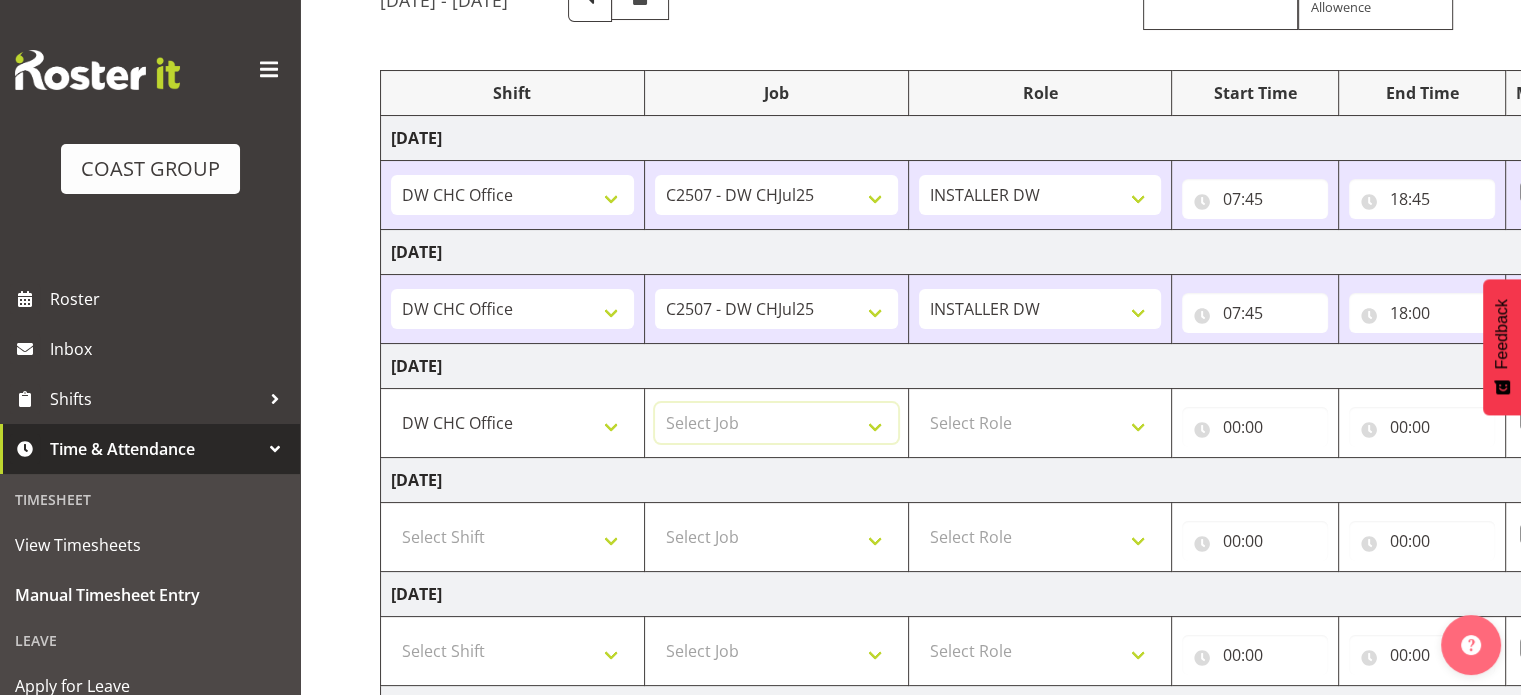 select on "9475" 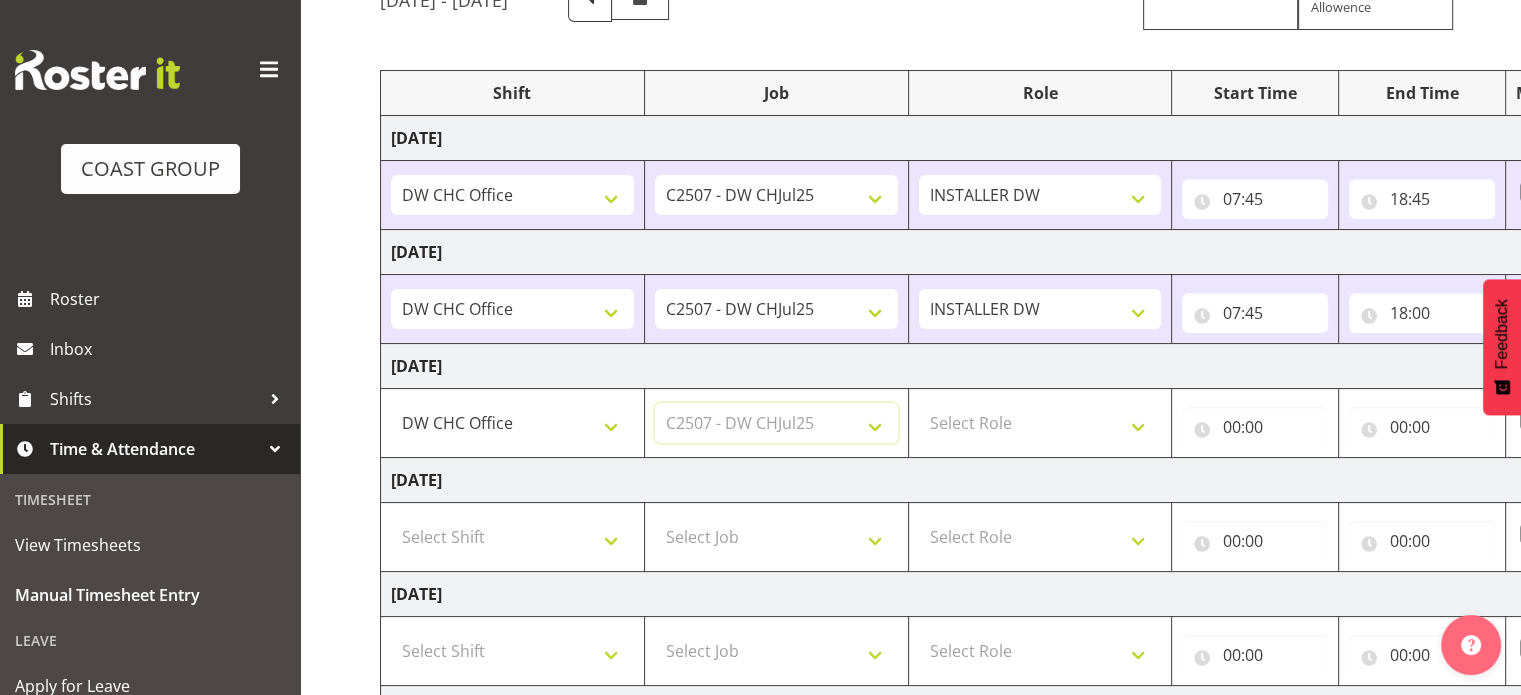 click on "Select Job  1 Carlton Events 1 [PERSON_NAME][GEOGRAPHIC_DATA] 1 [PERSON_NAME][GEOGRAPHIC_DATA] 1 EHS WAREHOUSE/OFFICE 1 GRS 1 SLP Production 1 SLP Tradeshows 12504000 - AKL Casual [DATE] 1250400R - April Casual C&R 2025 12504050 - CDES Engineering and Technology Expo 2025 12504070 - FINZ (National Financial Adviser Conf) 2025 1250407A - Fidelity @ FINZ Conf 2025 1250407B - La Trobe @ FINZ Conf 25 1250407C - Partners Life @ FINZ Conf 25 12504080 - AKL Go Green 2025 12504100 - NZSEE 2025 12504120 - Ester Show 2025 12504150 - Test-[PERSON_NAME]-May 12505000 - AKL Casual [DATE] 1250500R - May Casual C&R 2025 12505020 - Hutchwilco Boat Show 2025 1250502R - [GEOGRAPHIC_DATA] Boat Show 2025 - C&R 12505030 - NZOHS Conference 2025 12505040 - Aotearoa Art Fair 2025 12505060 - Waipa Home Show 2025 12505070 - CAS 2025 1250507A - CAS 2025 - 200 Doors 1250507B - CAS 2025 - Cutera 1250507C - CAS 2025 - Dermocosmetica 12505080 - [GEOGRAPHIC_DATA] Conference 2025 1250508A - Zeiss @ [GEOGRAPHIC_DATA] 25 1250508B - Roche @ [GEOGRAPHIC_DATA] 25 1250508C - Alcon @ [GEOGRAPHIC_DATA] 25 12505130 - Test- [PERSON_NAME] 1" at bounding box center [776, 423] 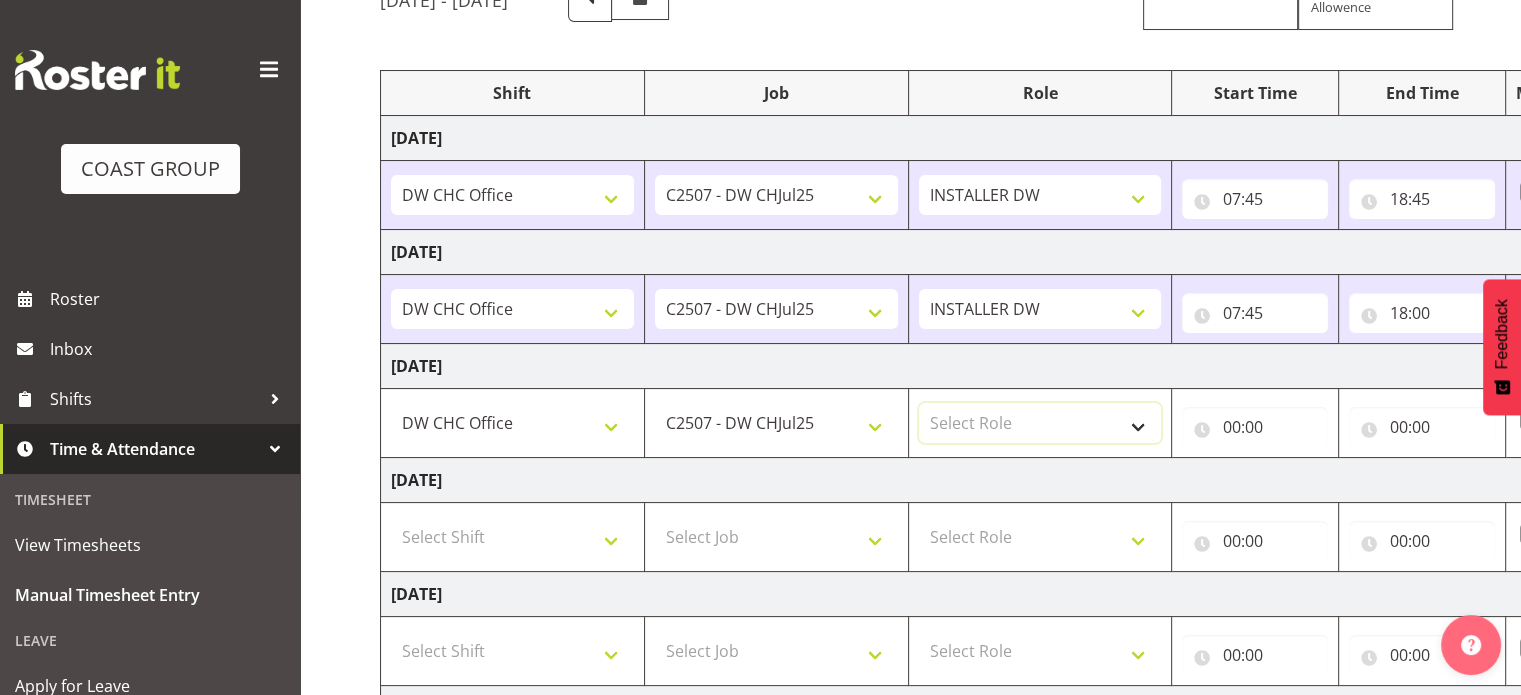 click on "Select Role  INSTALLER DW" at bounding box center (1040, 423) 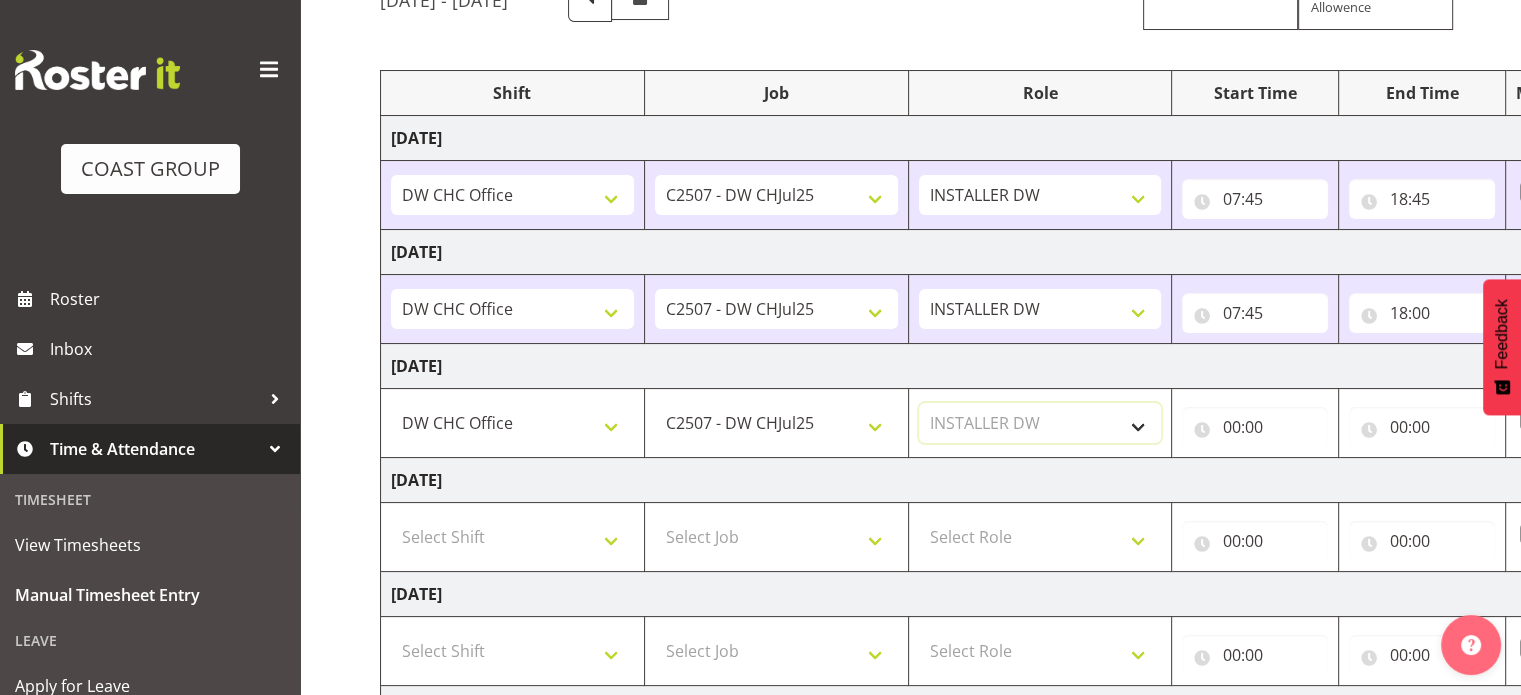 click on "Select Role  INSTALLER DW" at bounding box center [1040, 423] 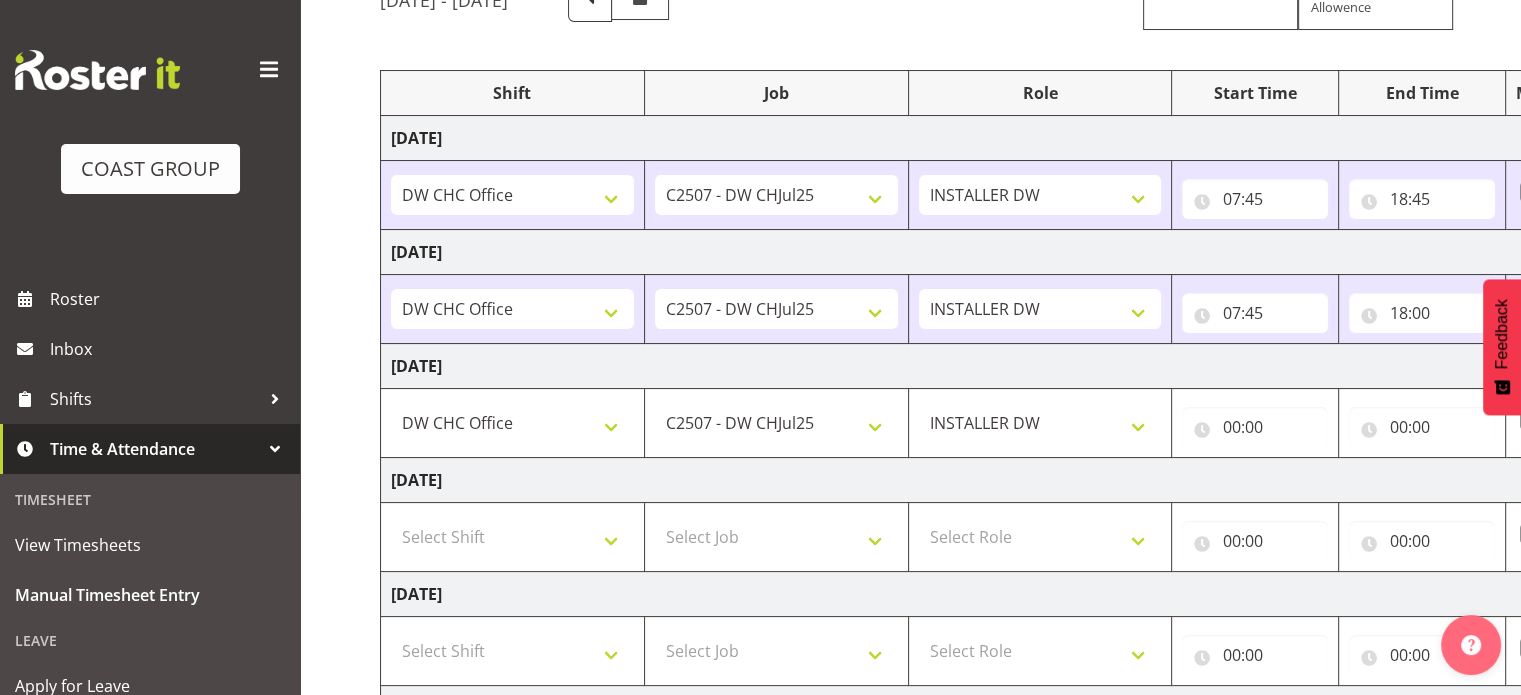 drag, startPoint x: 1179, startPoint y: 420, endPoint x: 1190, endPoint y: 421, distance: 11.045361 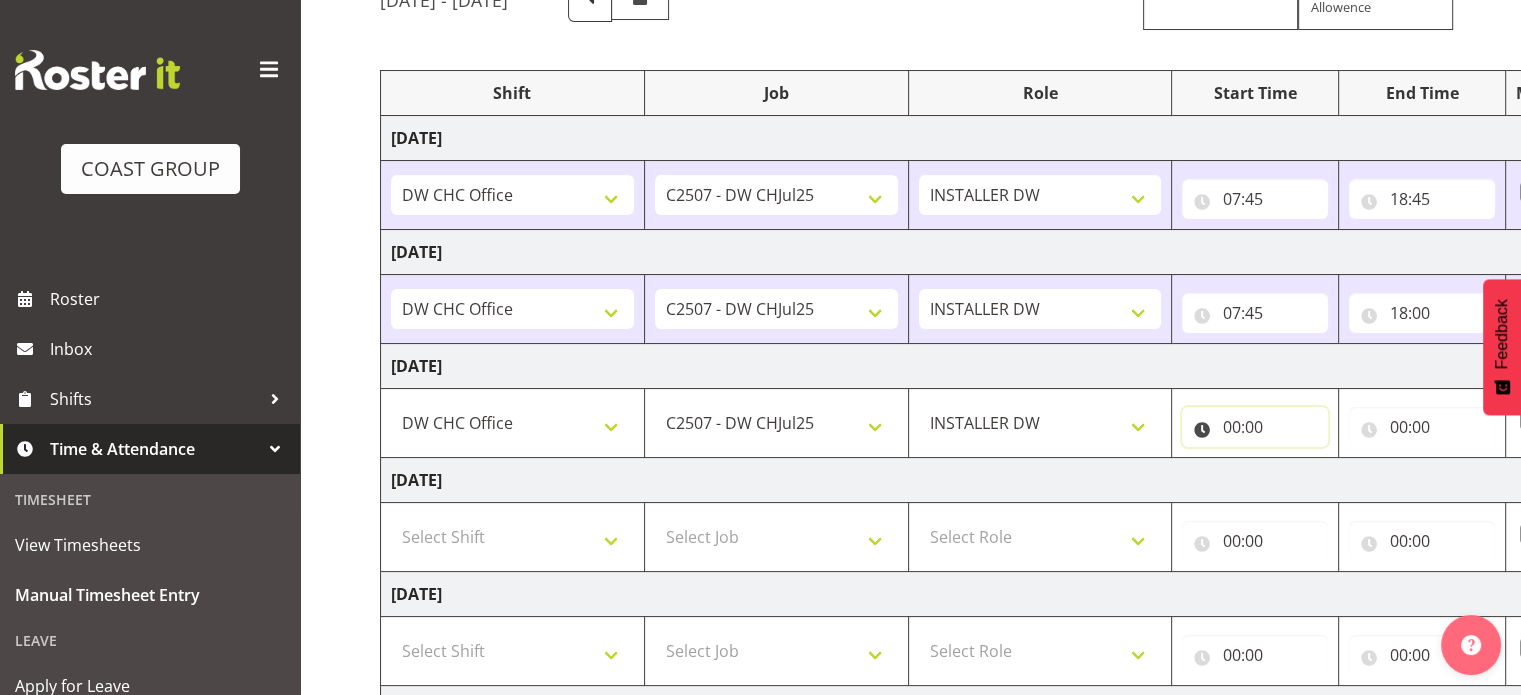 click on "00:00" at bounding box center (1255, 427) 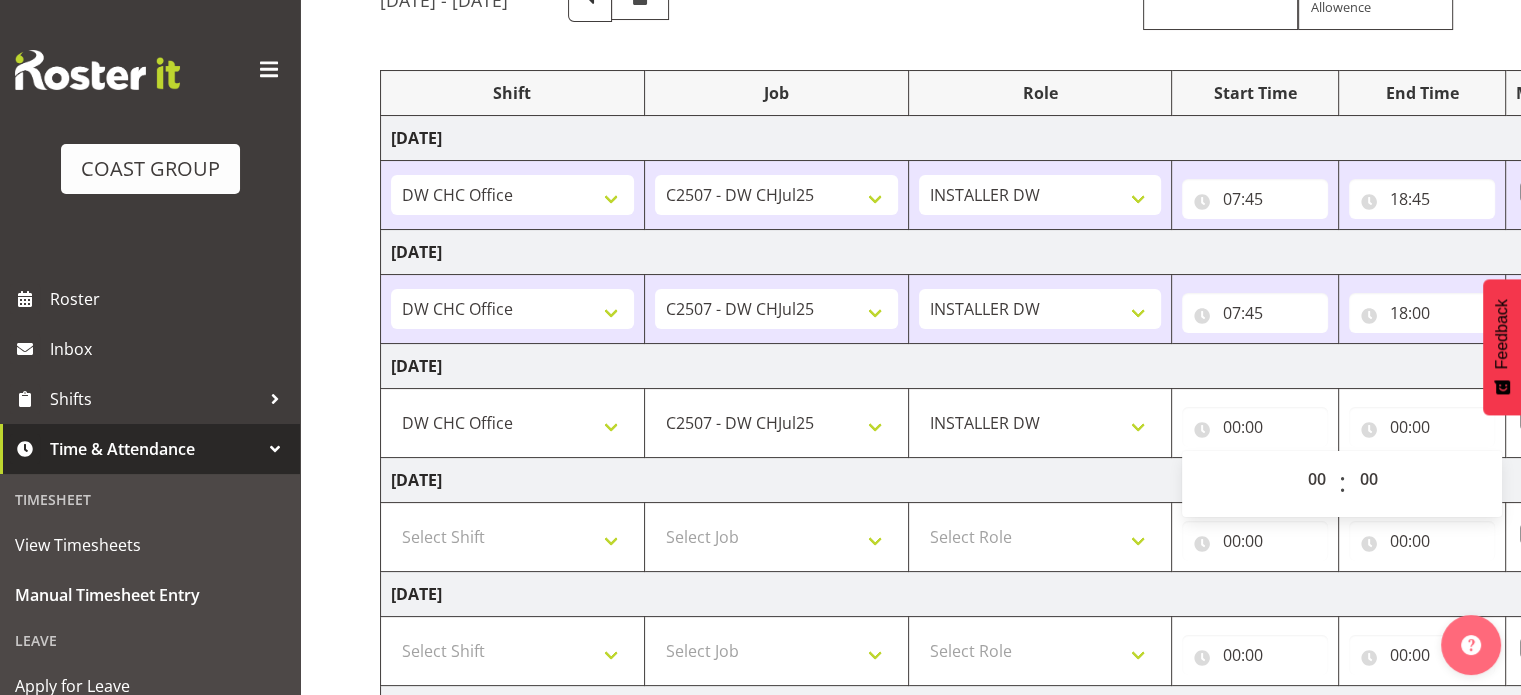 click on "00   01   02   03   04   05   06   07   08   09   10   11   12   13   14   15   16   17   18   19   20   21   22   23" at bounding box center [1316, 484] 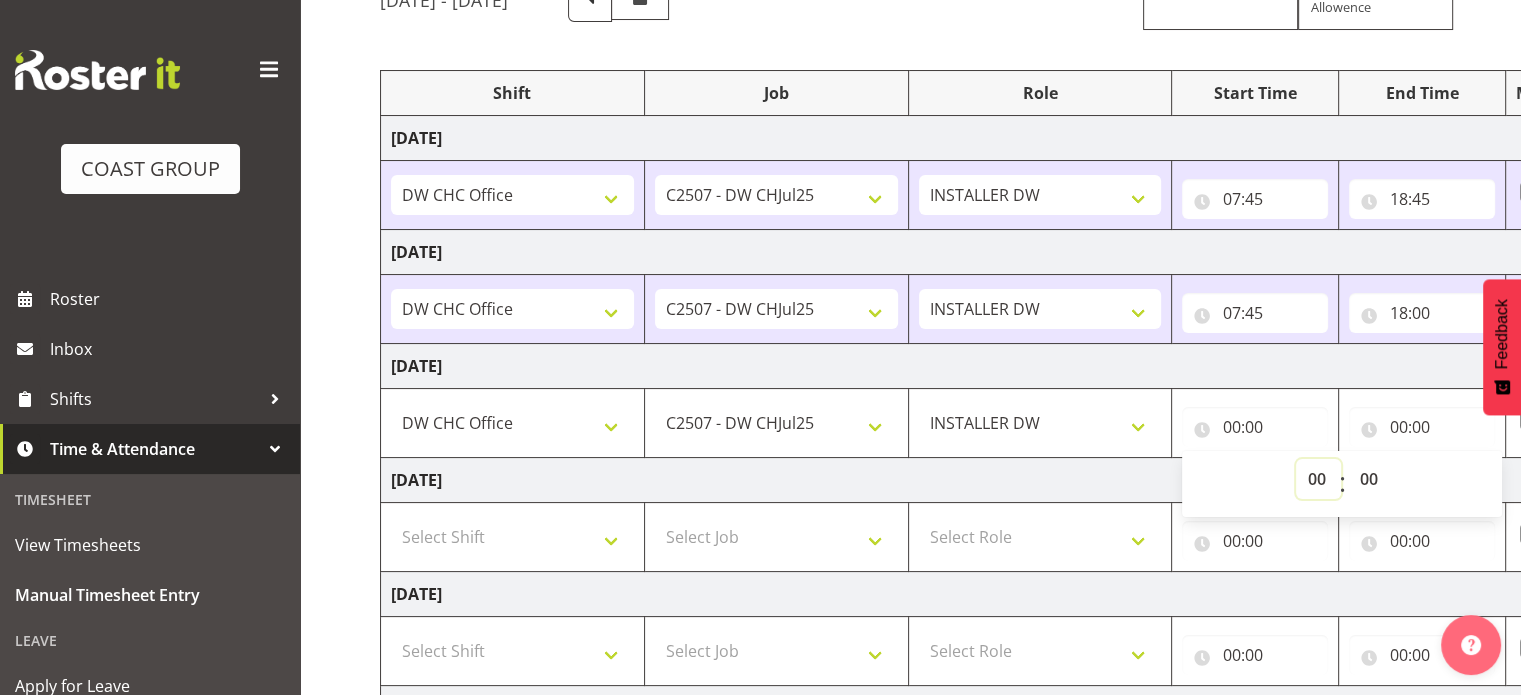 click on "00   01   02   03   04   05   06   07   08   09   10   11   12   13   14   15   16   17   18   19   20   21   22   23" at bounding box center (1318, 479) 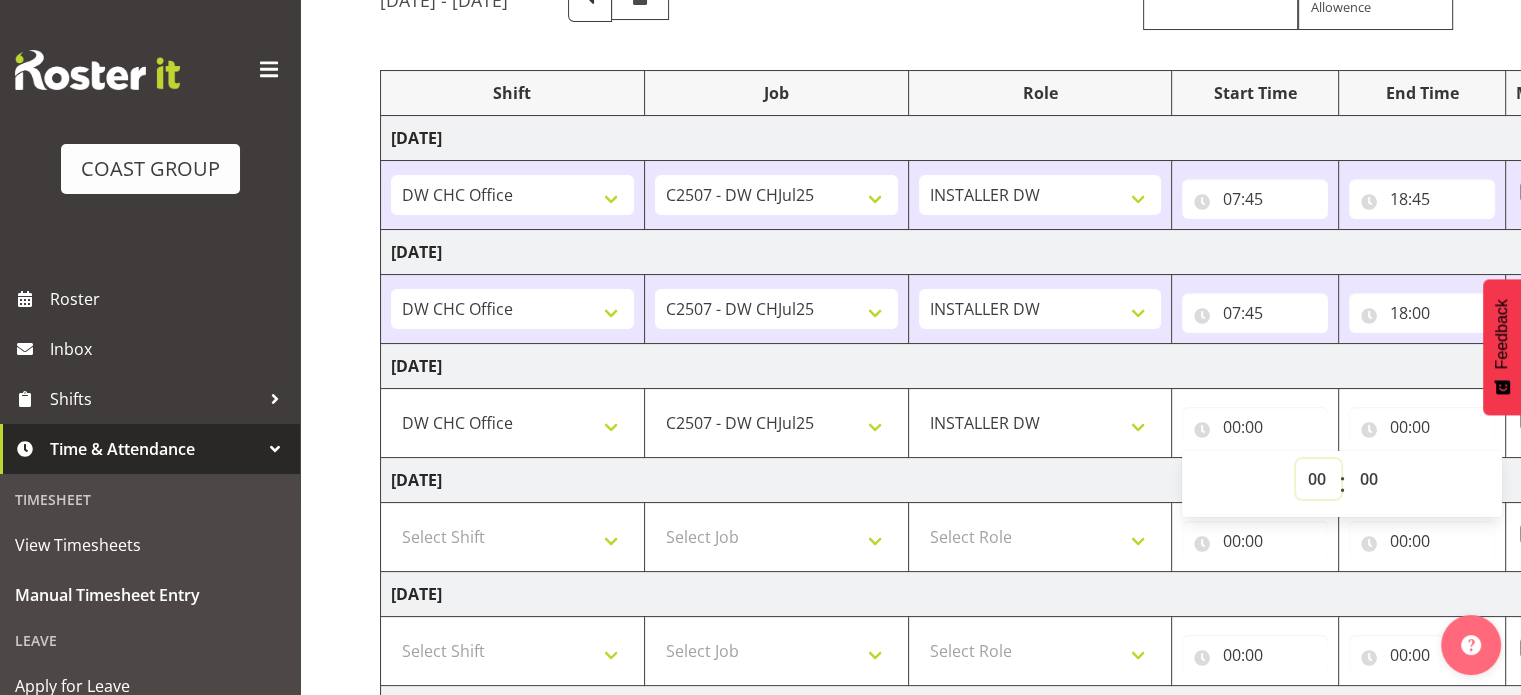 select on "7" 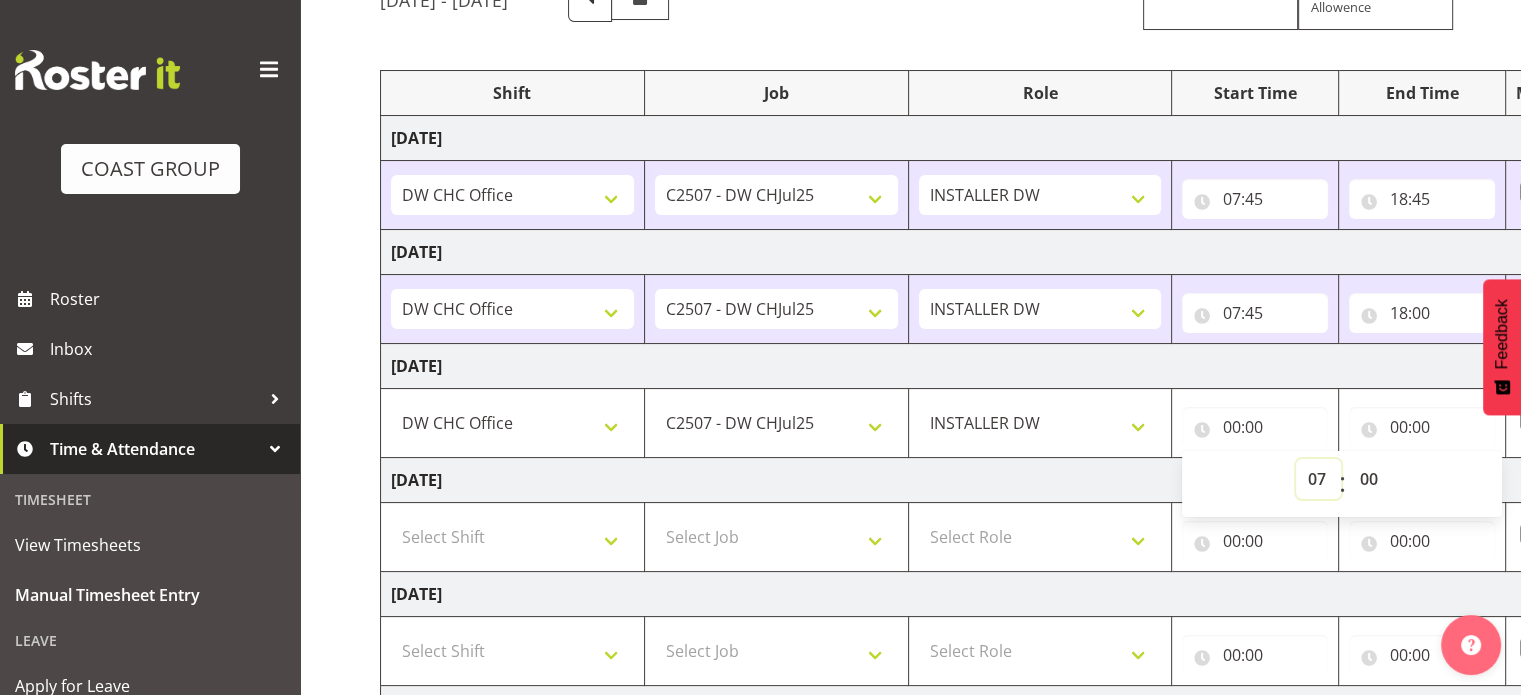 click on "00   01   02   03   04   05   06   07   08   09   10   11   12   13   14   15   16   17   18   19   20   21   22   23" at bounding box center [1318, 479] 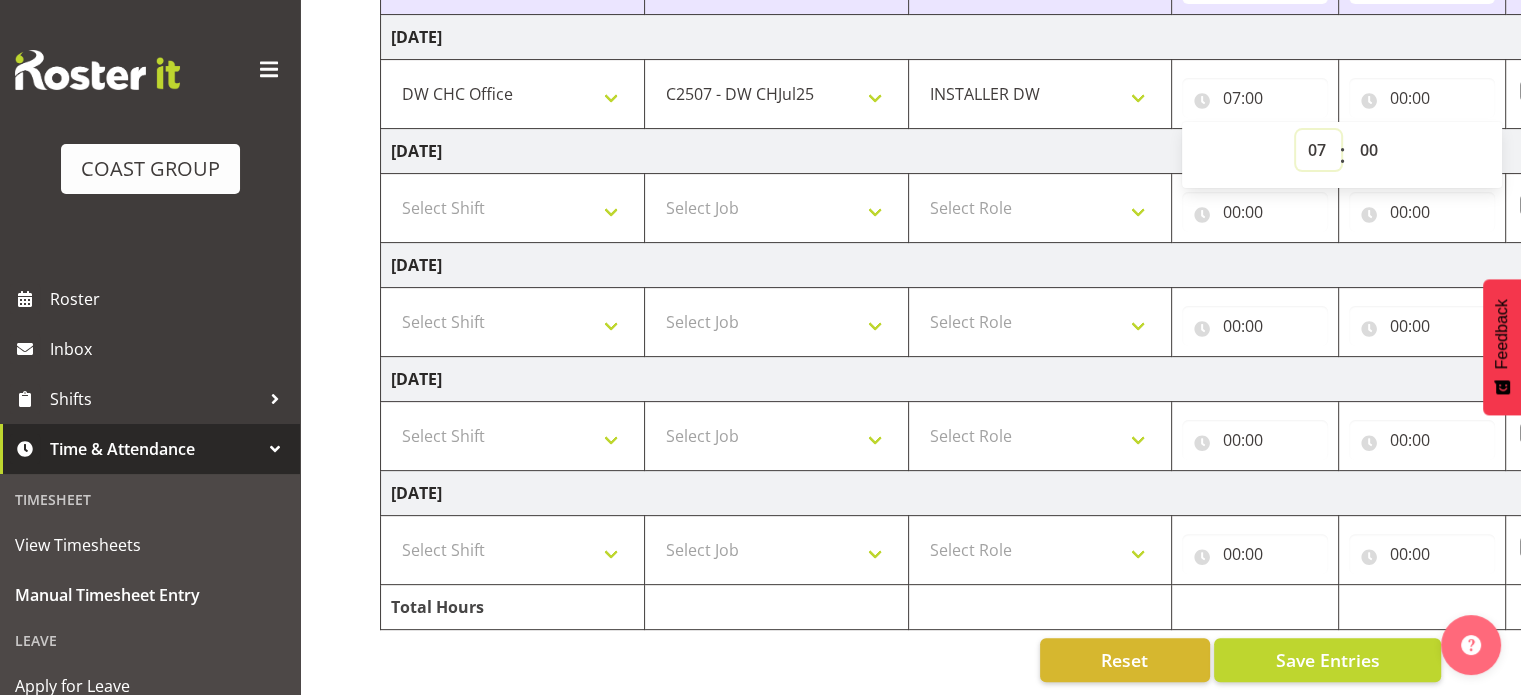 scroll, scrollTop: 542, scrollLeft: 0, axis: vertical 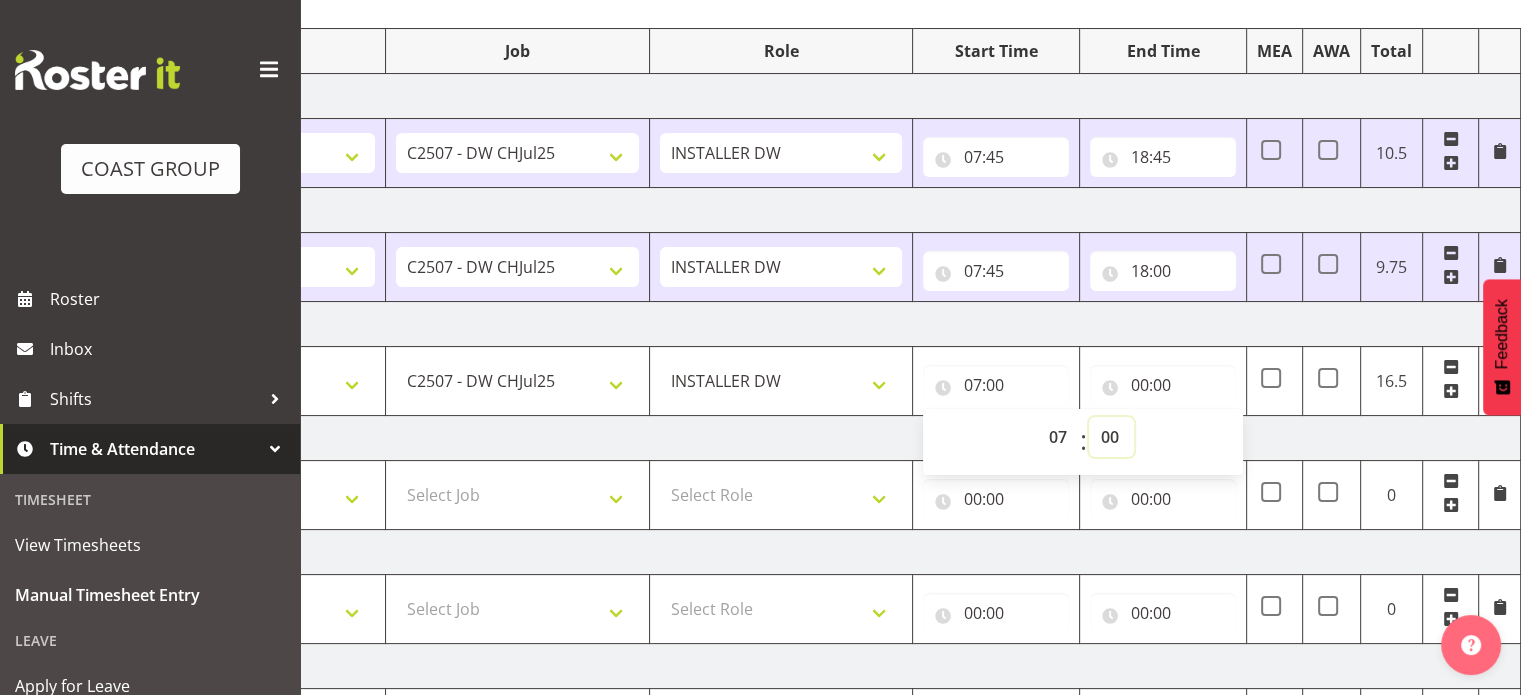 click on "00   01   02   03   04   05   06   07   08   09   10   11   12   13   14   15   16   17   18   19   20   21   22   23   24   25   26   27   28   29   30   31   32   33   34   35   36   37   38   39   40   41   42   43   44   45   46   47   48   49   50   51   52   53   54   55   56   57   58   59" at bounding box center [1111, 437] 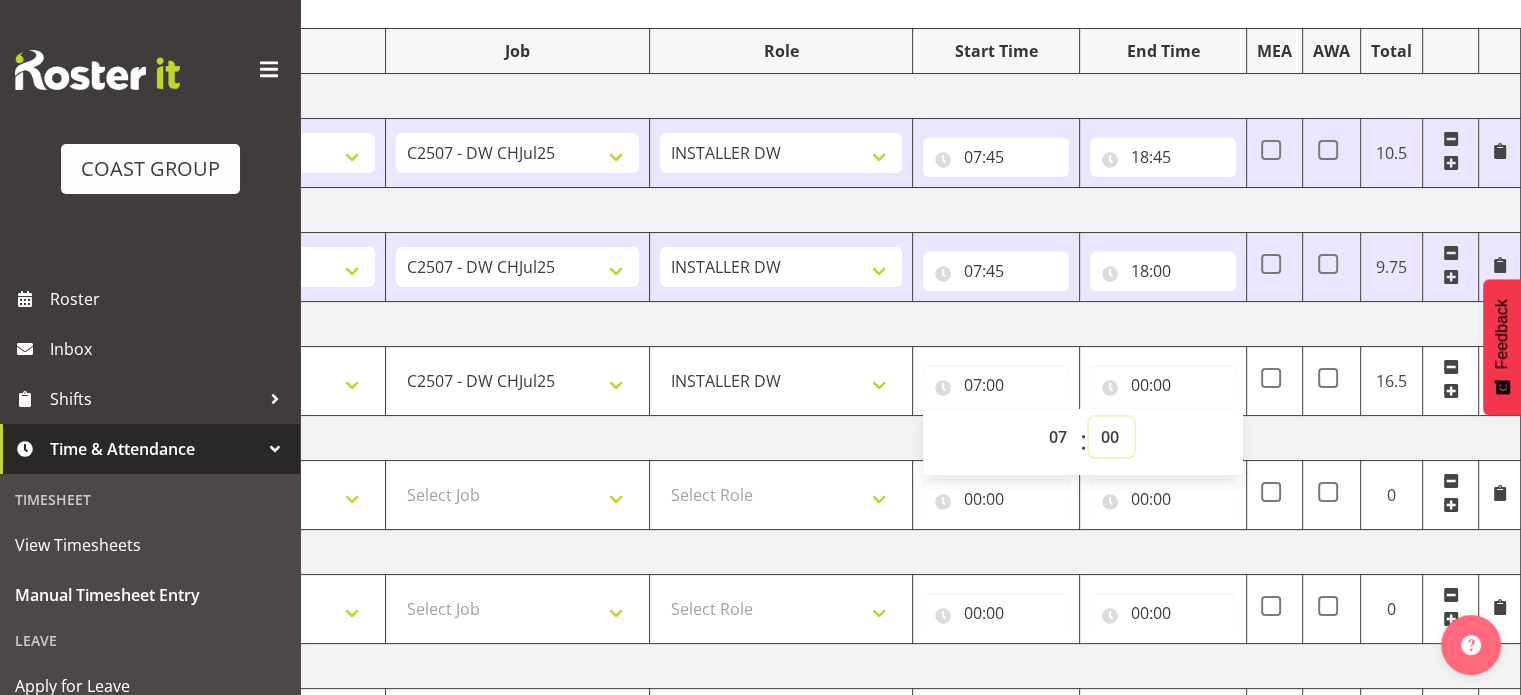 select on "30" 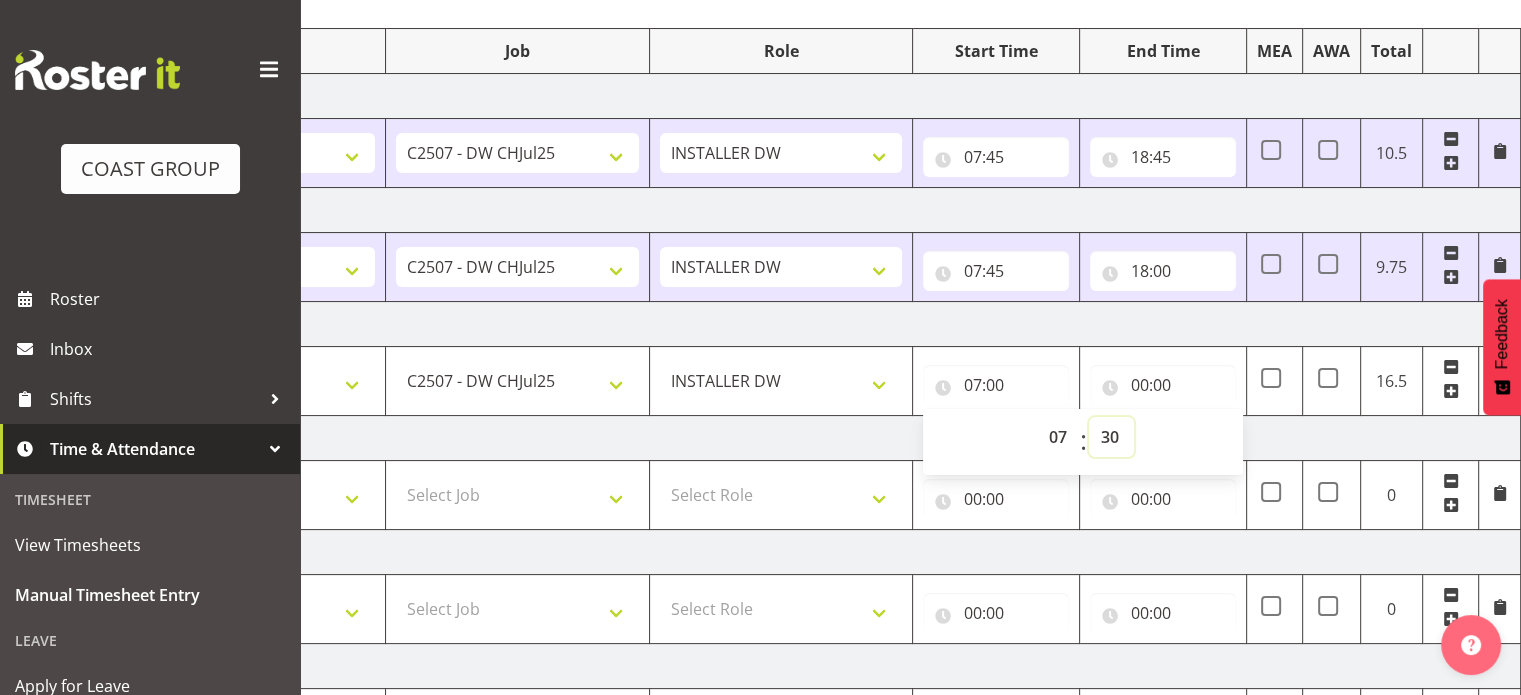 click on "00   01   02   03   04   05   06   07   08   09   10   11   12   13   14   15   16   17   18   19   20   21   22   23   24   25   26   27   28   29   30   31   32   33   34   35   36   37   38   39   40   41   42   43   44   45   46   47   48   49   50   51   52   53   54   55   56   57   58   59" at bounding box center [1111, 437] 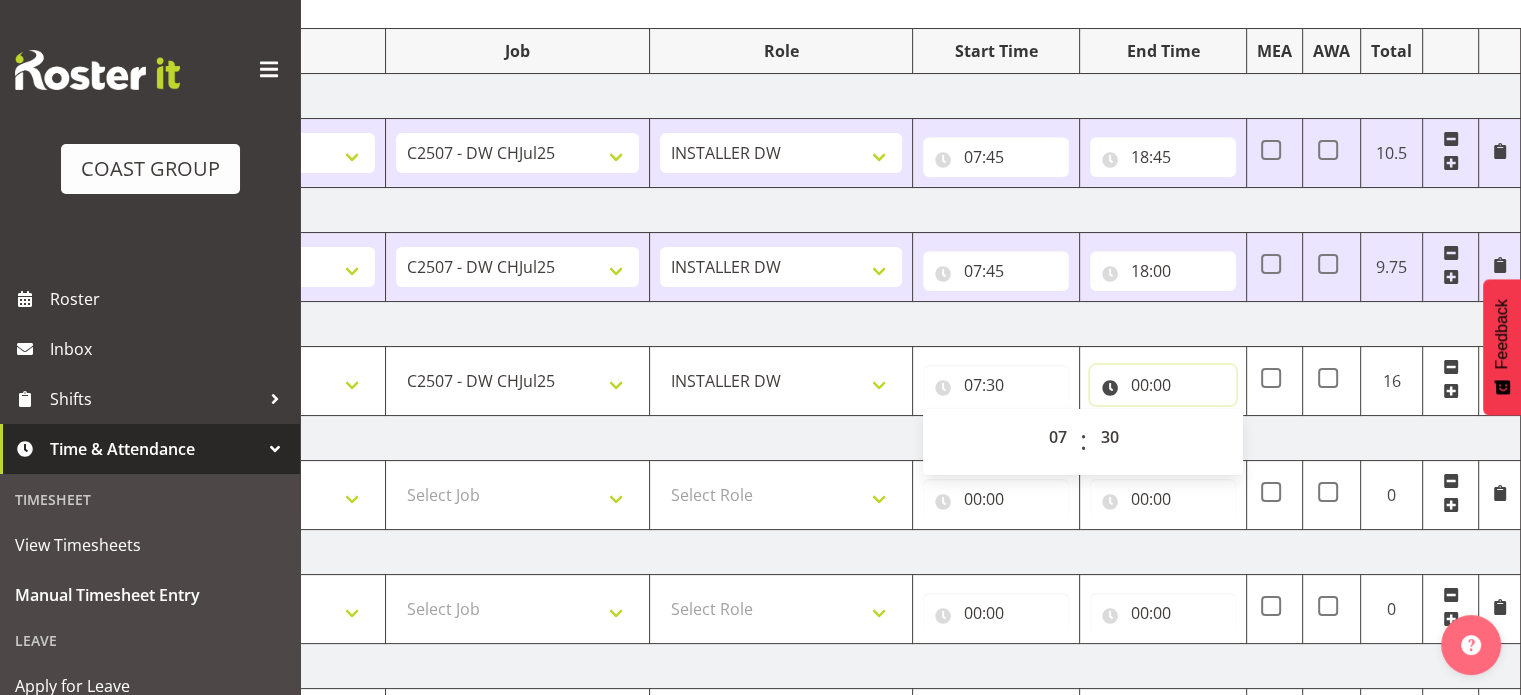 click on "00:00" at bounding box center [1163, 385] 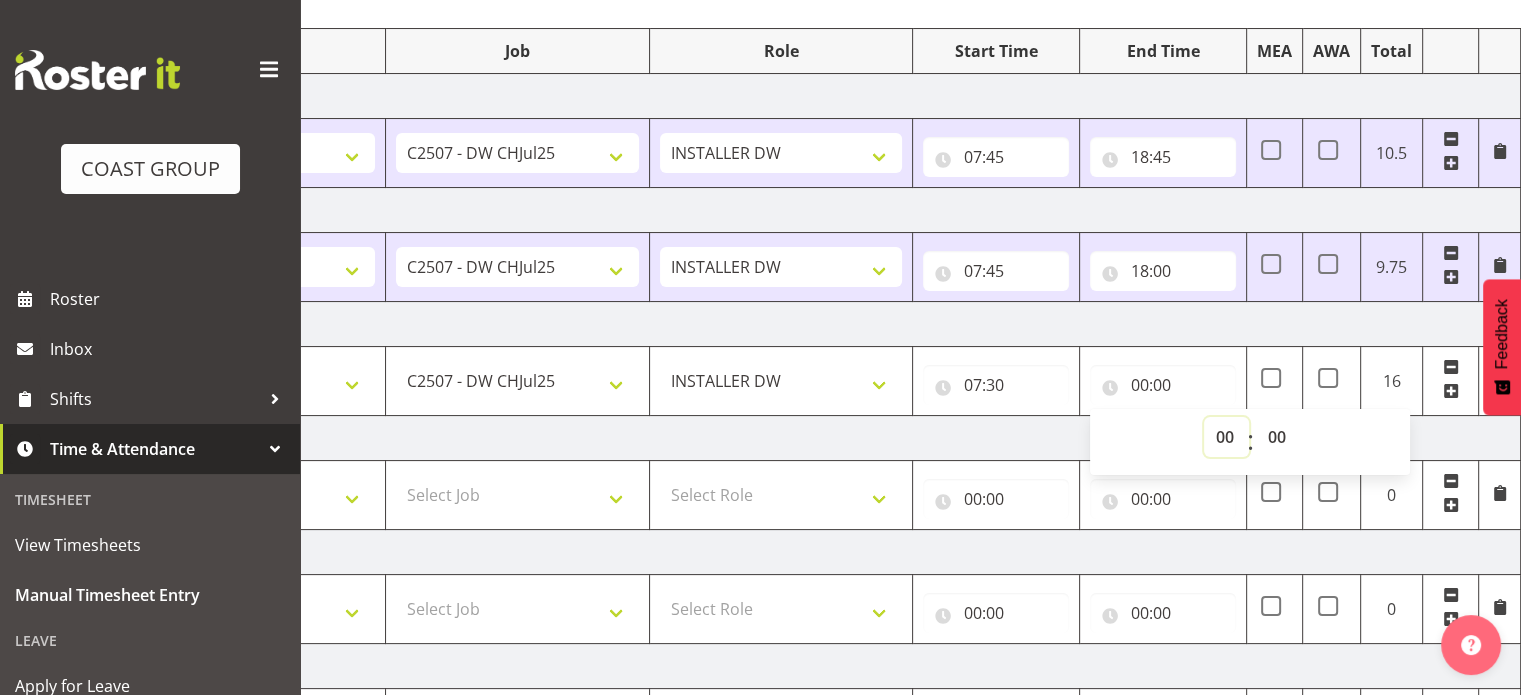 click on "00   01   02   03   04   05   06   07   08   09   10   11   12   13   14   15   16   17   18   19   20   21   22   23" at bounding box center (1226, 437) 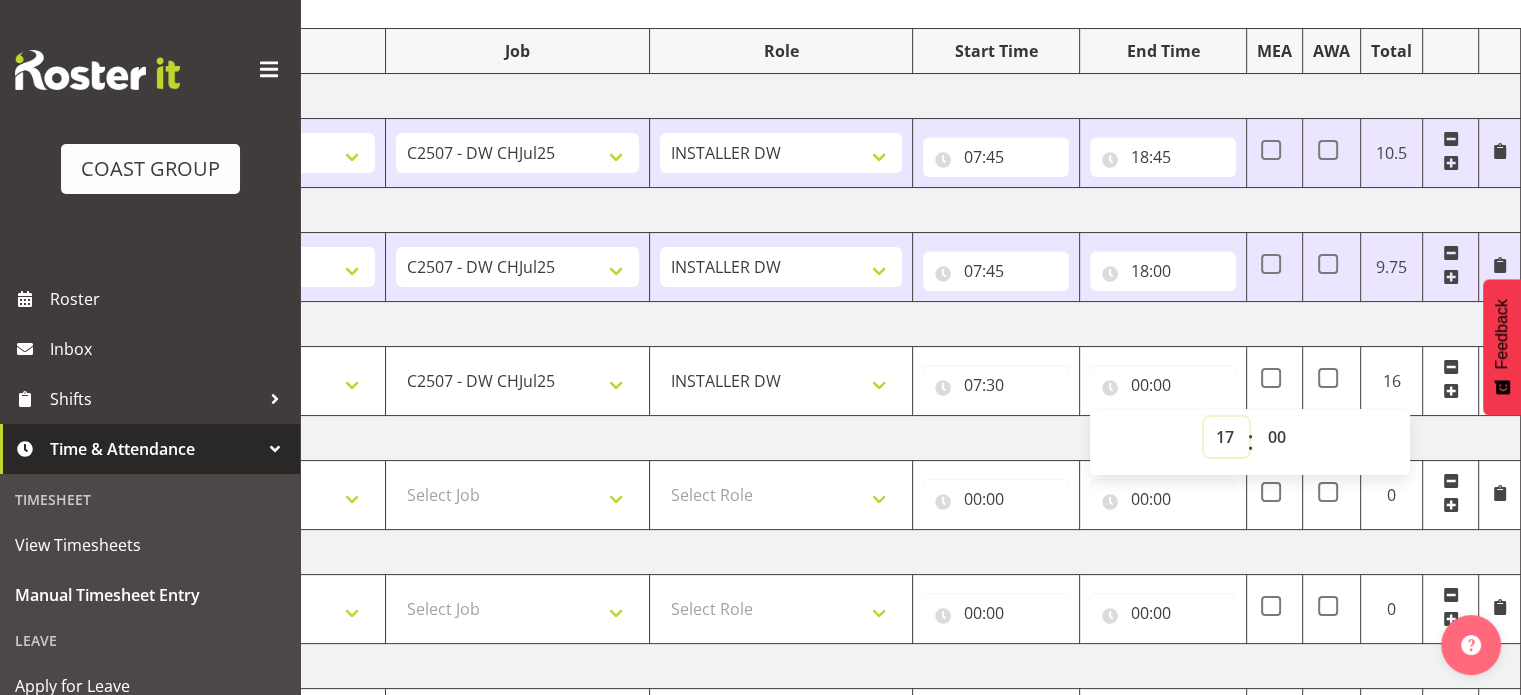 click on "00   01   02   03   04   05   06   07   08   09   10   11   12   13   14   15   16   17   18   19   20   21   22   23" at bounding box center (1226, 437) 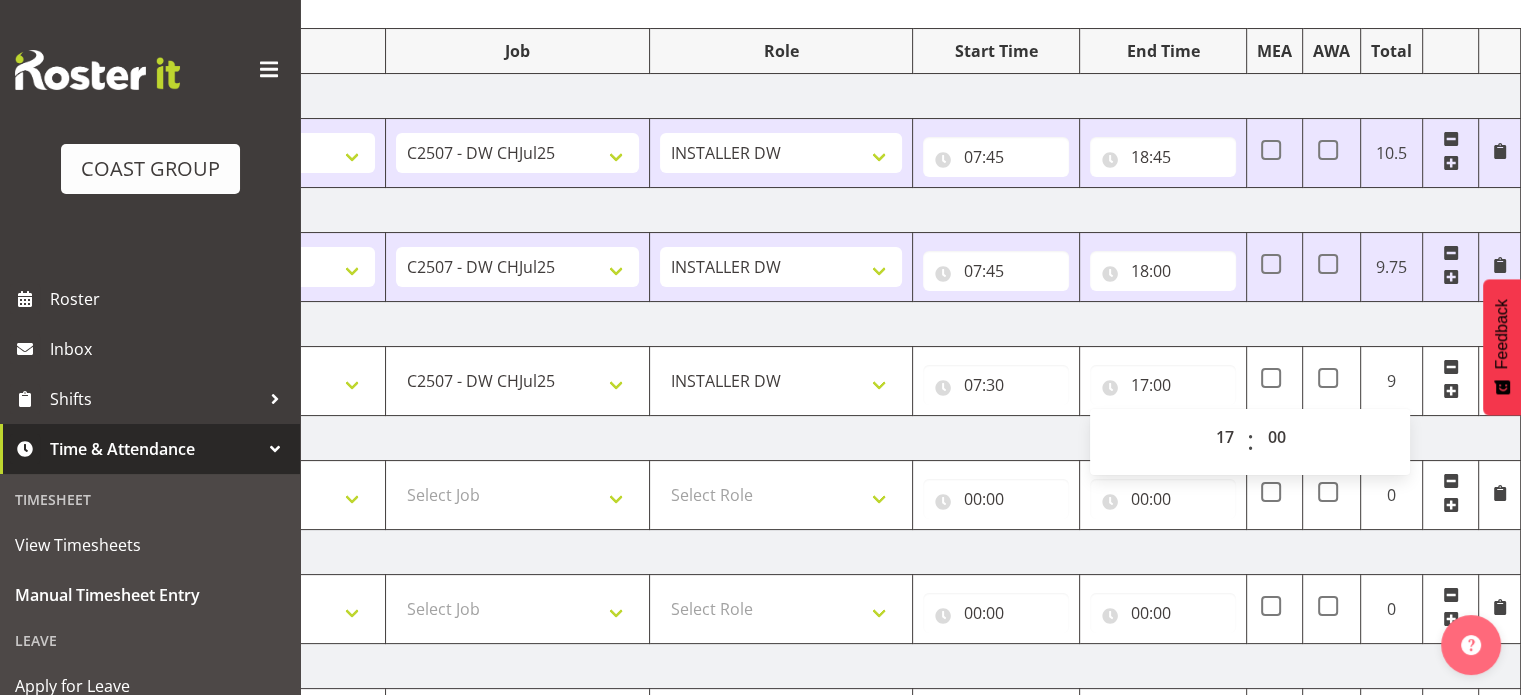 click on "[DATE]" at bounding box center [821, 324] 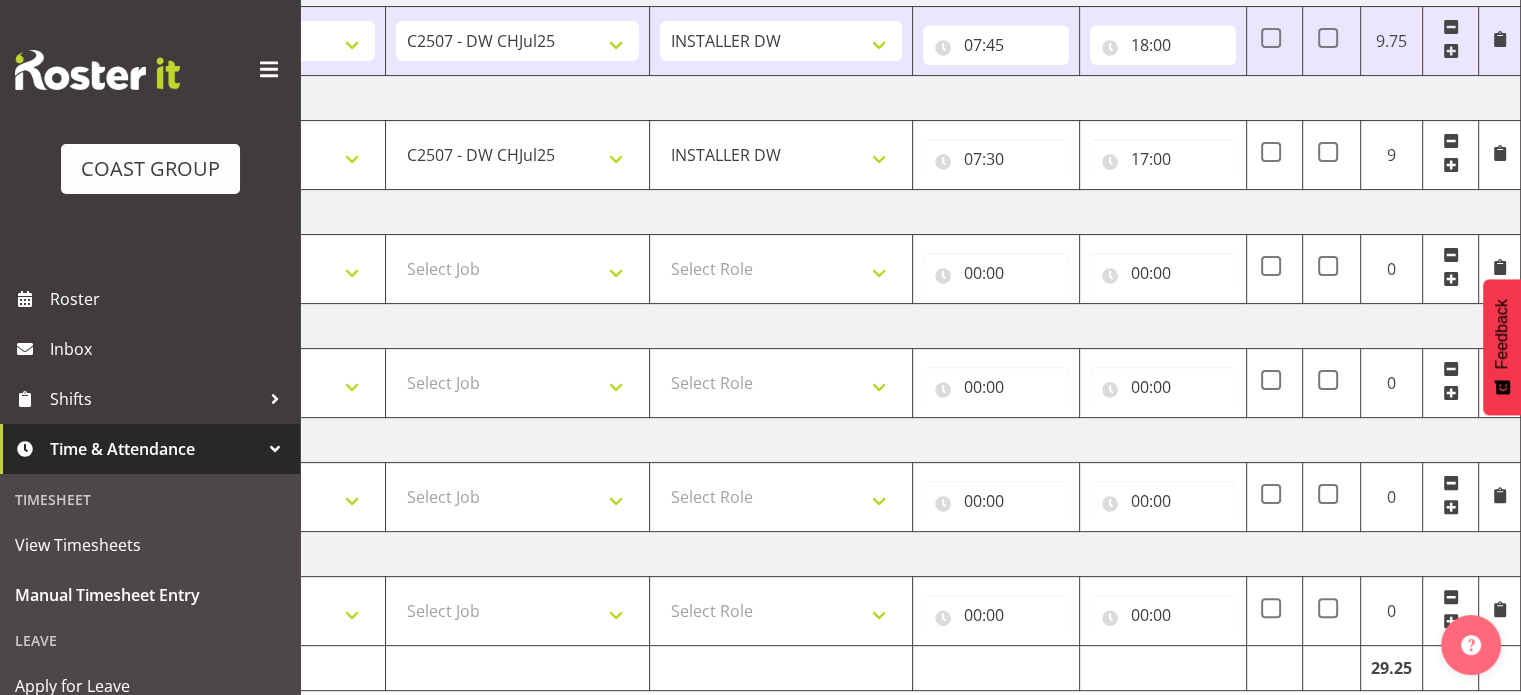 scroll, scrollTop: 542, scrollLeft: 0, axis: vertical 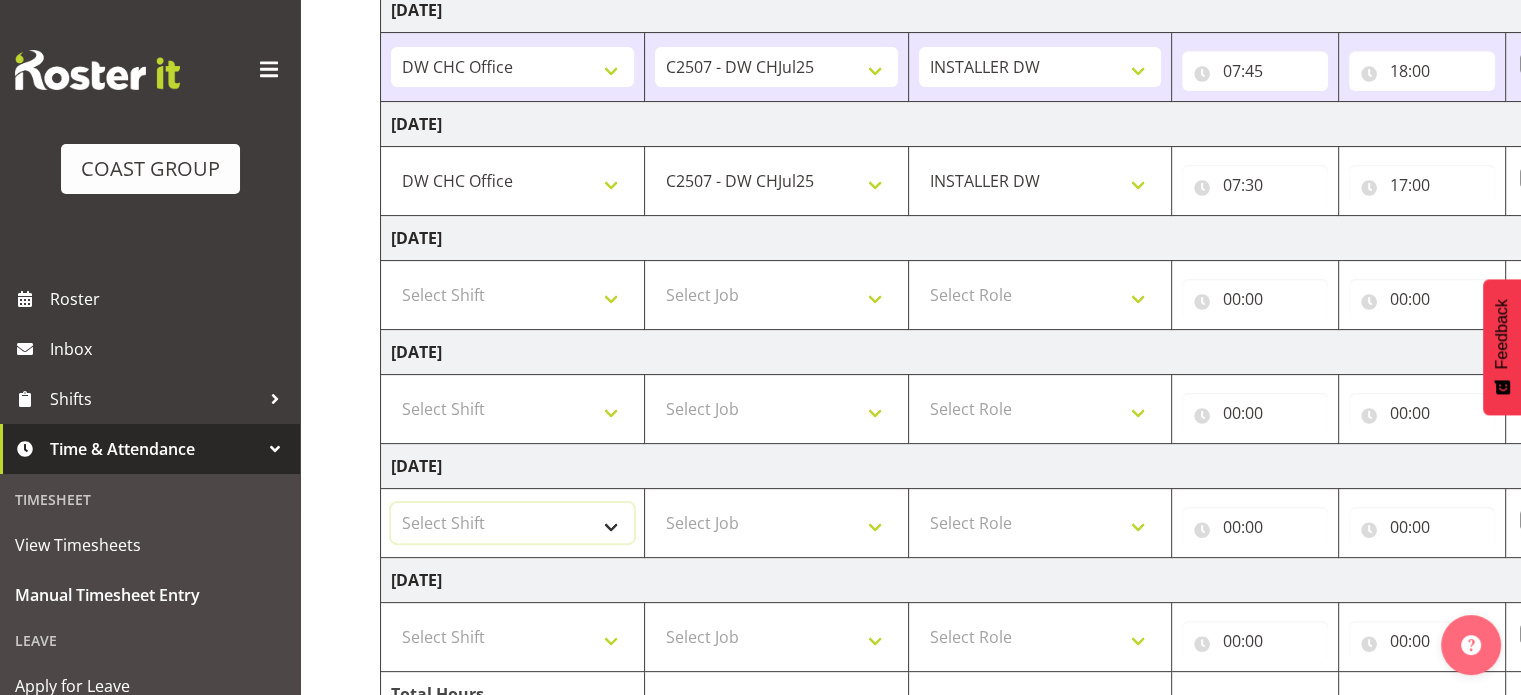 click on "Select Shift  CHC SIGN ADMIN (LEAVE ALONE, DONT MAKE INACTIVE) DW CHC ARK WORK DW CHC Office Letter Wrapping" at bounding box center (512, 523) 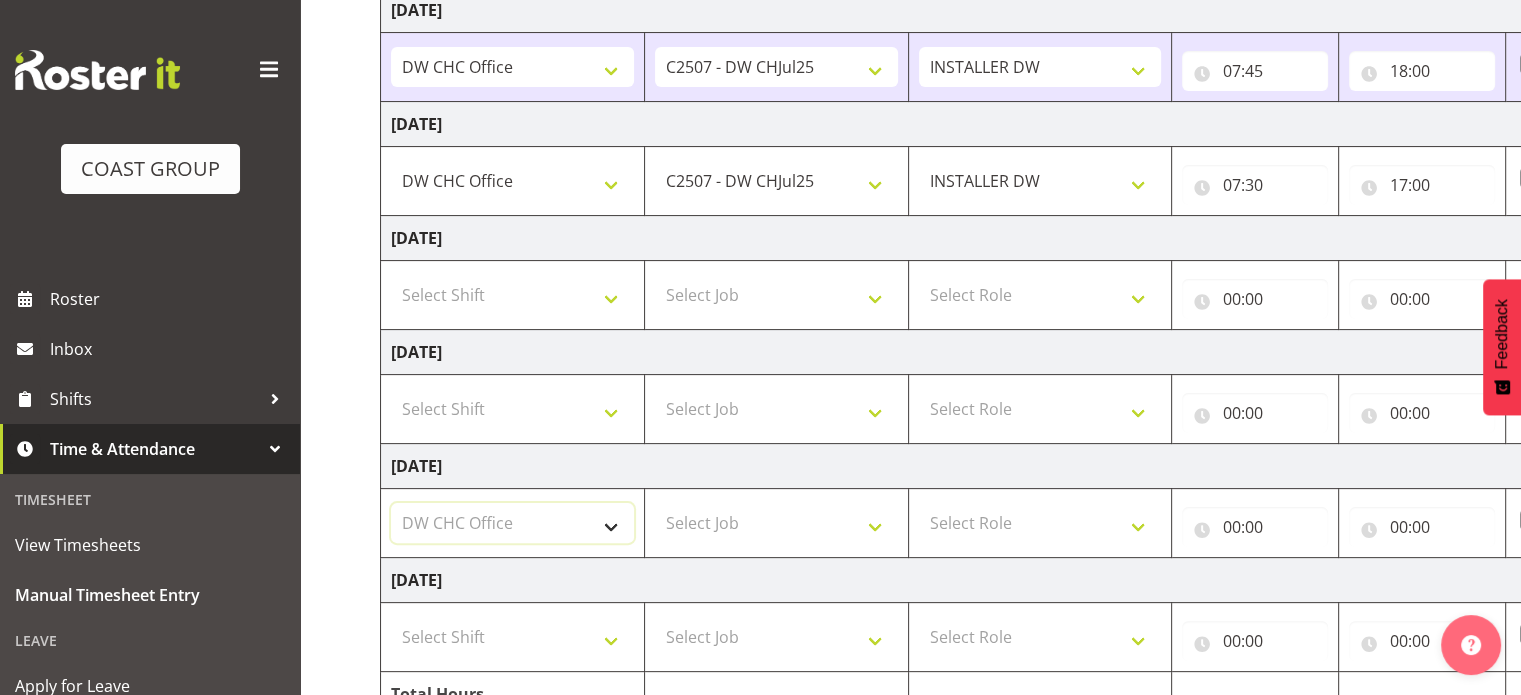 click on "Select Shift  CHC SIGN ADMIN (LEAVE ALONE, DONT MAKE INACTIVE) DW CHC ARK WORK DW CHC Office Letter Wrapping" at bounding box center [512, 523] 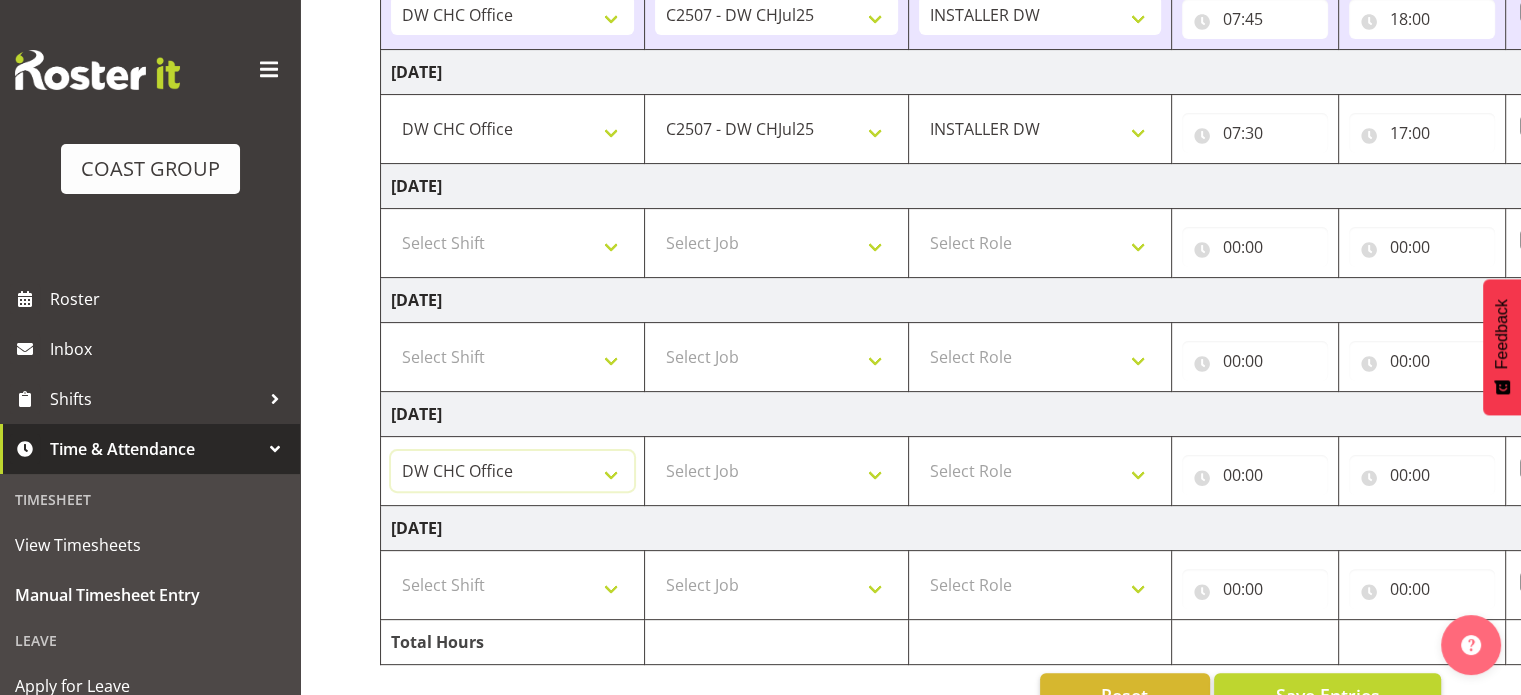 scroll, scrollTop: 542, scrollLeft: 0, axis: vertical 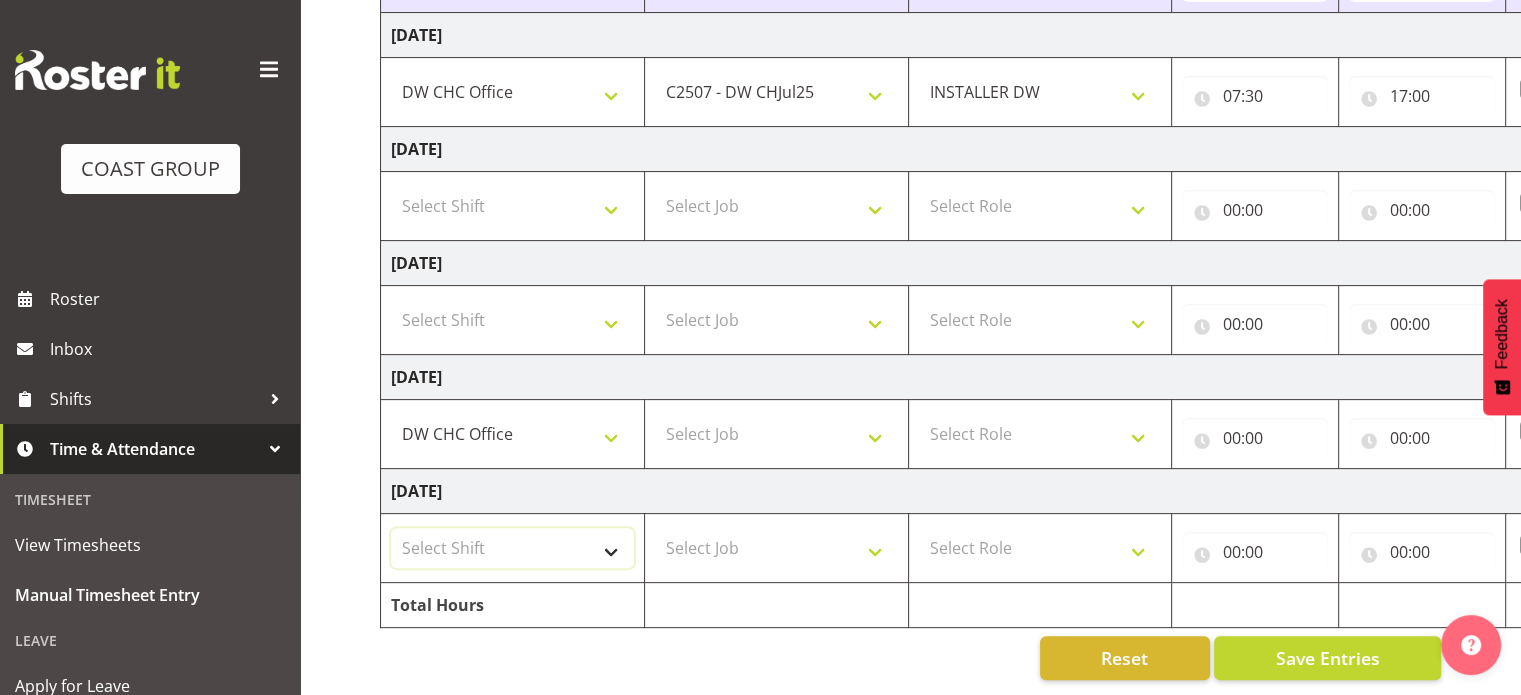 click on "Select Shift  CHC SIGN ADMIN (LEAVE ALONE, DONT MAKE INACTIVE) DW CHC ARK WORK DW CHC Office Letter Wrapping" at bounding box center [512, 548] 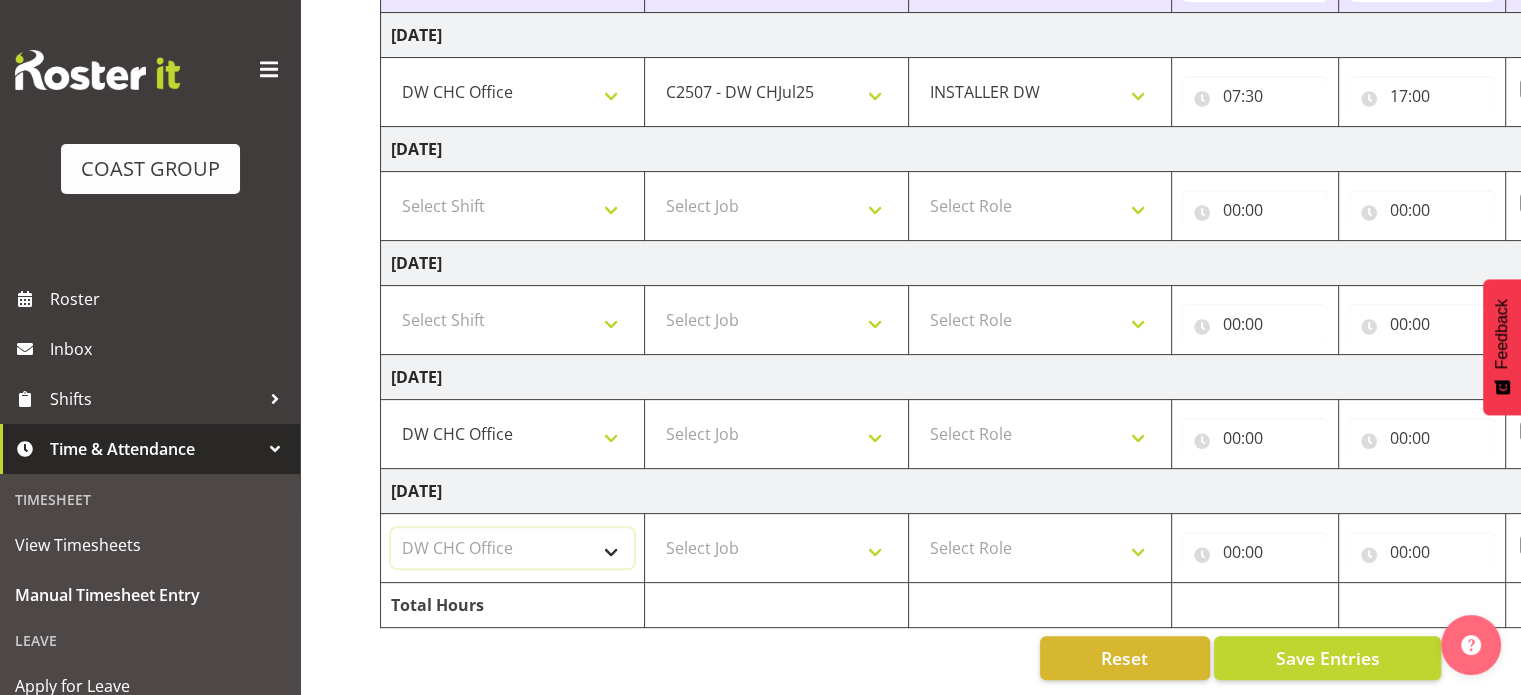 click on "Select Shift  CHC SIGN ADMIN (LEAVE ALONE, DONT MAKE INACTIVE) DW CHC ARK WORK DW CHC Office Letter Wrapping" at bounding box center [512, 548] 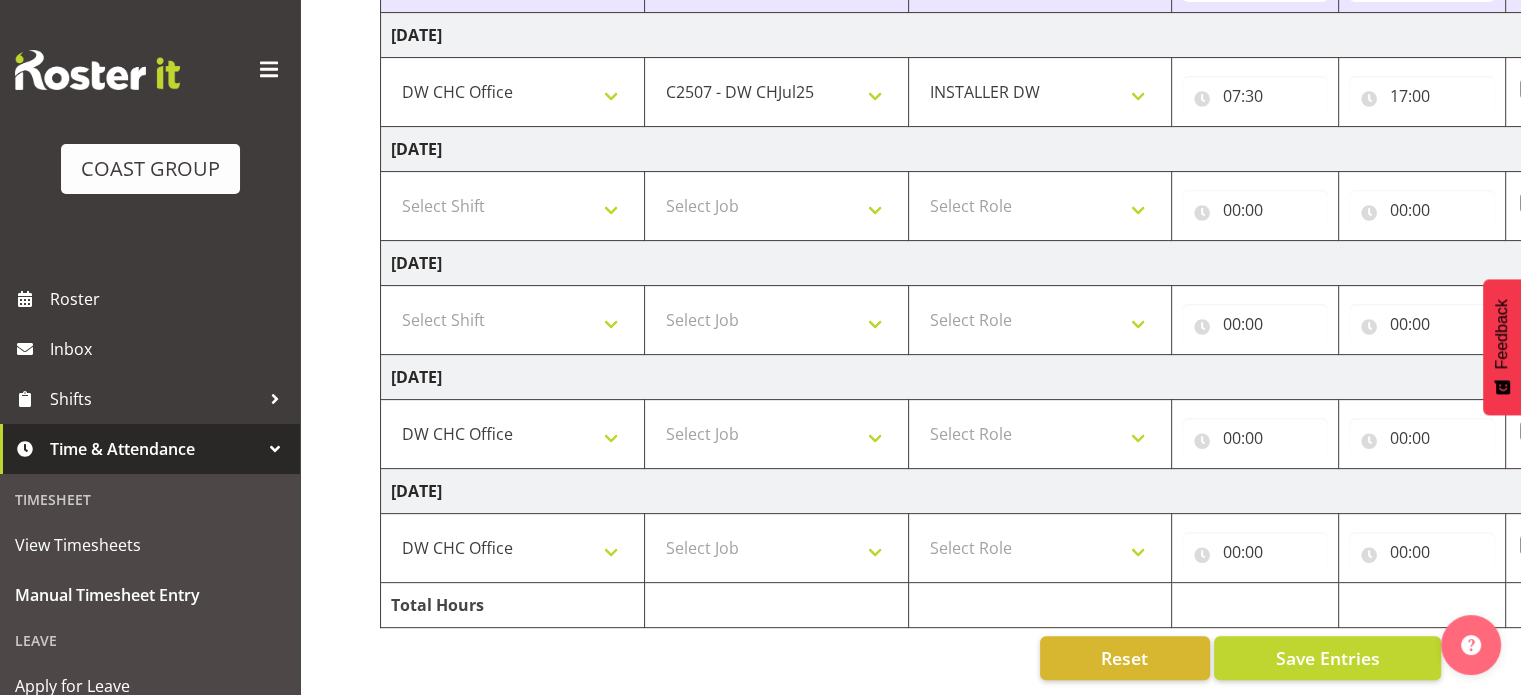 click on "[DATE]" at bounding box center (1080, 491) 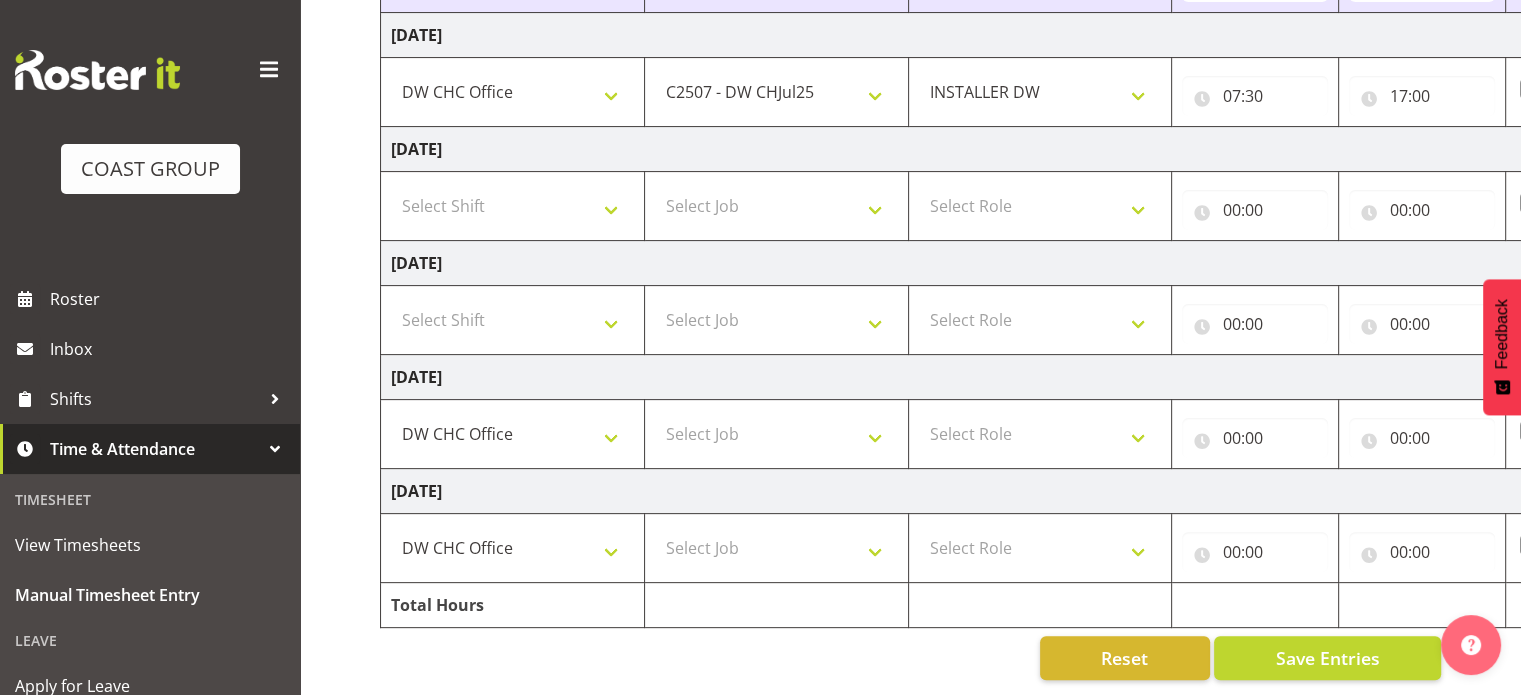 click on "Select Job  1 Carlton Events 1 [PERSON_NAME][GEOGRAPHIC_DATA] 1 [PERSON_NAME][GEOGRAPHIC_DATA] 1 EHS WAREHOUSE/OFFICE 1 GRS 1 SLP Production 1 SLP Tradeshows 12504000 - AKL Casual [DATE] 1250400R - April Casual C&R 2025 12504050 - CDES Engineering and Technology Expo 2025 12504070 - FINZ (National Financial Adviser Conf) 2025 1250407A - Fidelity @ FINZ Conf 2025 1250407B - La Trobe @ FINZ Conf 25 1250407C - Partners Life @ FINZ Conf 25 12504080 - AKL Go Green 2025 12504100 - NZSEE 2025 12504120 - Ester Show 2025 12504150 - Test-[PERSON_NAME]-May 12505000 - AKL Casual [DATE] 1250500R - May Casual C&R 2025 12505020 - Hutchwilco Boat Show 2025 1250502R - [GEOGRAPHIC_DATA] Boat Show 2025 - C&R 12505030 - NZOHS Conference 2025 12505040 - Aotearoa Art Fair 2025 12505060 - Waipa Home Show 2025 12505070 - CAS 2025 1250507A - CAS 2025 - 200 Doors 1250507B - CAS 2025 - Cutera 1250507C - CAS 2025 - Dermocosmetica 12505080 - [GEOGRAPHIC_DATA] Conference 2025 1250508A - Zeiss @ [GEOGRAPHIC_DATA] 25 1250508B - Roche @ [GEOGRAPHIC_DATA] 25 1250508C - Alcon @ [GEOGRAPHIC_DATA] 25 12505130 - Test- [PERSON_NAME] 1" at bounding box center (776, 434) 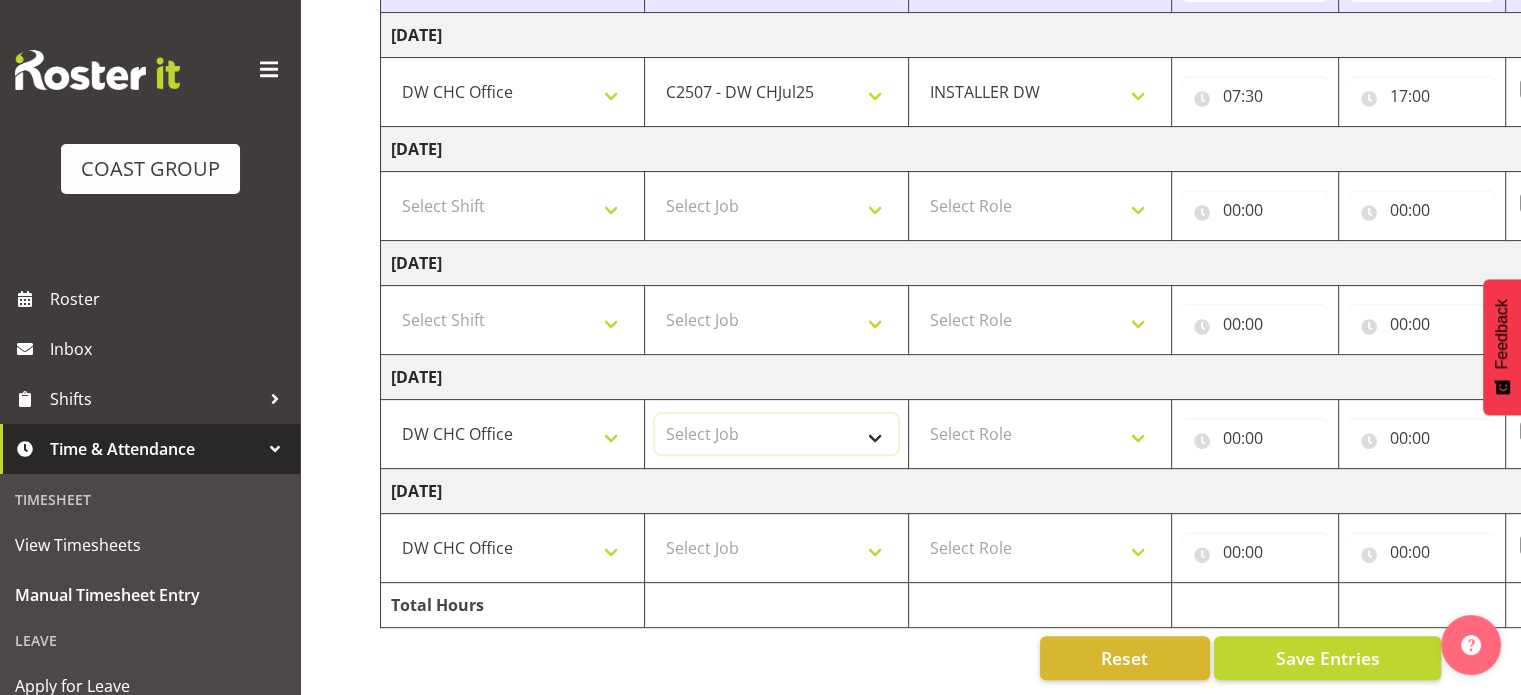 click on "Select Job  1 Carlton Events 1 [PERSON_NAME][GEOGRAPHIC_DATA] 1 [PERSON_NAME][GEOGRAPHIC_DATA] 1 EHS WAREHOUSE/OFFICE 1 GRS 1 SLP Production 1 SLP Tradeshows 12504000 - AKL Casual [DATE] 1250400R - April Casual C&R 2025 12504050 - CDES Engineering and Technology Expo 2025 12504070 - FINZ (National Financial Adviser Conf) 2025 1250407A - Fidelity @ FINZ Conf 2025 1250407B - La Trobe @ FINZ Conf 25 1250407C - Partners Life @ FINZ Conf 25 12504080 - AKL Go Green 2025 12504100 - NZSEE 2025 12504120 - Ester Show 2025 12504150 - Test-[PERSON_NAME]-May 12505000 - AKL Casual [DATE] 1250500R - May Casual C&R 2025 12505020 - Hutchwilco Boat Show 2025 1250502R - [GEOGRAPHIC_DATA] Boat Show 2025 - C&R 12505030 - NZOHS Conference 2025 12505040 - Aotearoa Art Fair 2025 12505060 - Waipa Home Show 2025 12505070 - CAS 2025 1250507A - CAS 2025 - 200 Doors 1250507B - CAS 2025 - Cutera 1250507C - CAS 2025 - Dermocosmetica 12505080 - [GEOGRAPHIC_DATA] Conference 2025 1250508A - Zeiss @ [GEOGRAPHIC_DATA] 25 1250508B - Roche @ [GEOGRAPHIC_DATA] 25 1250508C - Alcon @ [GEOGRAPHIC_DATA] 25 12505130 - Test- [PERSON_NAME] 1" at bounding box center [776, 434] 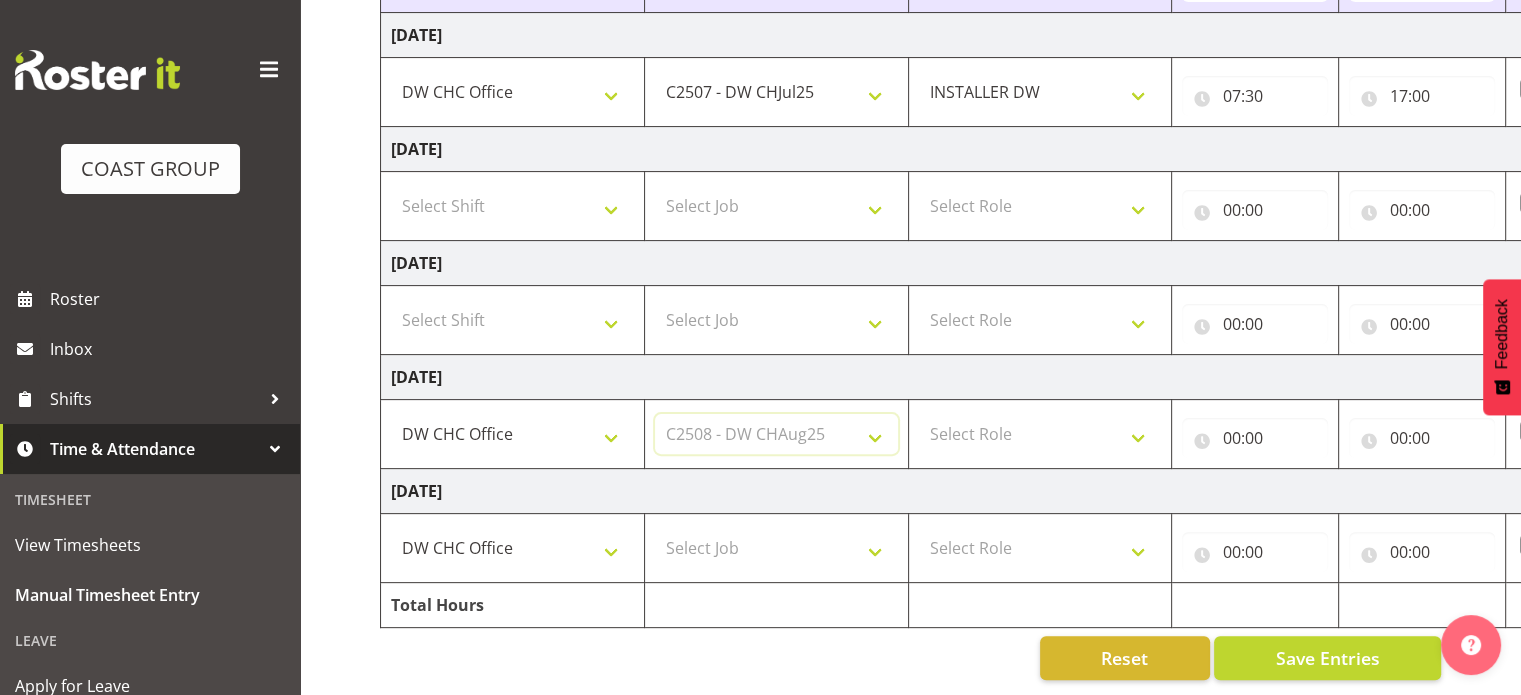 click on "Select Job  1 Carlton Events 1 [PERSON_NAME][GEOGRAPHIC_DATA] 1 [PERSON_NAME][GEOGRAPHIC_DATA] 1 EHS WAREHOUSE/OFFICE 1 GRS 1 SLP Production 1 SLP Tradeshows 12504000 - AKL Casual [DATE] 1250400R - April Casual C&R 2025 12504050 - CDES Engineering and Technology Expo 2025 12504070 - FINZ (National Financial Adviser Conf) 2025 1250407A - Fidelity @ FINZ Conf 2025 1250407B - La Trobe @ FINZ Conf 25 1250407C - Partners Life @ FINZ Conf 25 12504080 - AKL Go Green 2025 12504100 - NZSEE 2025 12504120 - Ester Show 2025 12504150 - Test-[PERSON_NAME]-May 12505000 - AKL Casual [DATE] 1250500R - May Casual C&R 2025 12505020 - Hutchwilco Boat Show 2025 1250502R - [GEOGRAPHIC_DATA] Boat Show 2025 - C&R 12505030 - NZOHS Conference 2025 12505040 - Aotearoa Art Fair 2025 12505060 - Waipa Home Show 2025 12505070 - CAS 2025 1250507A - CAS 2025 - 200 Doors 1250507B - CAS 2025 - Cutera 1250507C - CAS 2025 - Dermocosmetica 12505080 - [GEOGRAPHIC_DATA] Conference 2025 1250508A - Zeiss @ [GEOGRAPHIC_DATA] 25 1250508B - Roche @ [GEOGRAPHIC_DATA] 25 1250508C - Alcon @ [GEOGRAPHIC_DATA] 25 12505130 - Test- [PERSON_NAME] 1" at bounding box center [776, 434] 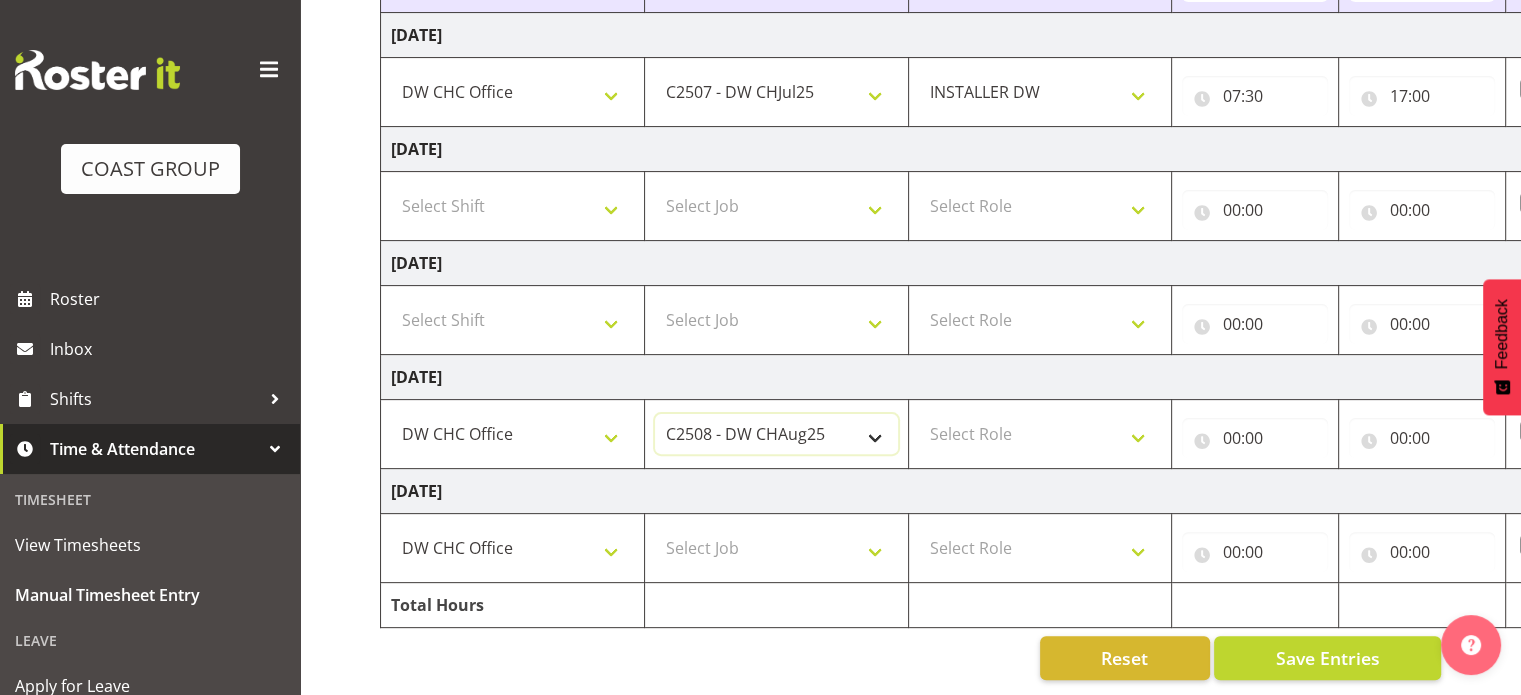 click on "1 Carlton Events 1 [PERSON_NAME] 1 [PERSON_NAME][GEOGRAPHIC_DATA] 1 EHS WAREHOUSE/OFFICE 1 GRS 1 SLP Production 1 SLP Tradeshows 12504000 - AKL Casual [DATE] 1250400R - April Casual C&R 2025 12504050 - CDES Engineering and Technology Expo 2025 12504070 - FINZ (National Financial Adviser Conf) 2025 1250407A - Fidelity @ FINZ Conf 2025 1250407B - La Trobe @ FINZ Conf 25 1250407C - Partners Life @ FINZ Conf 25 12504080 - AKL Go Green 2025 12504100 - NZSEE 2025 12504120 - Ester Show 2025 12504150 - Test-[PERSON_NAME]-May 12505000 - AKL Casual [DATE] 1250500R - May Casual C&R 2025 12505020 - Hutchwilco Boat Show 2025 1250502R - [GEOGRAPHIC_DATA] Boat Show 2025 - C&R 12505030 - NZOHS Conference 2025 12505040 - [GEOGRAPHIC_DATA] Art Fair 2025 12505060 - Waipa Home Show 2025 12505070 - CAS 2025 1250507A - CAS 2025 - 200 Doors 1250507B - CAS 2025 - Cutera 1250507C - CAS 2025 - Dermocosmetica 12505080 - [GEOGRAPHIC_DATA] Conference 2025 1250508A - Zeiss @ [GEOGRAPHIC_DATA] 25 1250508B - Roche @ [GEOGRAPHIC_DATA] 25 1250508C - Alcon @ [GEOGRAPHIC_DATA] 25 12505090 - BuildLink Trade Show 2025" at bounding box center (776, 434) 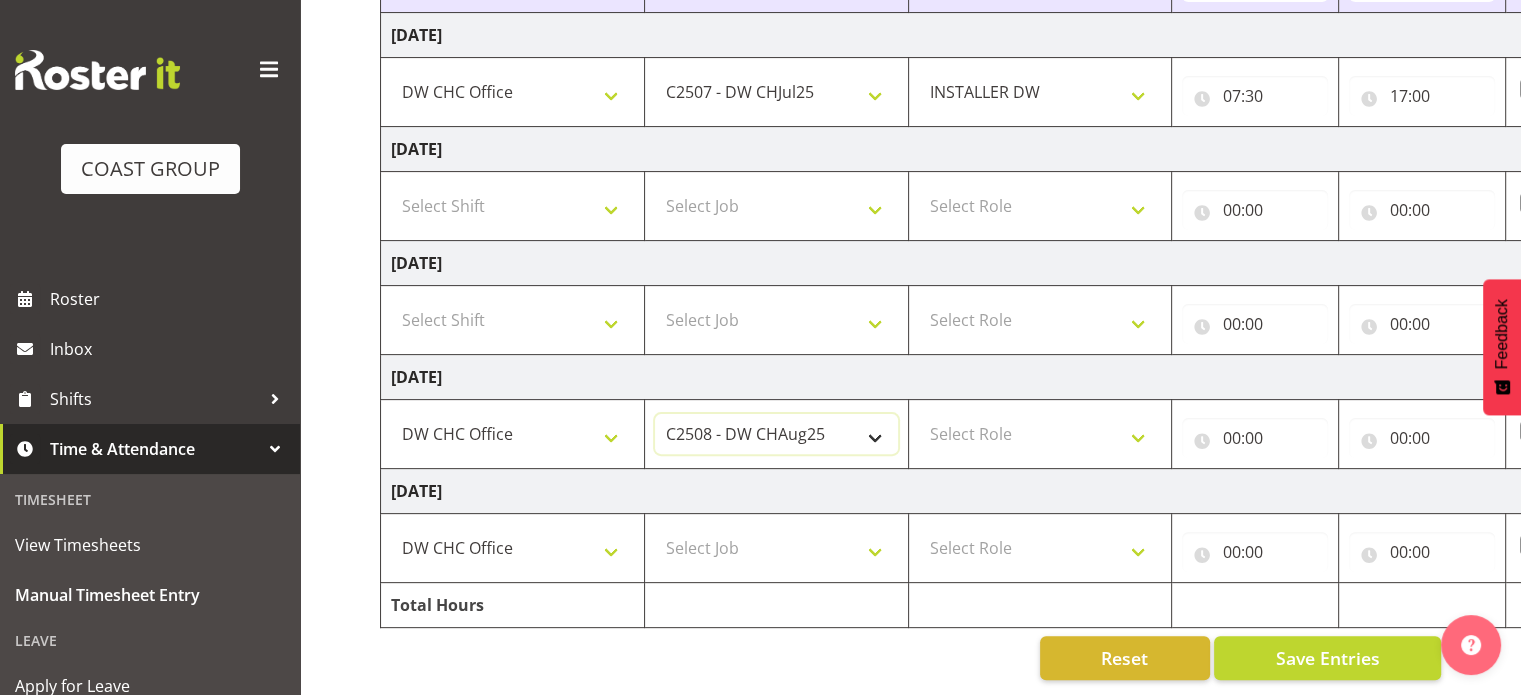 select on "9475" 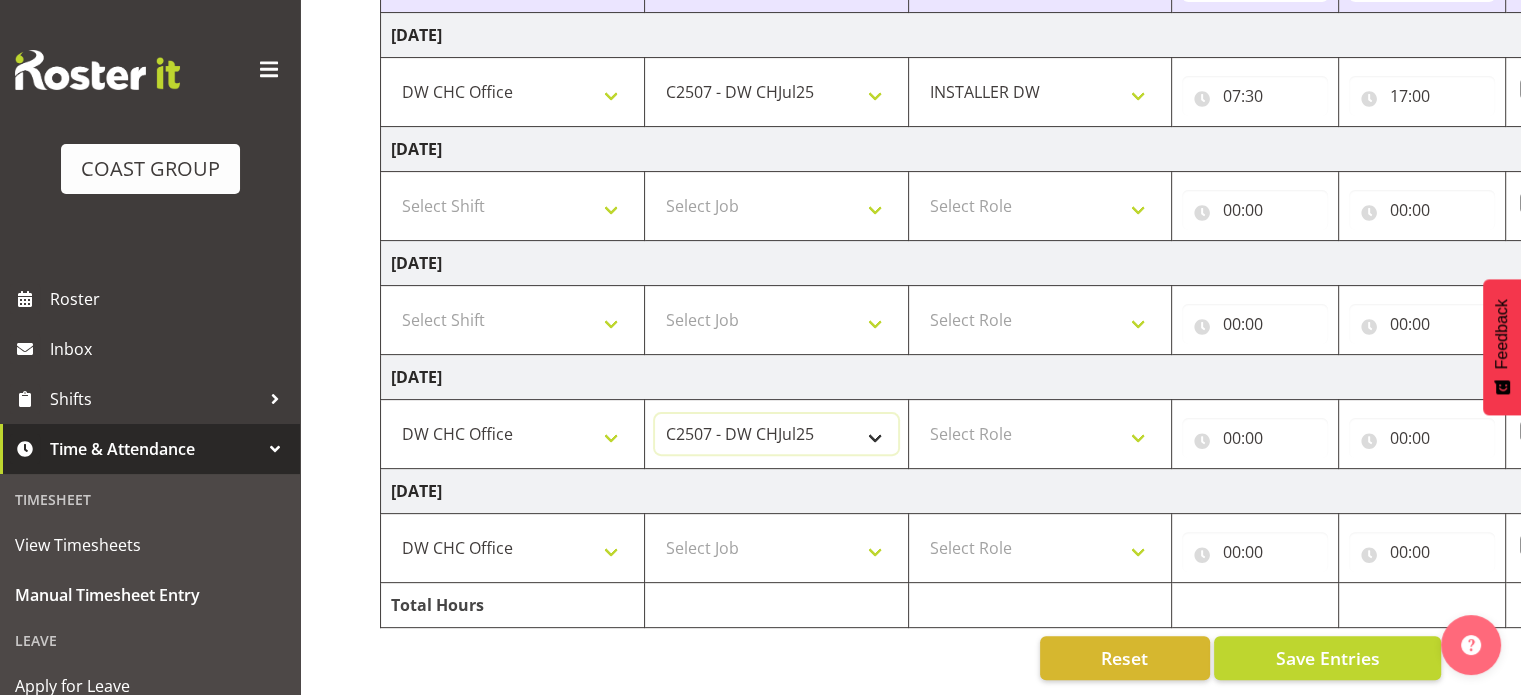 click on "1 Carlton Events 1 [PERSON_NAME] 1 [PERSON_NAME][GEOGRAPHIC_DATA] 1 EHS WAREHOUSE/OFFICE 1 GRS 1 SLP Production 1 SLP Tradeshows 12504000 - AKL Casual [DATE] 1250400R - April Casual C&R 2025 12504050 - CDES Engineering and Technology Expo 2025 12504070 - FINZ (National Financial Adviser Conf) 2025 1250407A - Fidelity @ FINZ Conf 2025 1250407B - La Trobe @ FINZ Conf 25 1250407C - Partners Life @ FINZ Conf 25 12504080 - AKL Go Green 2025 12504100 - NZSEE 2025 12504120 - Ester Show 2025 12504150 - Test-[PERSON_NAME]-May 12505000 - AKL Casual [DATE] 1250500R - May Casual C&R 2025 12505020 - Hutchwilco Boat Show 2025 1250502R - [GEOGRAPHIC_DATA] Boat Show 2025 - C&R 12505030 - NZOHS Conference 2025 12505040 - [GEOGRAPHIC_DATA] Art Fair 2025 12505060 - Waipa Home Show 2025 12505070 - CAS 2025 1250507A - CAS 2025 - 200 Doors 1250507B - CAS 2025 - Cutera 1250507C - CAS 2025 - Dermocosmetica 12505080 - [GEOGRAPHIC_DATA] Conference 2025 1250508A - Zeiss @ [GEOGRAPHIC_DATA] 25 1250508B - Roche @ [GEOGRAPHIC_DATA] 25 1250508C - Alcon @ [GEOGRAPHIC_DATA] 25 12505090 - BuildLink Trade Show 2025" at bounding box center [776, 434] 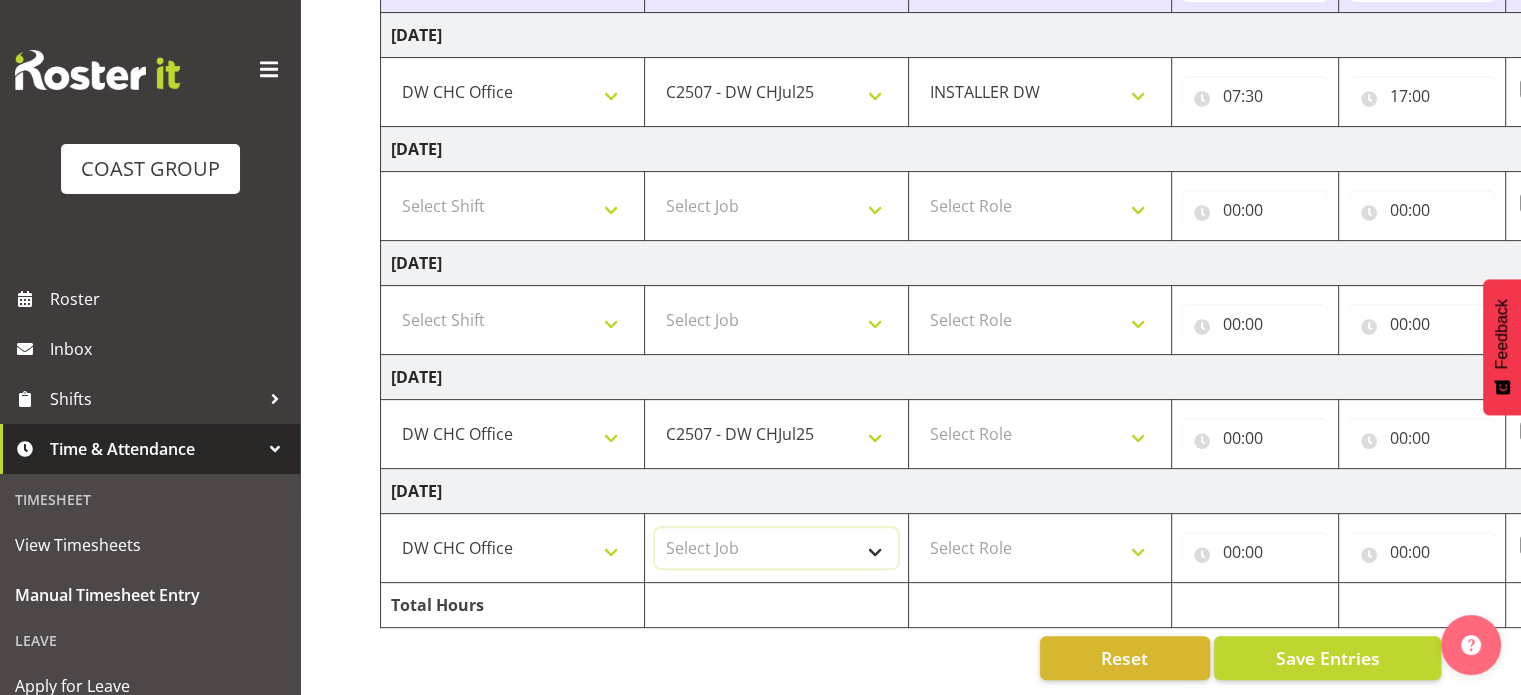 click on "Select Job  1 Carlton Events 1 [PERSON_NAME][GEOGRAPHIC_DATA] 1 [PERSON_NAME][GEOGRAPHIC_DATA] 1 EHS WAREHOUSE/OFFICE 1 GRS 1 SLP Production 1 SLP Tradeshows 12504000 - AKL Casual [DATE] 1250400R - April Casual C&R 2025 12504050 - CDES Engineering and Technology Expo 2025 12504070 - FINZ (National Financial Adviser Conf) 2025 1250407A - Fidelity @ FINZ Conf 2025 1250407B - La Trobe @ FINZ Conf 25 1250407C - Partners Life @ FINZ Conf 25 12504080 - AKL Go Green 2025 12504100 - NZSEE 2025 12504120 - Ester Show 2025 12504150 - Test-[PERSON_NAME]-May 12505000 - AKL Casual [DATE] 1250500R - May Casual C&R 2025 12505020 - Hutchwilco Boat Show 2025 1250502R - [GEOGRAPHIC_DATA] Boat Show 2025 - C&R 12505030 - NZOHS Conference 2025 12505040 - Aotearoa Art Fair 2025 12505060 - Waipa Home Show 2025 12505070 - CAS 2025 1250507A - CAS 2025 - 200 Doors 1250507B - CAS 2025 - Cutera 1250507C - CAS 2025 - Dermocosmetica 12505080 - [GEOGRAPHIC_DATA] Conference 2025 1250508A - Zeiss @ [GEOGRAPHIC_DATA] 25 1250508B - Roche @ [GEOGRAPHIC_DATA] 25 1250508C - Alcon @ [GEOGRAPHIC_DATA] 25 12505130 - Test- [PERSON_NAME] 1" at bounding box center (776, 548) 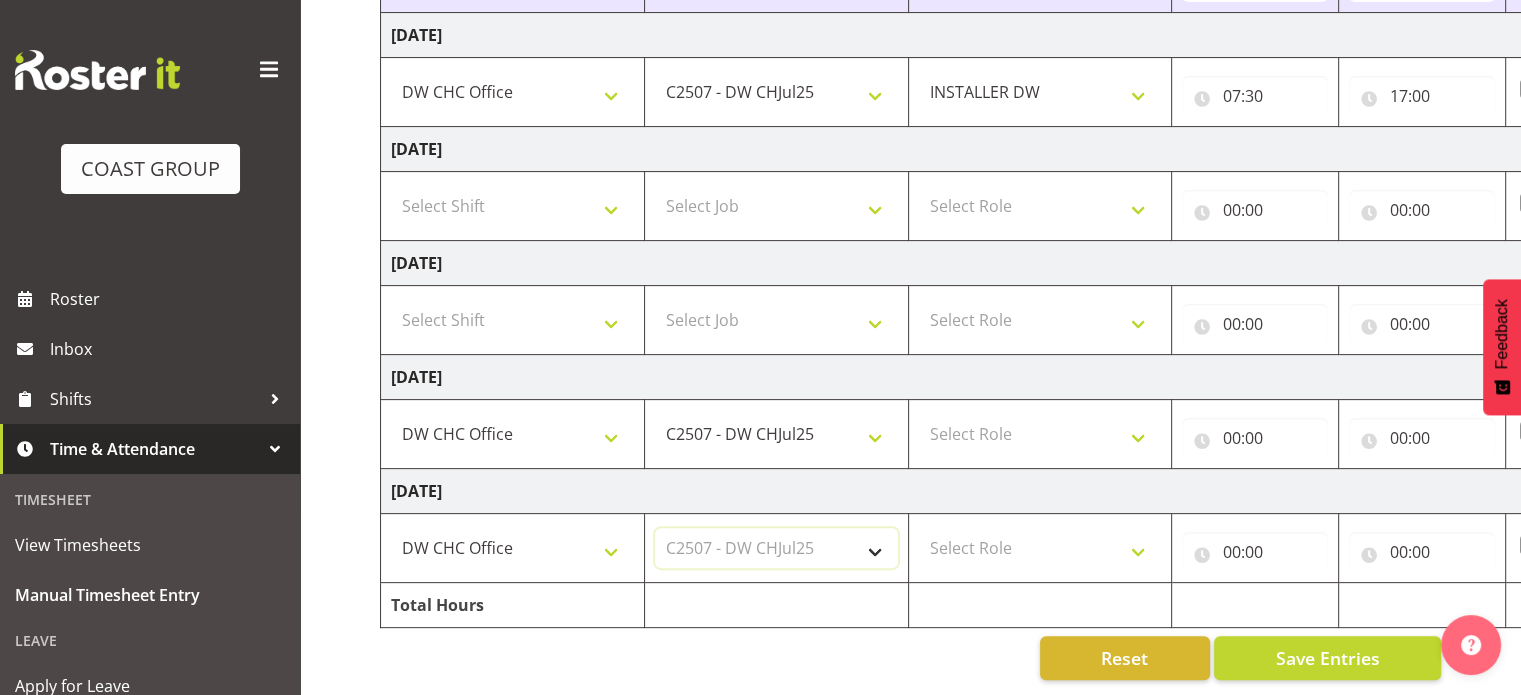 click on "Select Job  1 Carlton Events 1 [PERSON_NAME][GEOGRAPHIC_DATA] 1 [PERSON_NAME][GEOGRAPHIC_DATA] 1 EHS WAREHOUSE/OFFICE 1 GRS 1 SLP Production 1 SLP Tradeshows 12504000 - AKL Casual [DATE] 1250400R - April Casual C&R 2025 12504050 - CDES Engineering and Technology Expo 2025 12504070 - FINZ (National Financial Adviser Conf) 2025 1250407A - Fidelity @ FINZ Conf 2025 1250407B - La Trobe @ FINZ Conf 25 1250407C - Partners Life @ FINZ Conf 25 12504080 - AKL Go Green 2025 12504100 - NZSEE 2025 12504120 - Ester Show 2025 12504150 - Test-[PERSON_NAME]-May 12505000 - AKL Casual [DATE] 1250500R - May Casual C&R 2025 12505020 - Hutchwilco Boat Show 2025 1250502R - [GEOGRAPHIC_DATA] Boat Show 2025 - C&R 12505030 - NZOHS Conference 2025 12505040 - Aotearoa Art Fair 2025 12505060 - Waipa Home Show 2025 12505070 - CAS 2025 1250507A - CAS 2025 - 200 Doors 1250507B - CAS 2025 - Cutera 1250507C - CAS 2025 - Dermocosmetica 12505080 - [GEOGRAPHIC_DATA] Conference 2025 1250508A - Zeiss @ [GEOGRAPHIC_DATA] 25 1250508B - Roche @ [GEOGRAPHIC_DATA] 25 1250508C - Alcon @ [GEOGRAPHIC_DATA] 25 12505130 - Test- [PERSON_NAME] 1" at bounding box center (776, 548) 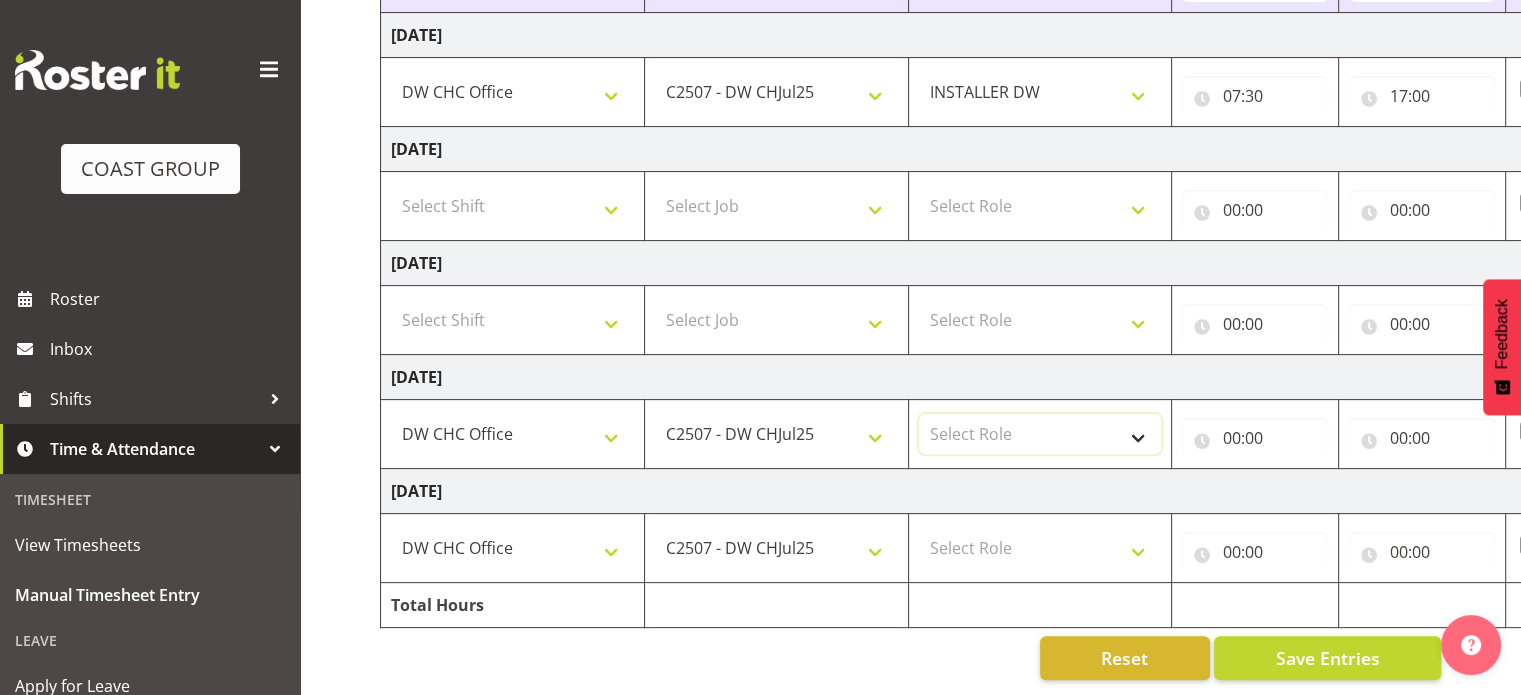drag, startPoint x: 1047, startPoint y: 419, endPoint x: 1040, endPoint y: 427, distance: 10.630146 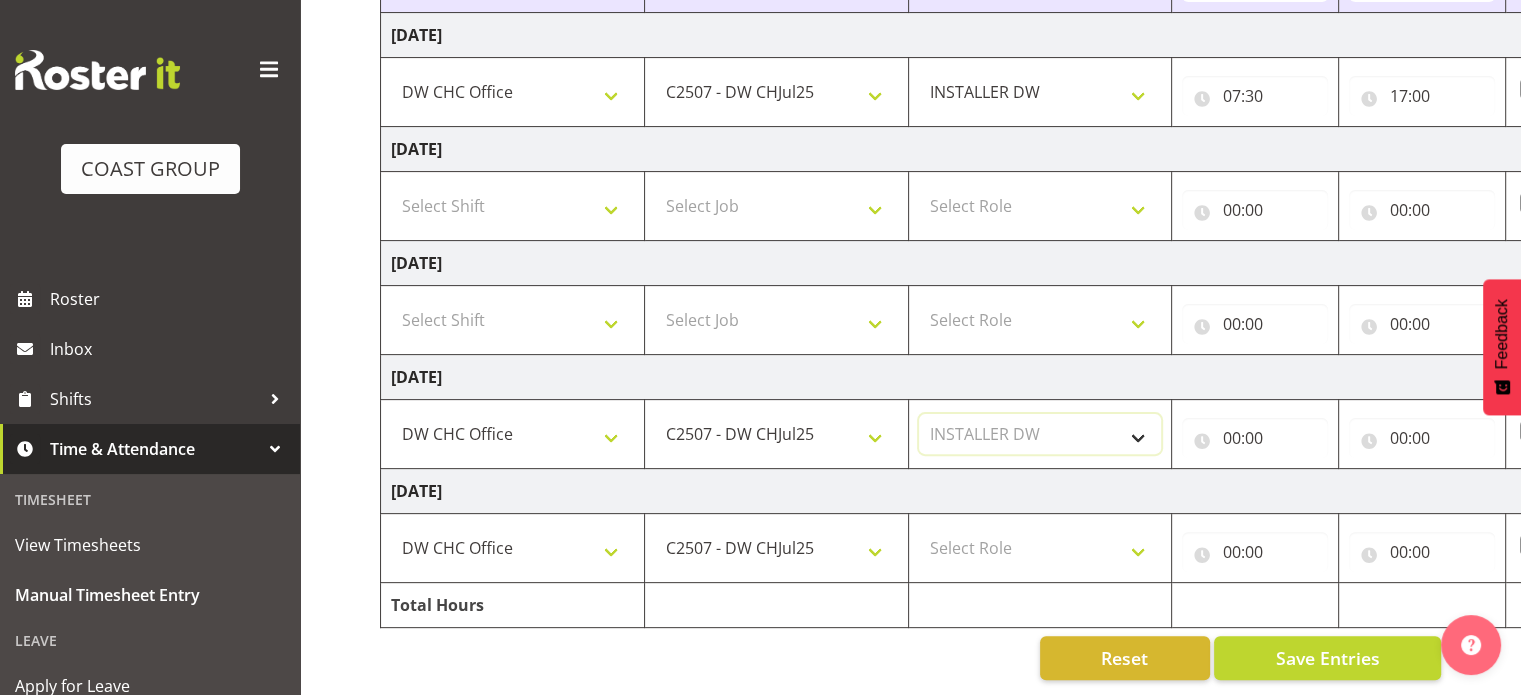 click on "Select Role  INSTALLER DW" at bounding box center (1040, 434) 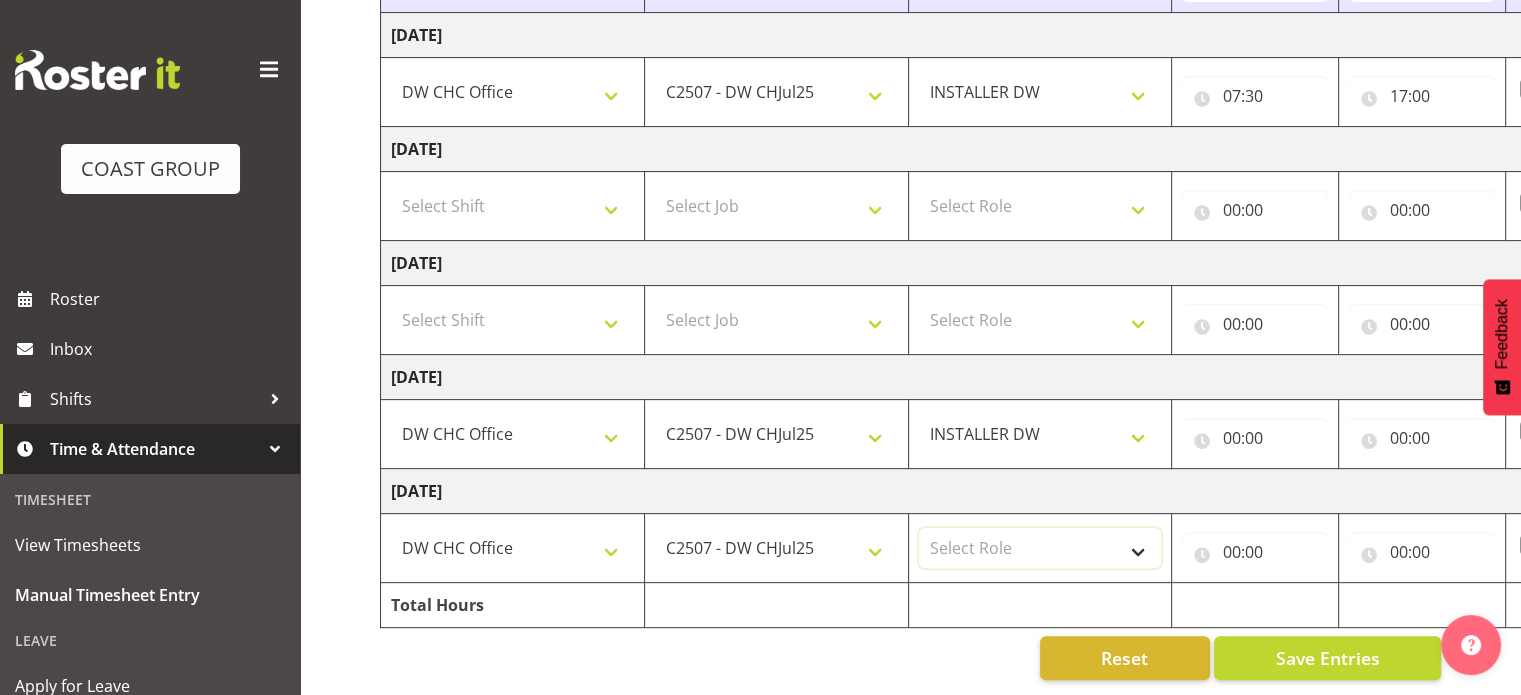 click on "Select Role  INSTALLER DW" at bounding box center (1040, 548) 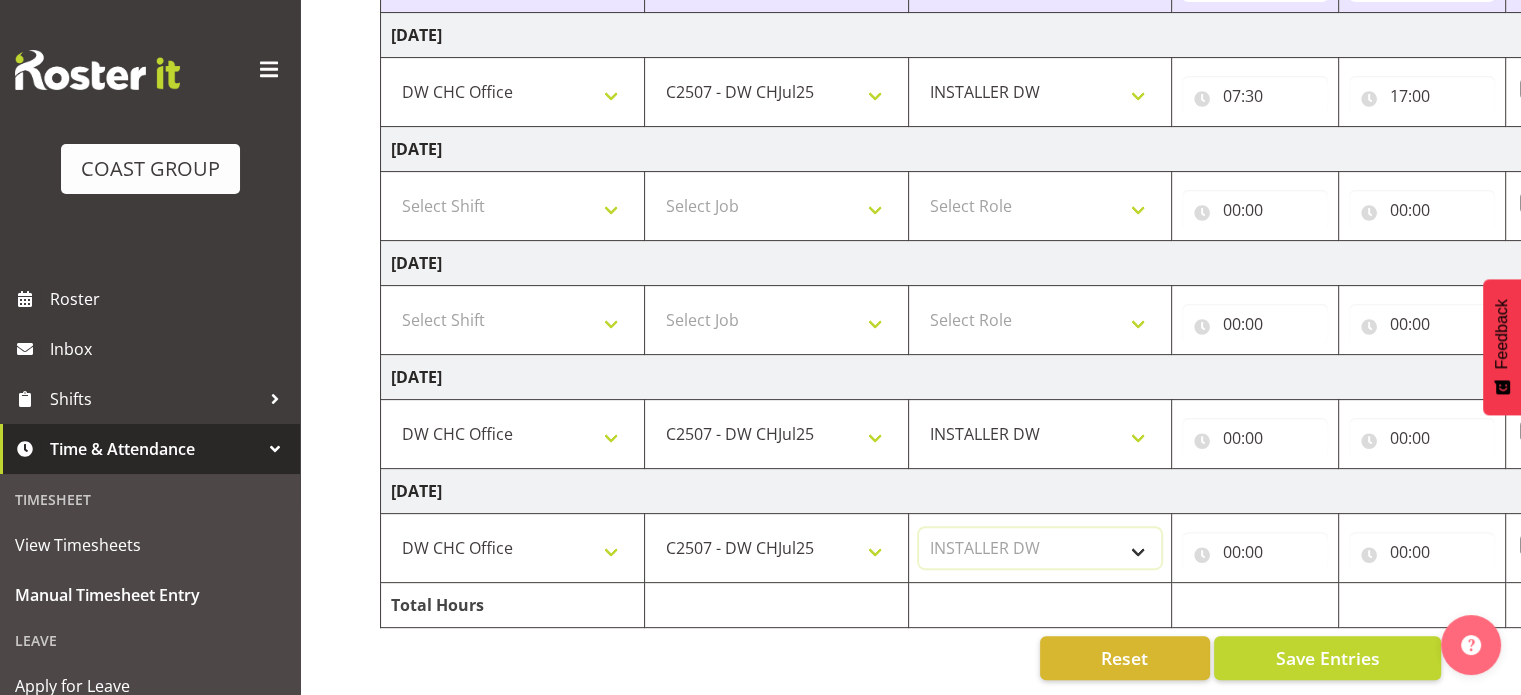 click on "Select Role  INSTALLER DW" at bounding box center (1040, 548) 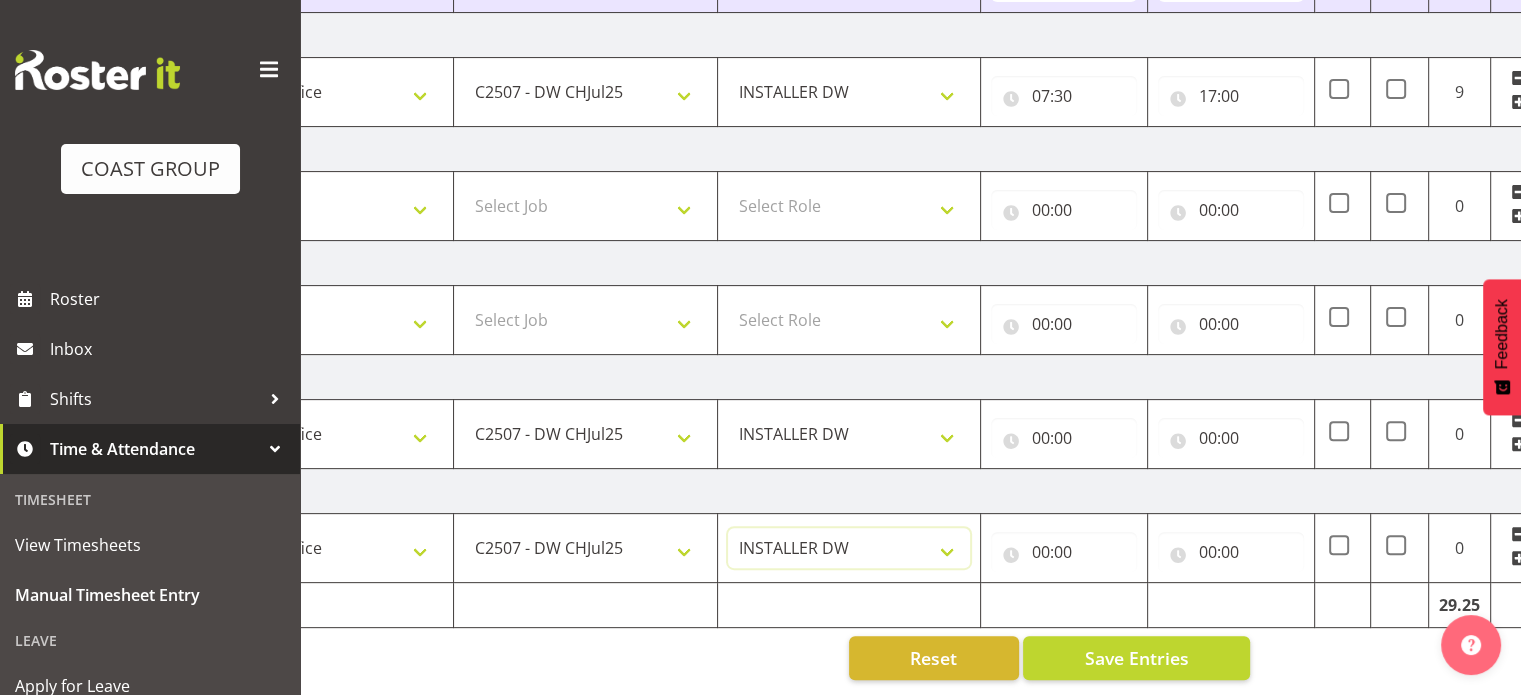 scroll, scrollTop: 0, scrollLeft: 259, axis: horizontal 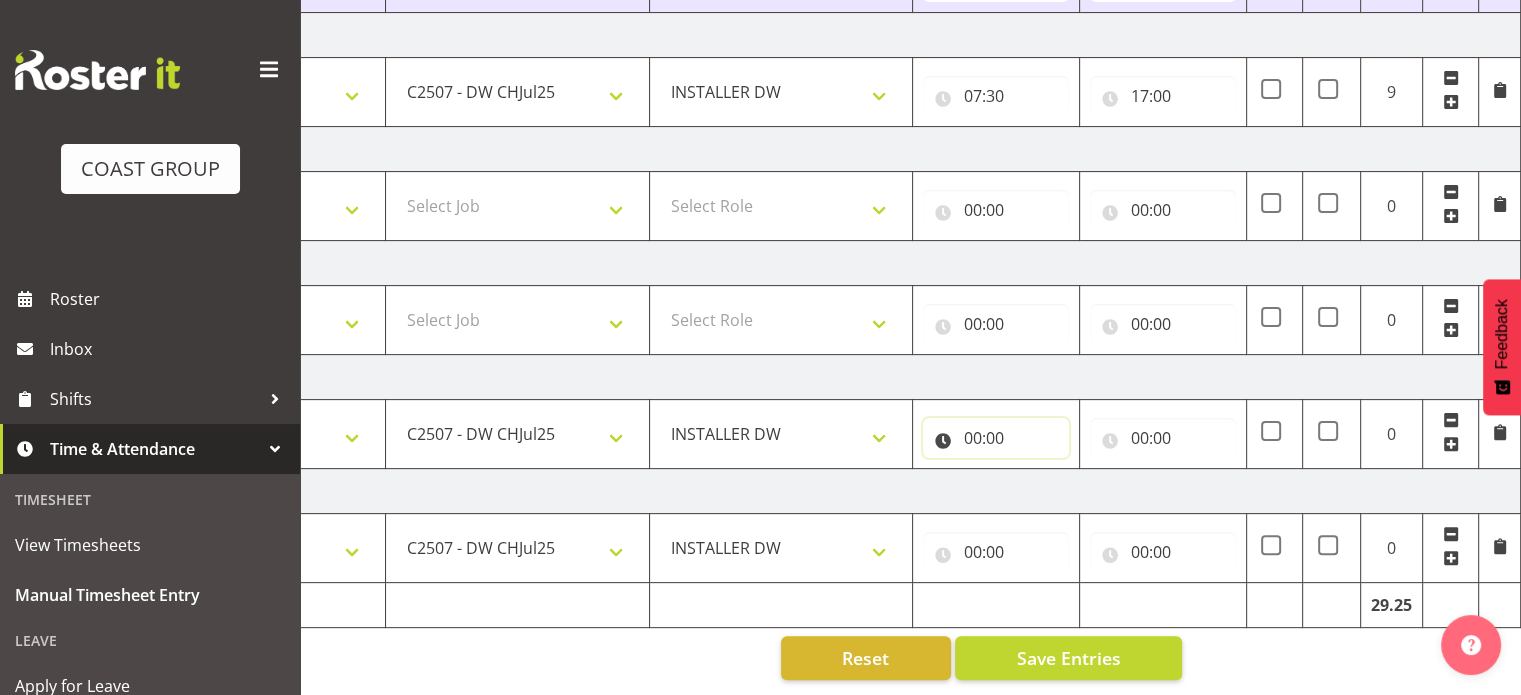 click on "00:00" at bounding box center (996, 438) 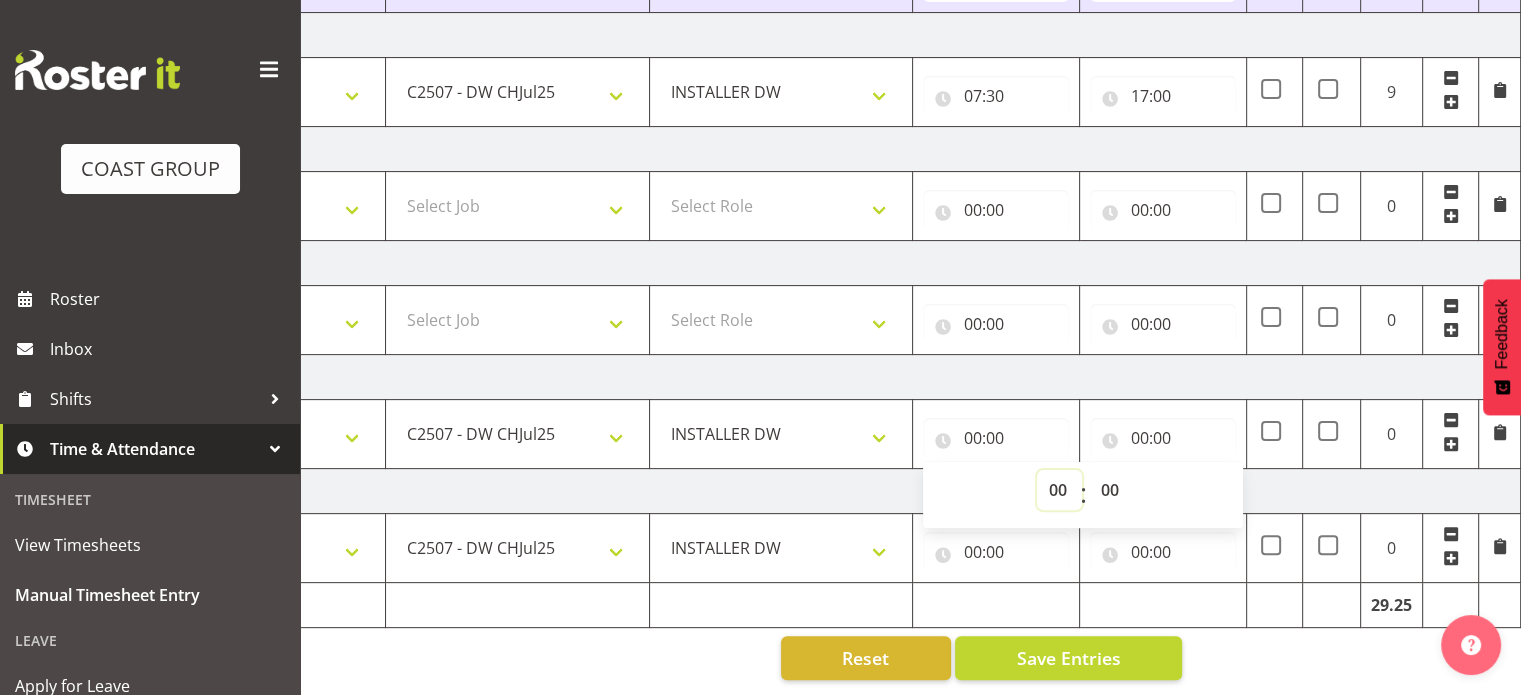 click on "00   01   02   03   04   05   06   07   08   09   10   11   12   13   14   15   16   17   18   19   20   21   22   23" at bounding box center (1059, 490) 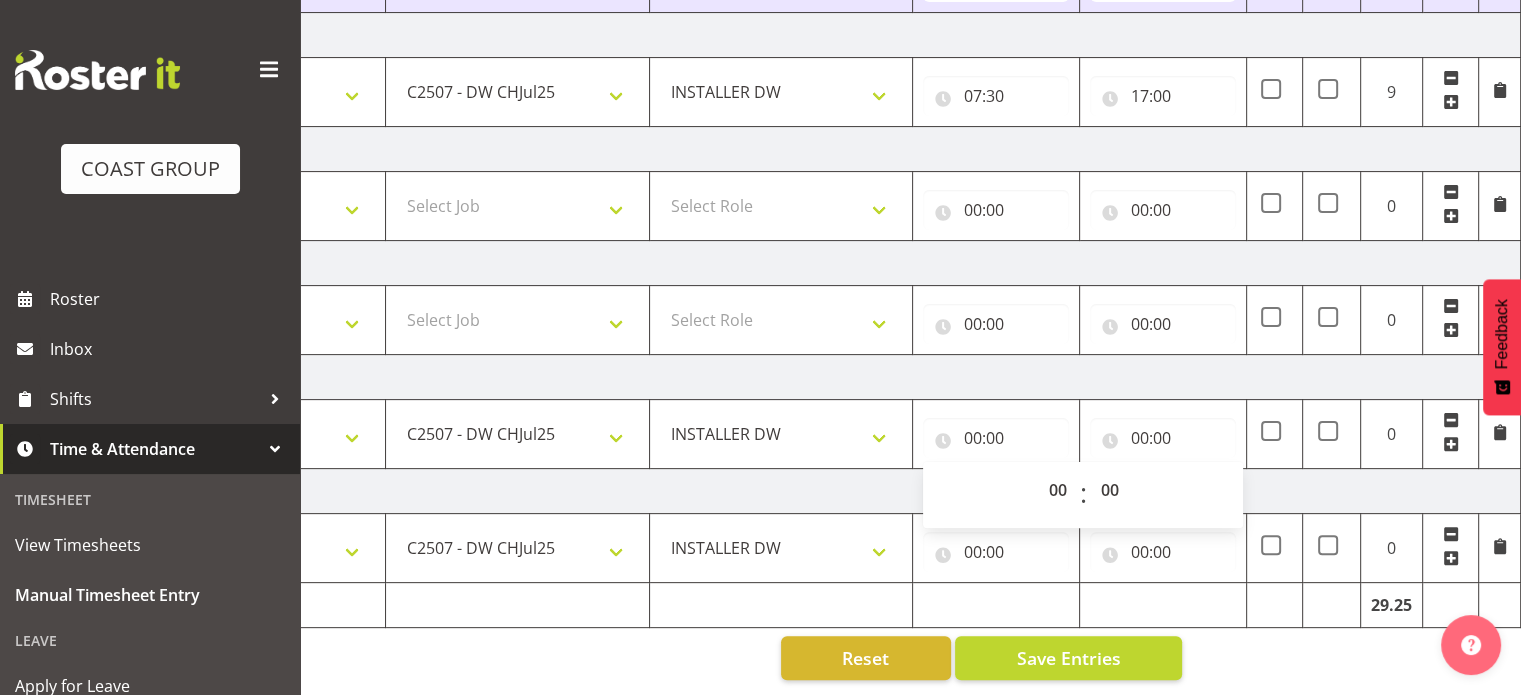 click on "[DATE]" at bounding box center [821, 377] 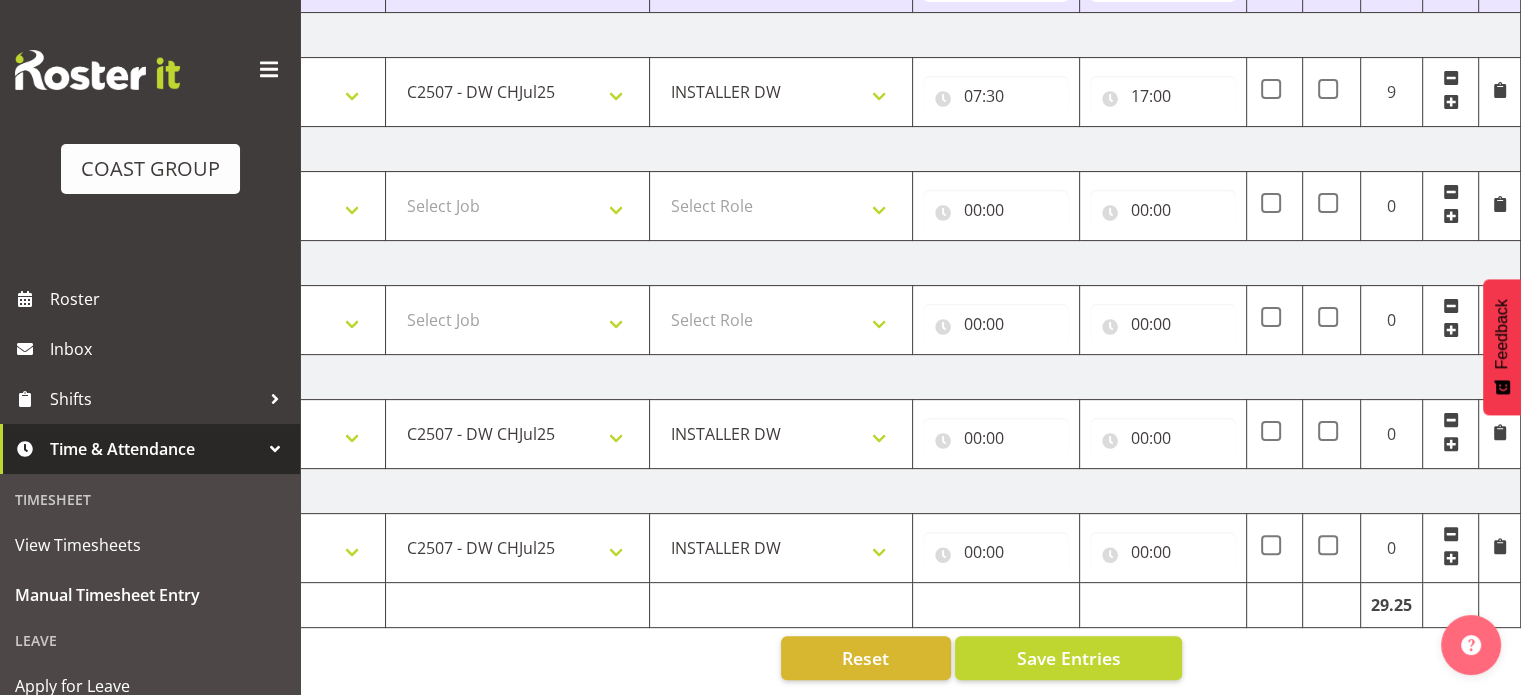 click on "00:00  00   01   02   03   04   05   06   07   08   09   10   11   12   13   14   15   16   17   18   19   20   21   22   23  :  00   01   02   03   04   05   06   07   08   09   10   11   12   13   14   15   16   17   18   19   20   21   22   23   24   25   26   27   28   29   30   31   32   33   34   35   36   37   38   39   40   41   42   43   44   45   46   47   48   49   50   51   52   53   54   55   56   57   58   59" at bounding box center (996, 434) 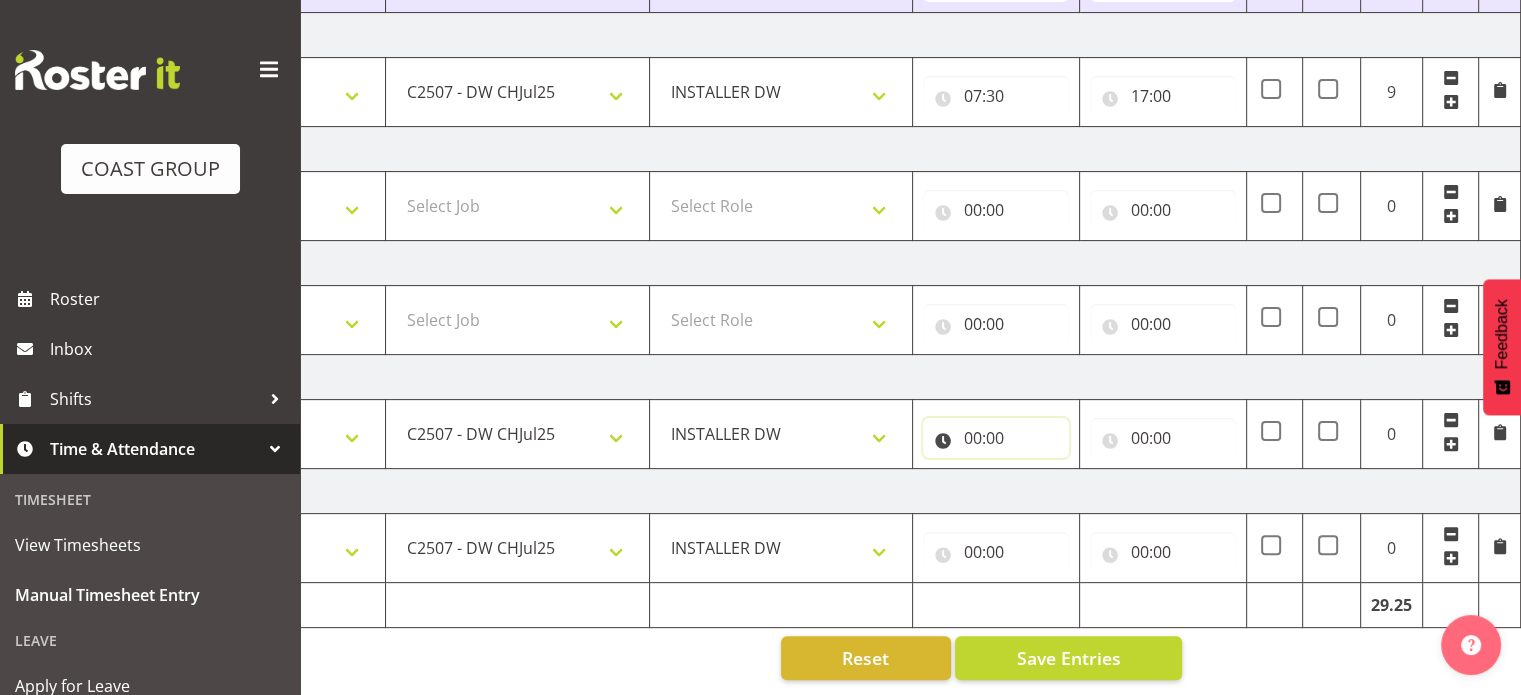 click on "00:00" at bounding box center (996, 438) 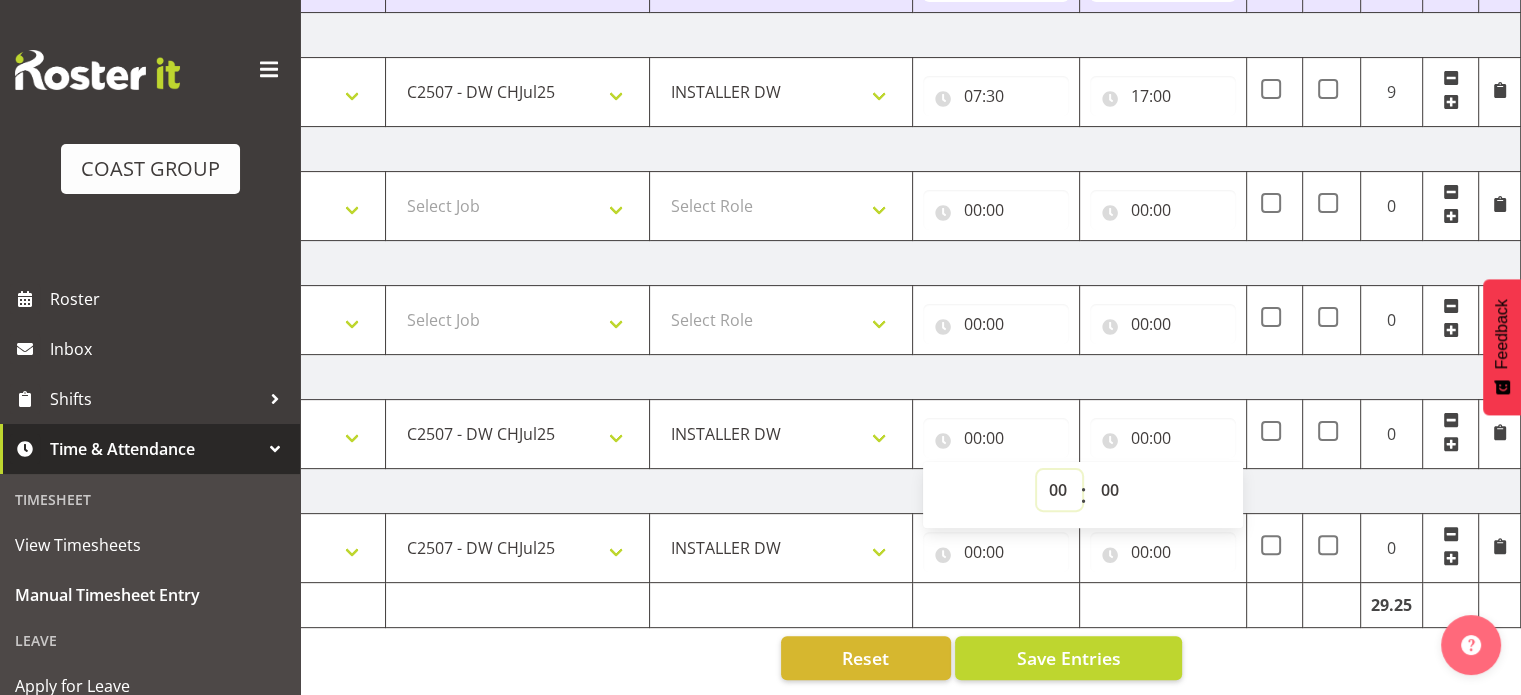 click on "00   01   02   03   04   05   06   07   08   09   10   11   12   13   14   15   16   17   18   19   20   21   22   23" at bounding box center (1059, 490) 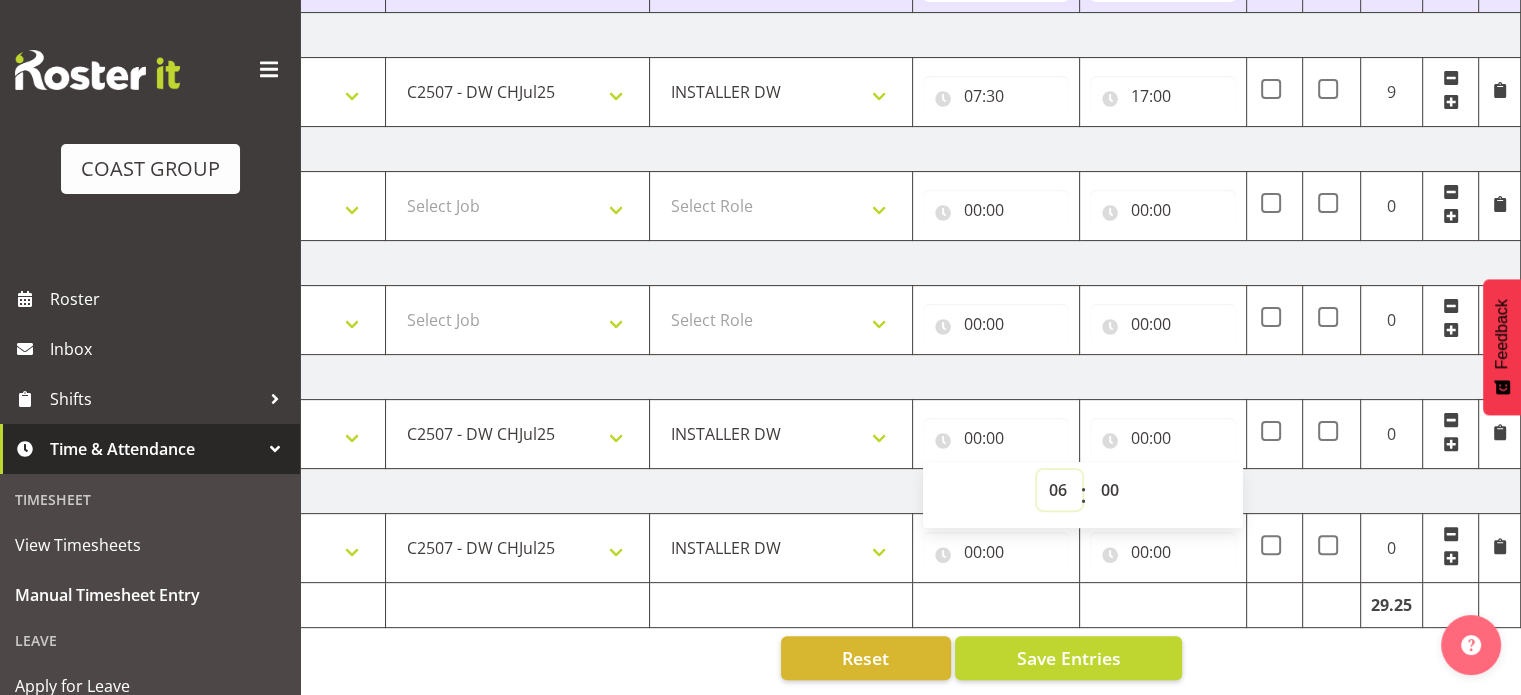 click on "00   01   02   03   04   05   06   07   08   09   10   11   12   13   14   15   16   17   18   19   20   21   22   23" at bounding box center (1059, 490) 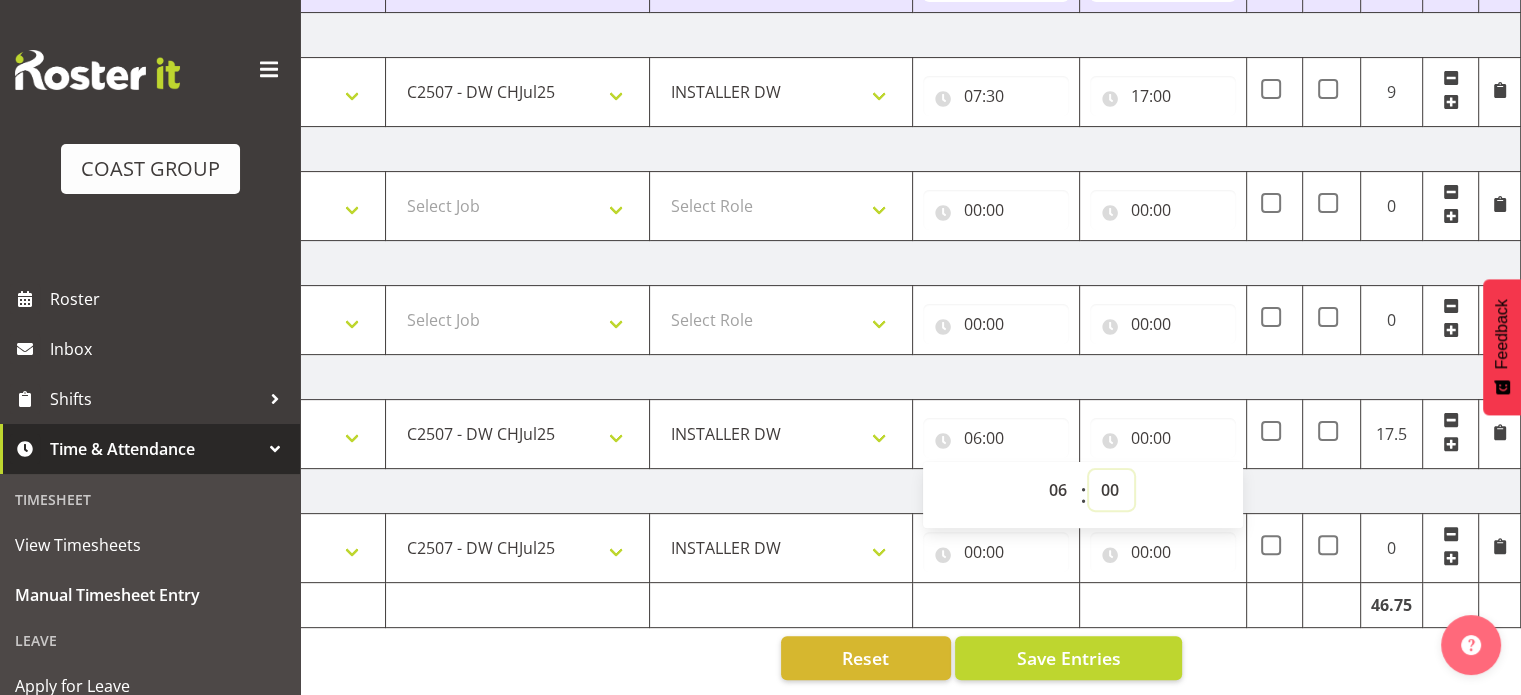 click on "00   01   02   03   04   05   06   07   08   09   10   11   12   13   14   15   16   17   18   19   20   21   22   23   24   25   26   27   28   29   30   31   32   33   34   35   36   37   38   39   40   41   42   43   44   45   46   47   48   49   50   51   52   53   54   55   56   57   58   59" at bounding box center [1111, 490] 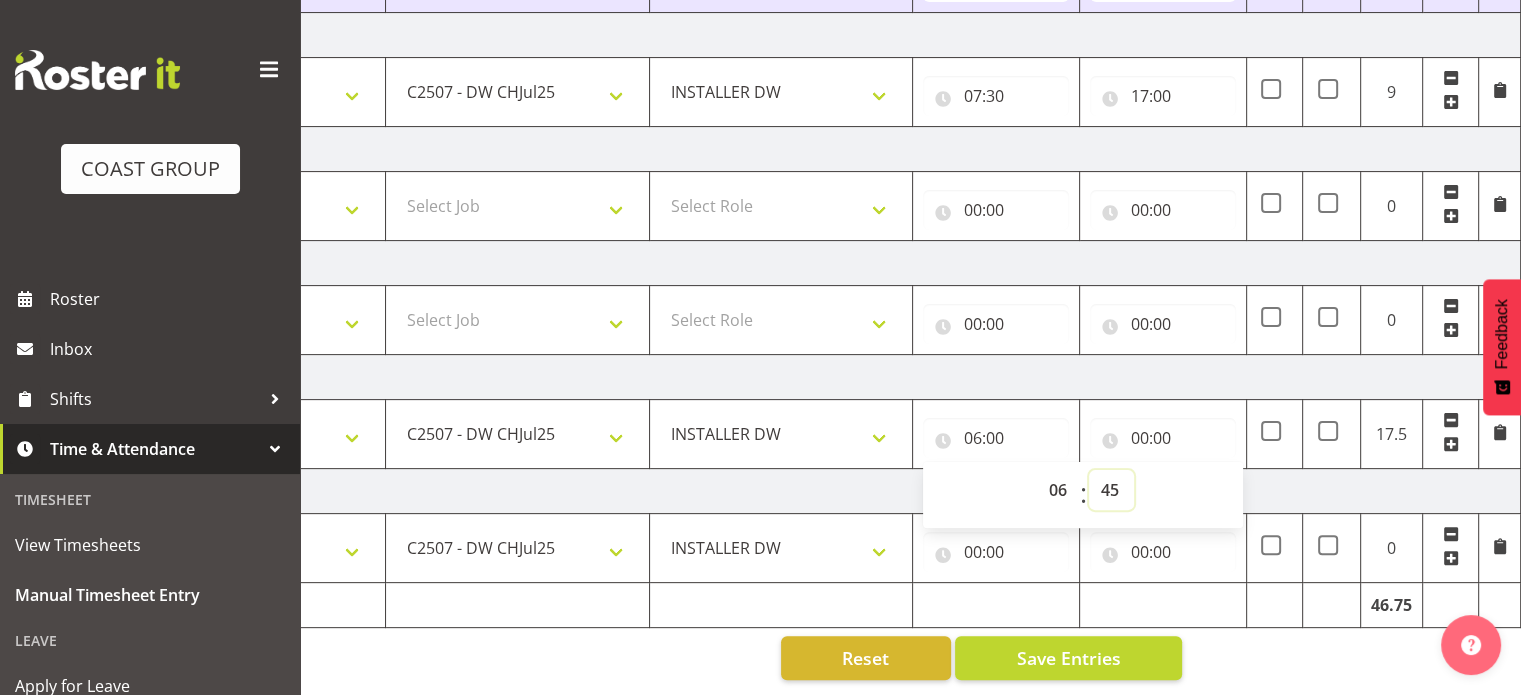 click on "00   01   02   03   04   05   06   07   08   09   10   11   12   13   14   15   16   17   18   19   20   21   22   23   24   25   26   27   28   29   30   31   32   33   34   35   36   37   38   39   40   41   42   43   44   45   46   47   48   49   50   51   52   53   54   55   56   57   58   59" at bounding box center (1111, 490) 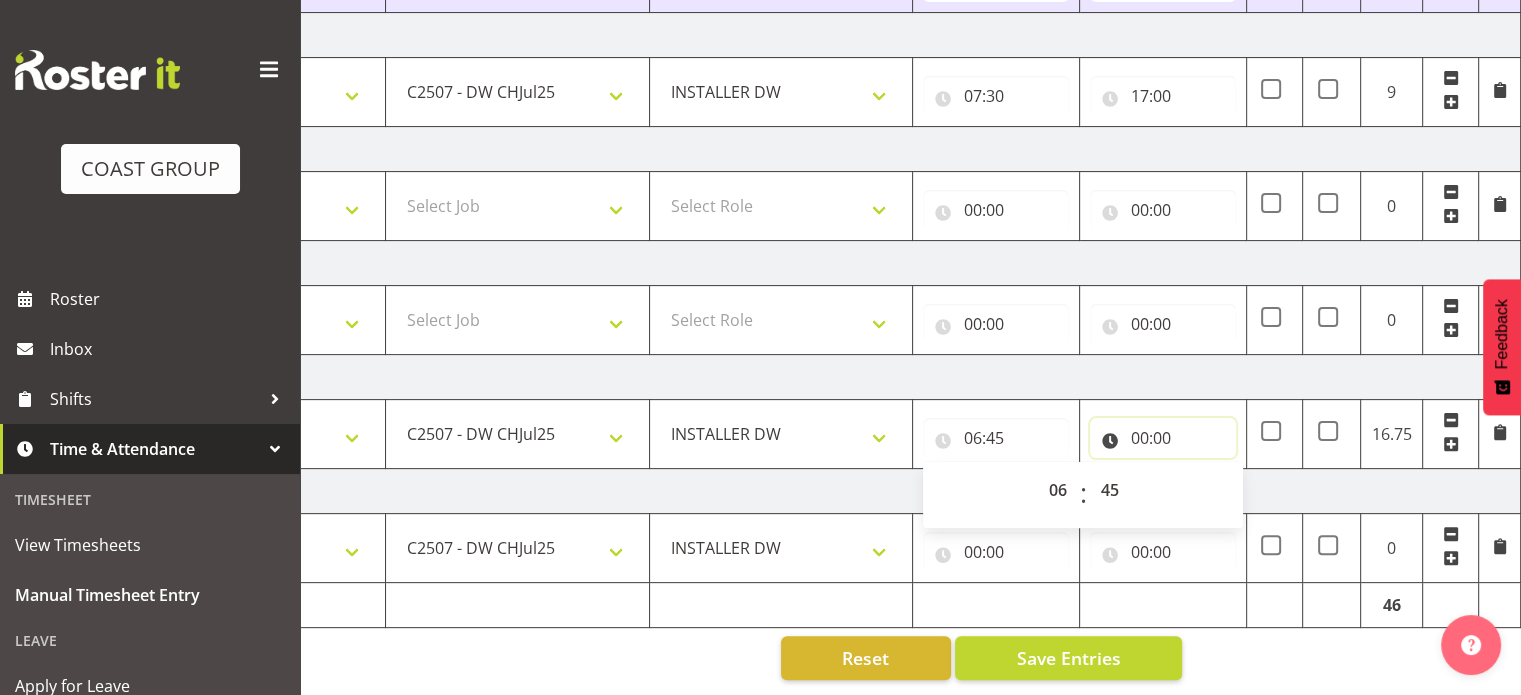 click on "00:00" at bounding box center [1163, 438] 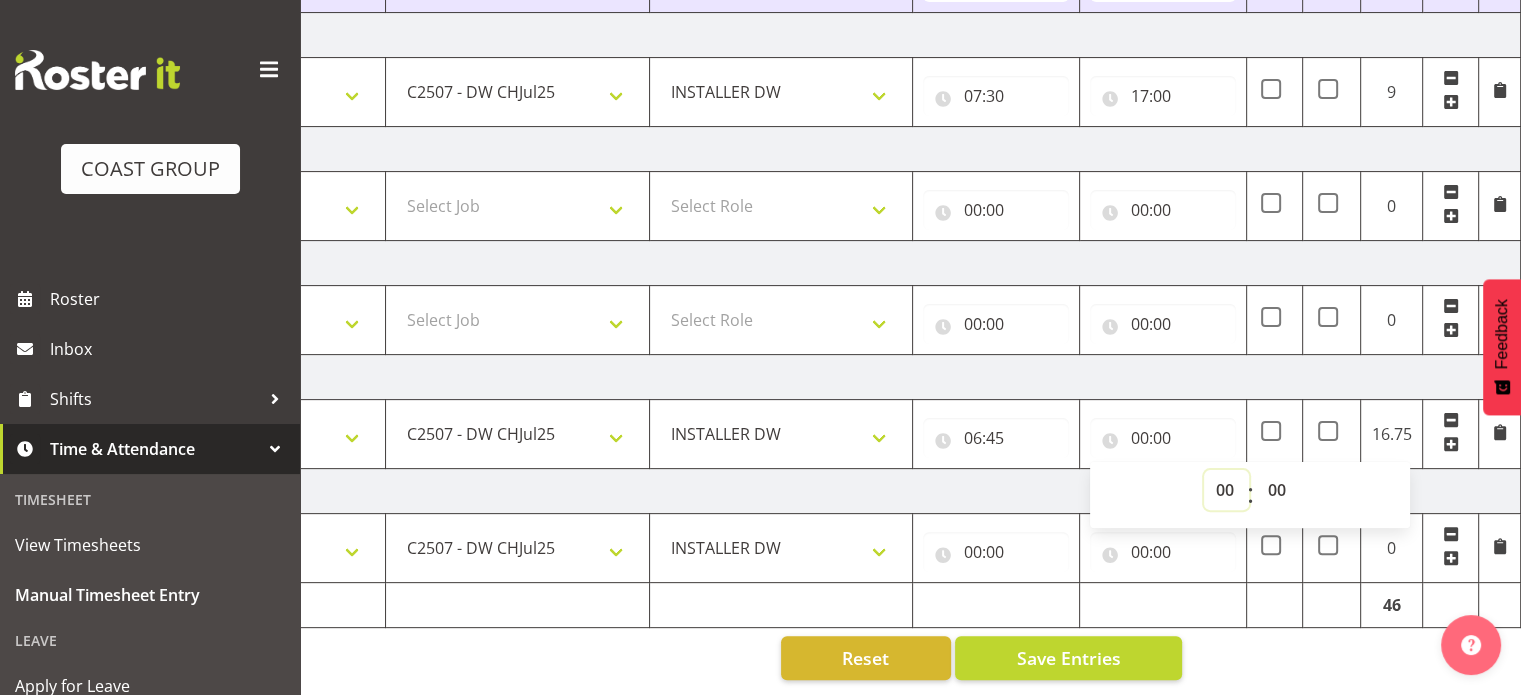 click on "00   01   02   03   04   05   06   07   08   09   10   11   12   13   14   15   16   17   18   19   20   21   22   23" at bounding box center (1226, 490) 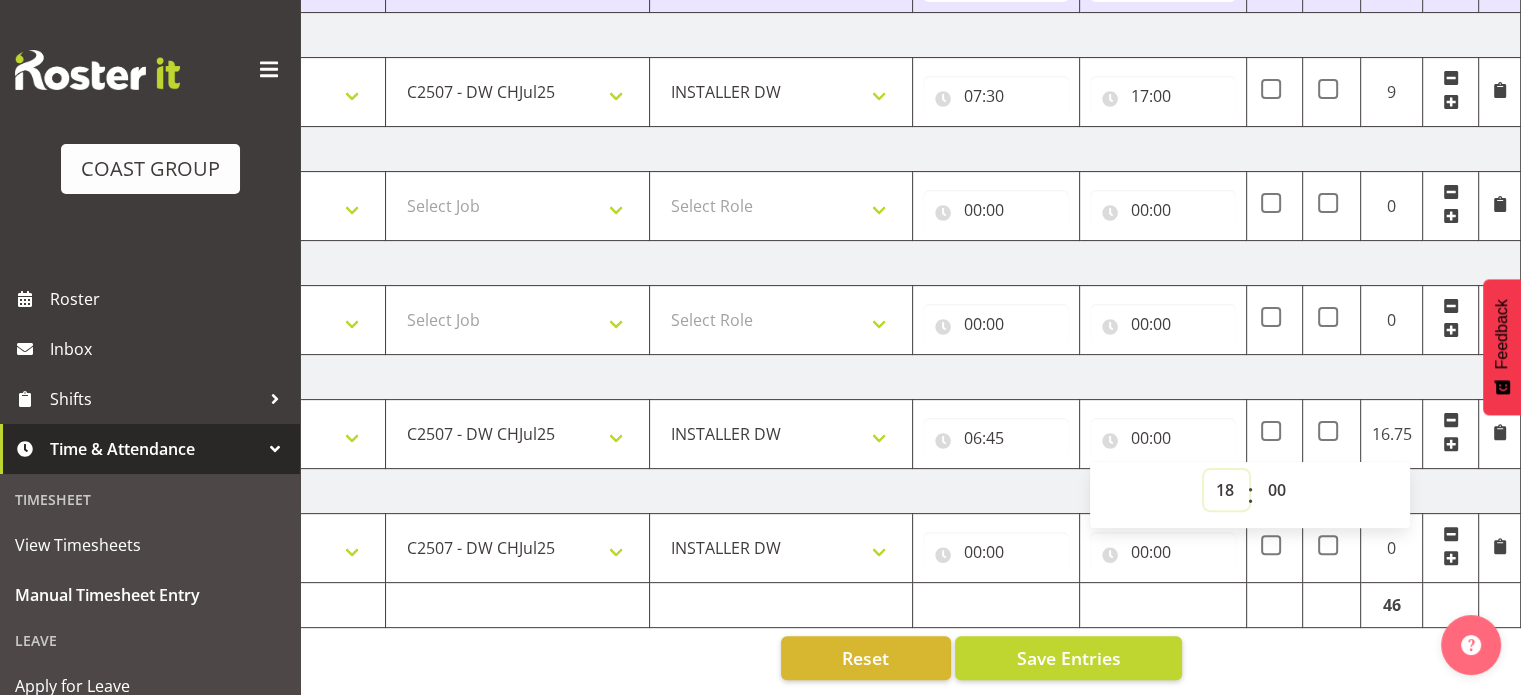 click on "00   01   02   03   04   05   06   07   08   09   10   11   12   13   14   15   16   17   18   19   20   21   22   23" at bounding box center (1226, 490) 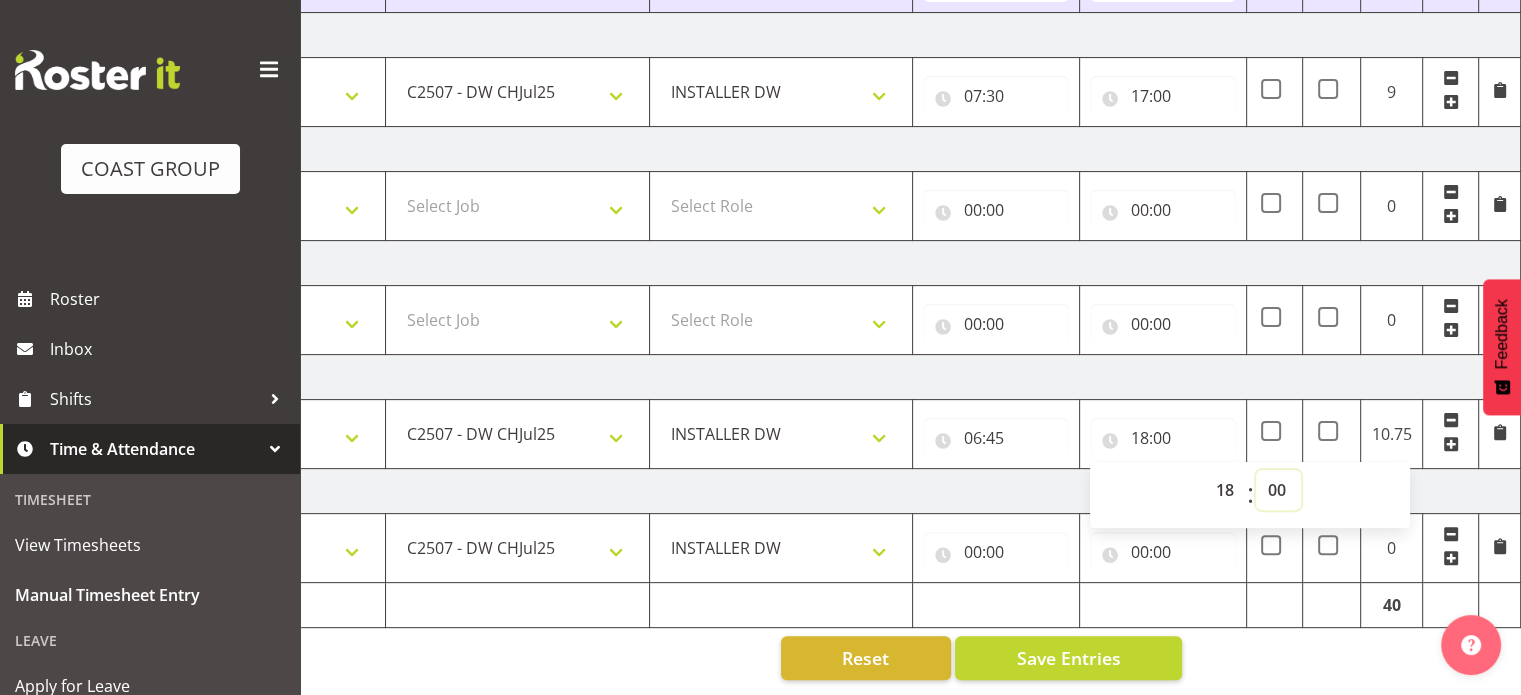 click on "00   01   02   03   04   05   06   07   08   09   10   11   12   13   14   15   16   17   18   19   20   21   22   23   24   25   26   27   28   29   30   31   32   33   34   35   36   37   38   39   40   41   42   43   44   45   46   47   48   49   50   51   52   53   54   55   56   57   58   59" at bounding box center (1278, 490) 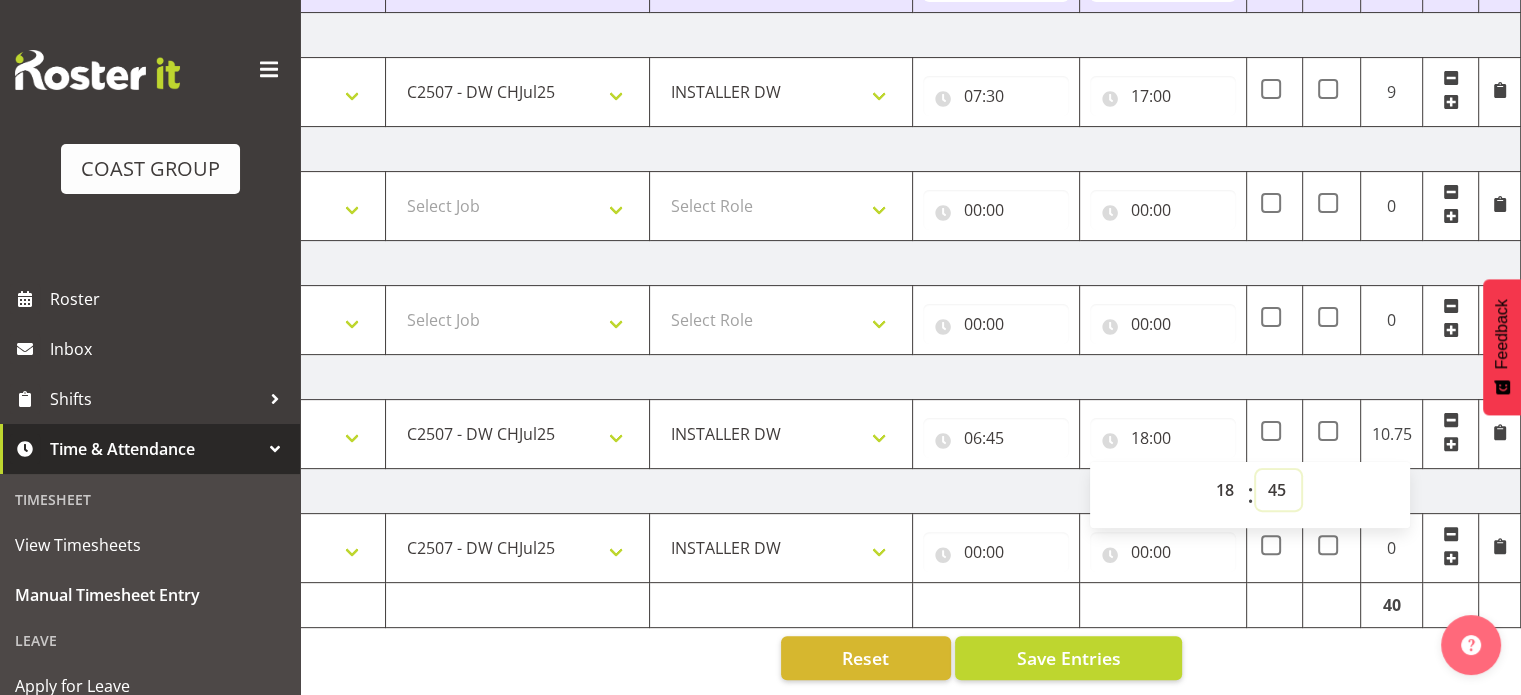 click on "00   01   02   03   04   05   06   07   08   09   10   11   12   13   14   15   16   17   18   19   20   21   22   23   24   25   26   27   28   29   30   31   32   33   34   35   36   37   38   39   40   41   42   43   44   45   46   47   48   49   50   51   52   53   54   55   56   57   58   59" at bounding box center [1278, 490] 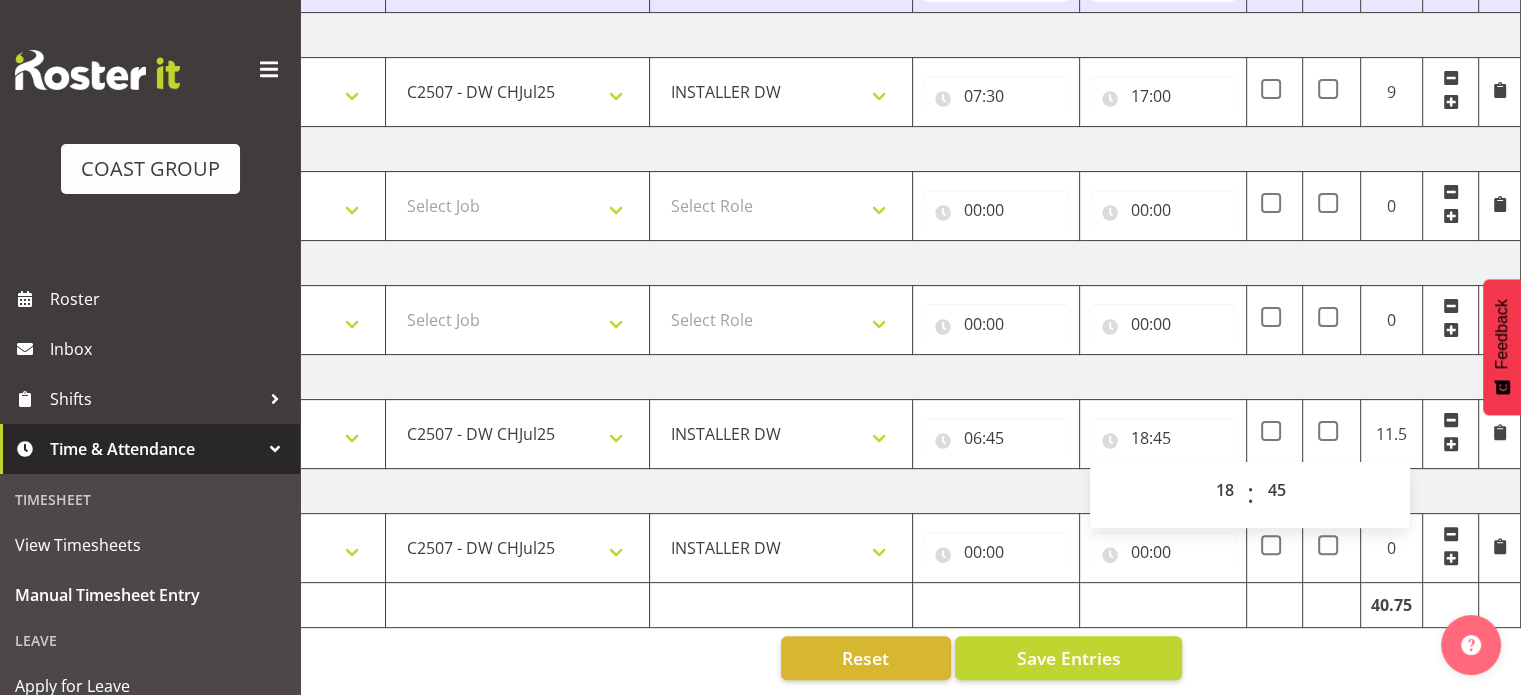 click on "[DATE]" at bounding box center [821, 377] 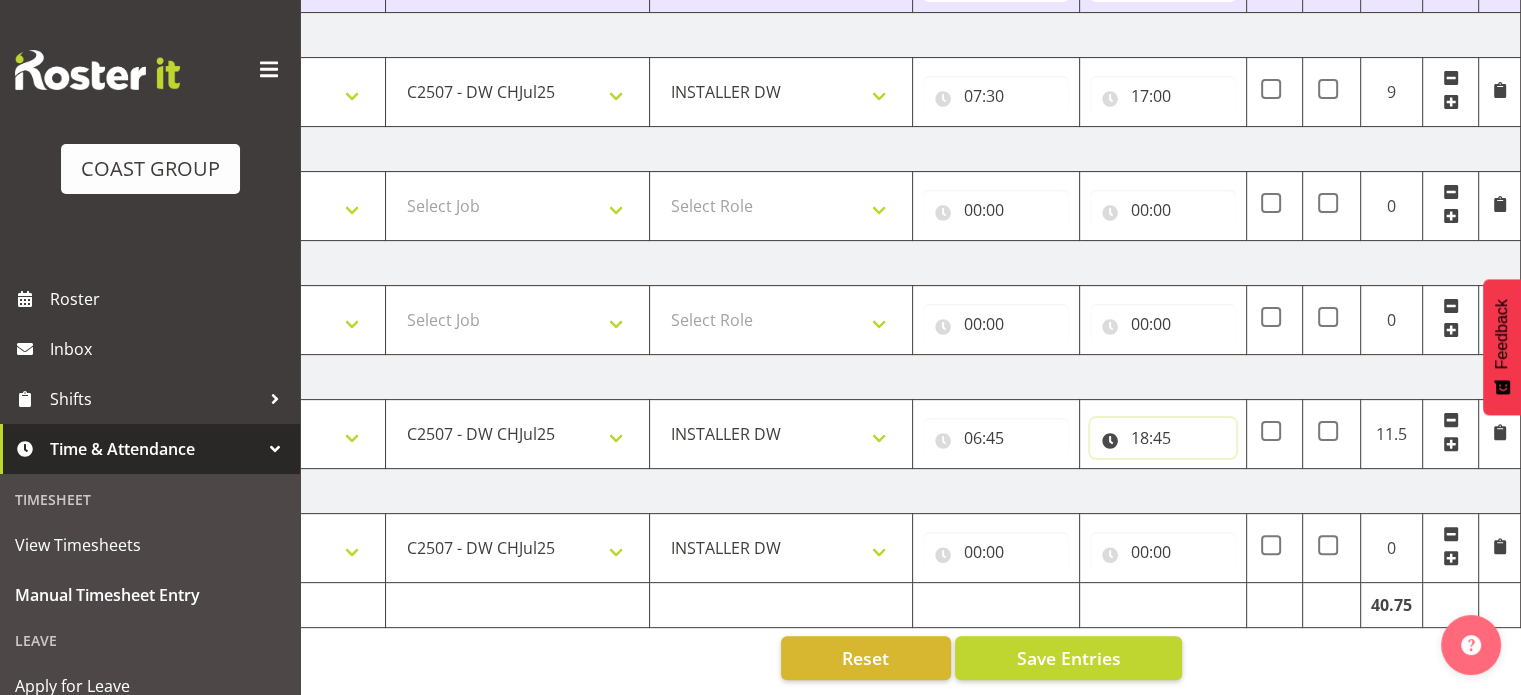 click on "18:45" at bounding box center [1163, 438] 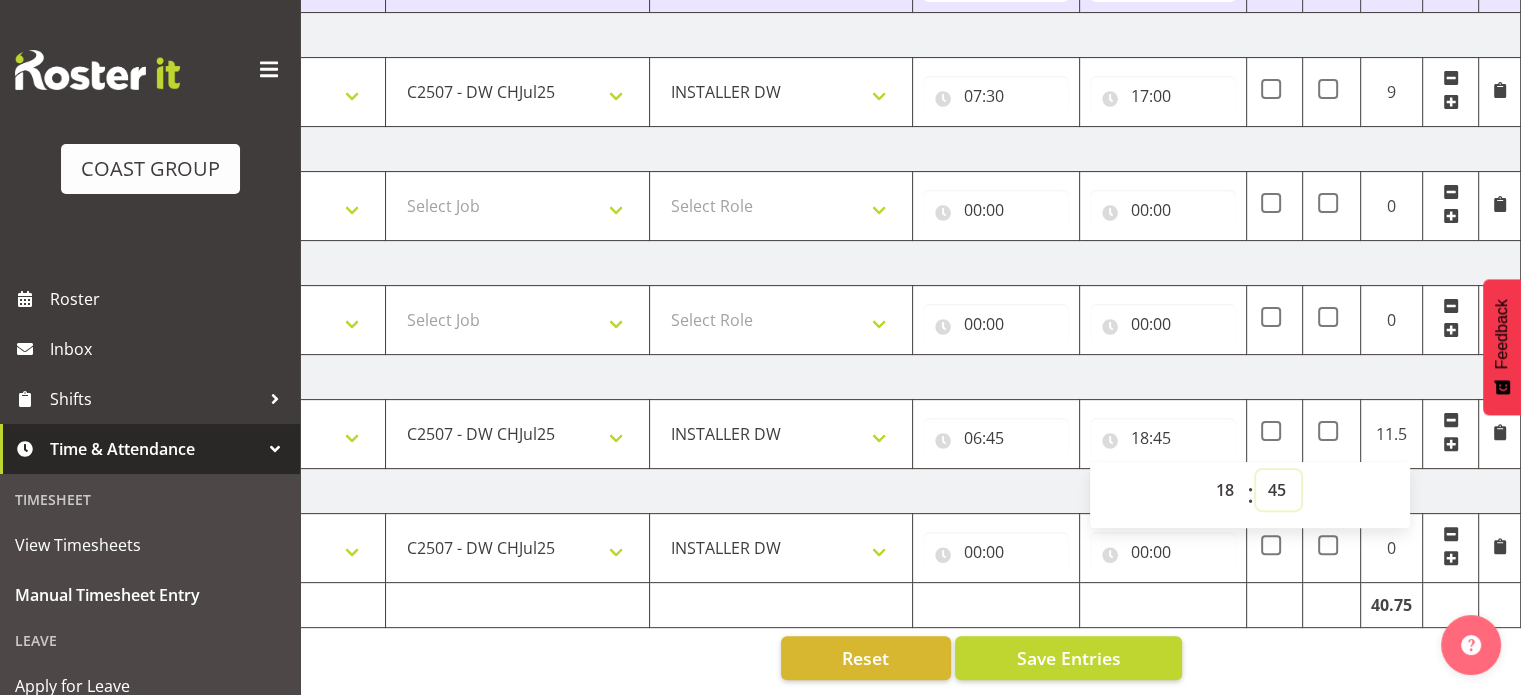 click on "00   01   02   03   04   05   06   07   08   09   10   11   12   13   14   15   16   17   18   19   20   21   22   23   24   25   26   27   28   29   30   31   32   33   34   35   36   37   38   39   40   41   42   43   44   45   46   47   48   49   50   51   52   53   54   55   56   57   58   59" at bounding box center (1278, 490) 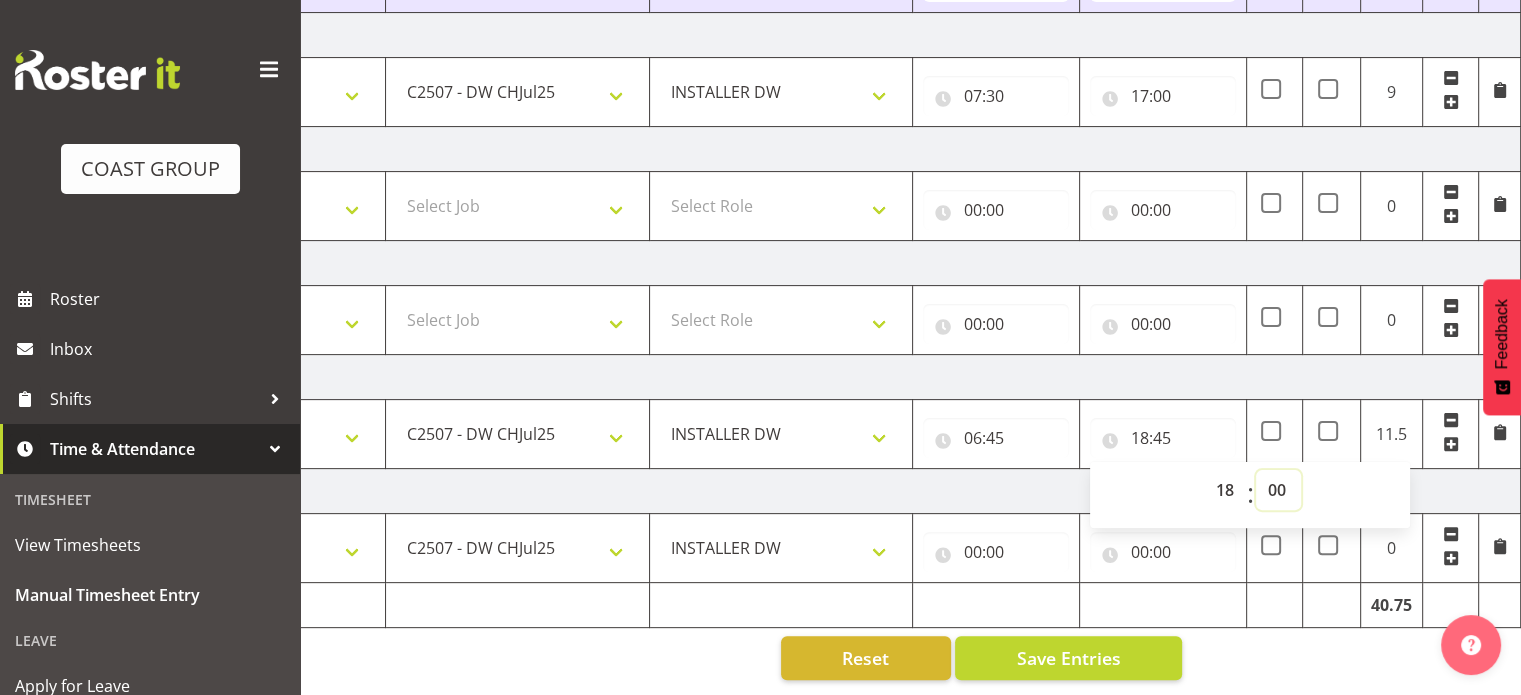 click on "00   01   02   03   04   05   06   07   08   09   10   11   12   13   14   15   16   17   18   19   20   21   22   23   24   25   26   27   28   29   30   31   32   33   34   35   36   37   38   39   40   41   42   43   44   45   46   47   48   49   50   51   52   53   54   55   56   57   58   59" at bounding box center (1278, 490) 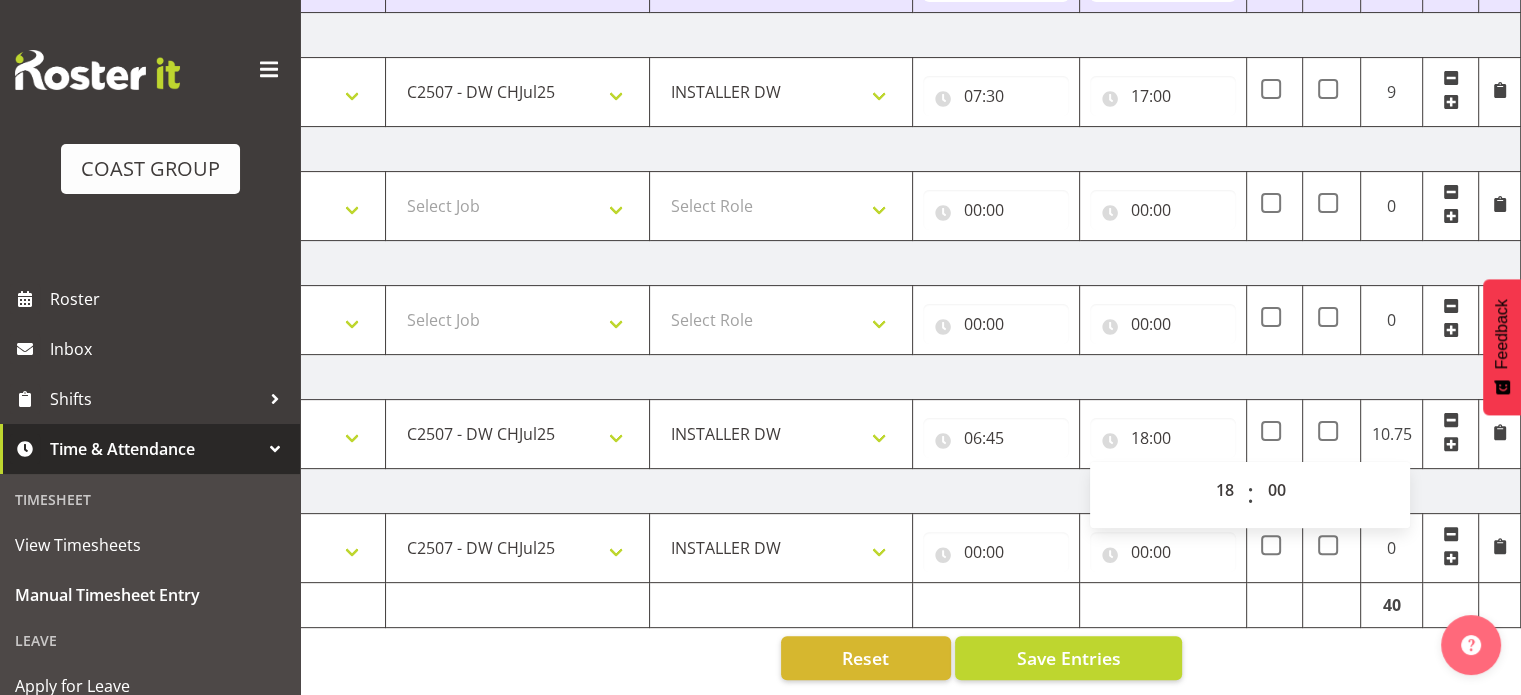 click on "[DATE]" at bounding box center (821, 377) 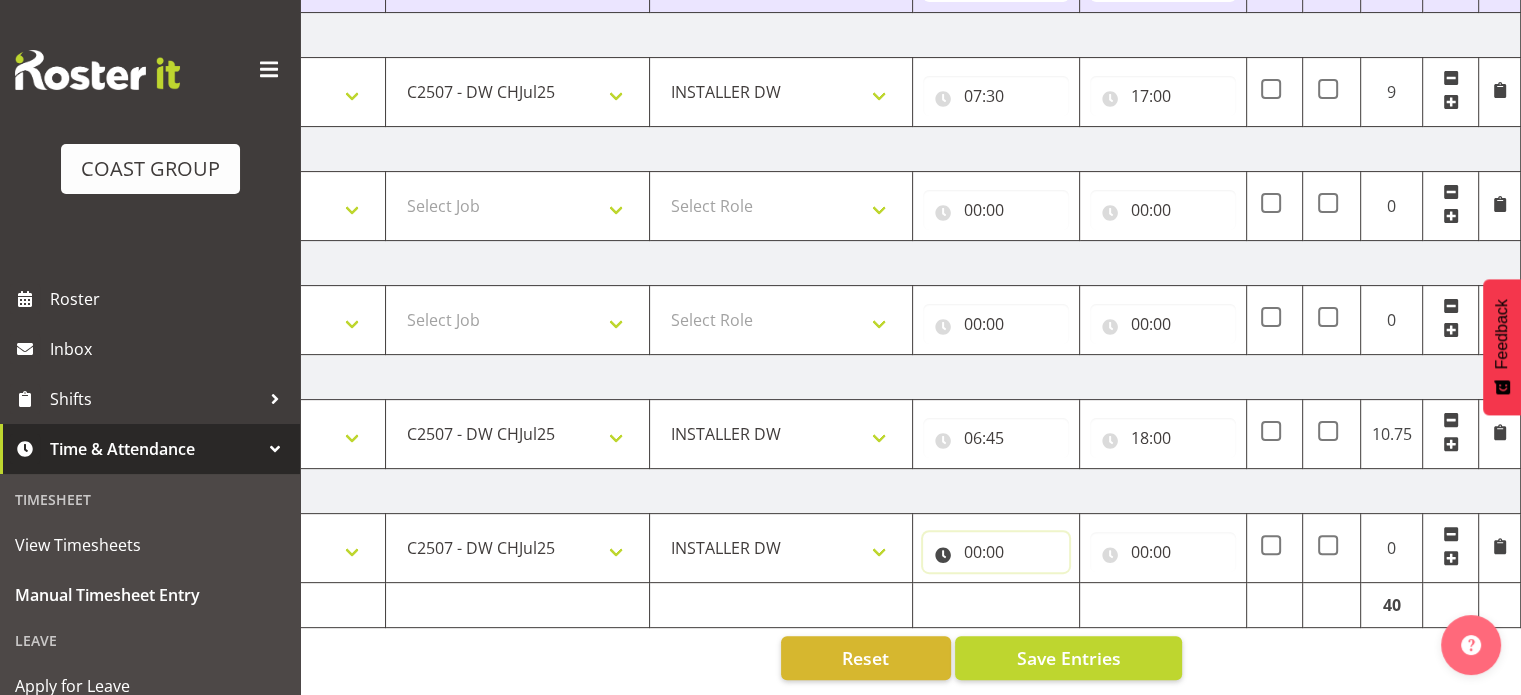 click on "00:00" at bounding box center (996, 552) 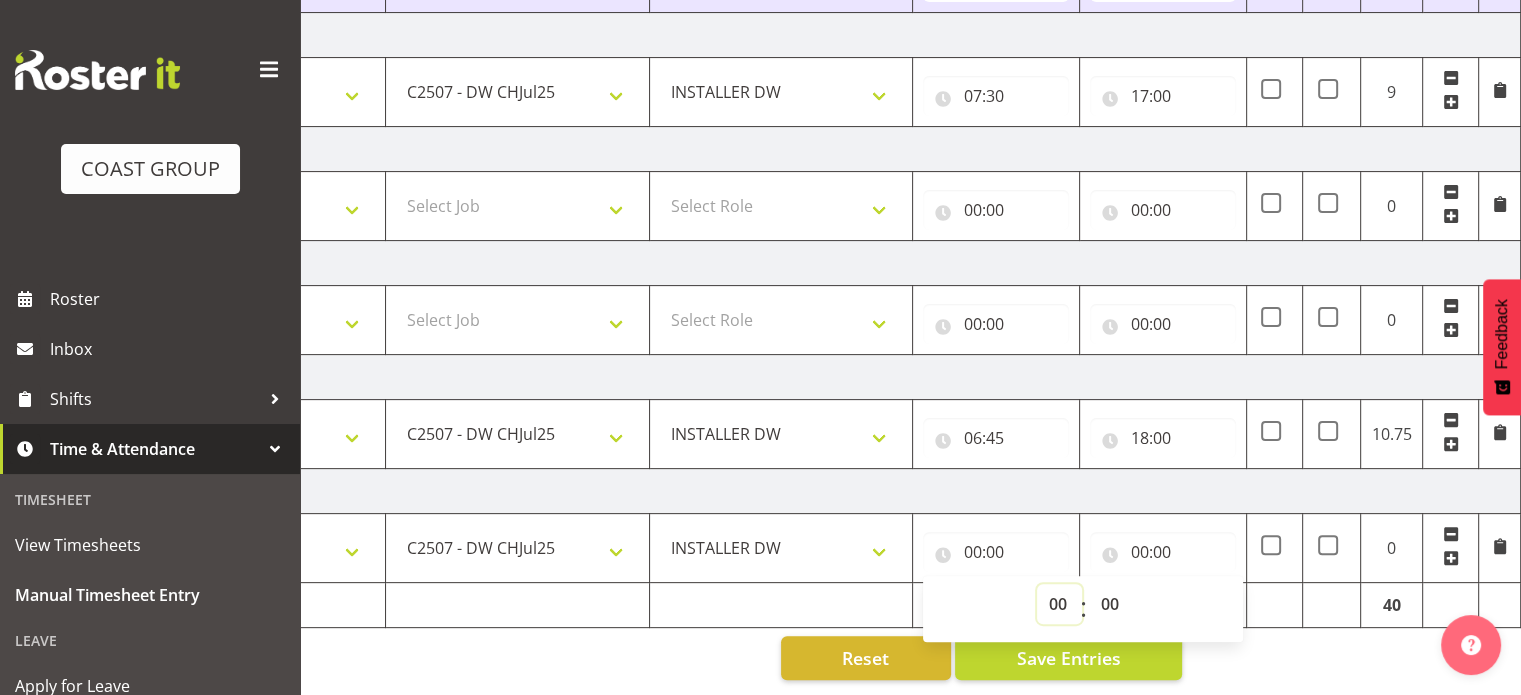 click on "00   01   02   03   04   05   06   07   08   09   10   11   12   13   14   15   16   17   18   19   20   21   22   23" at bounding box center [1059, 604] 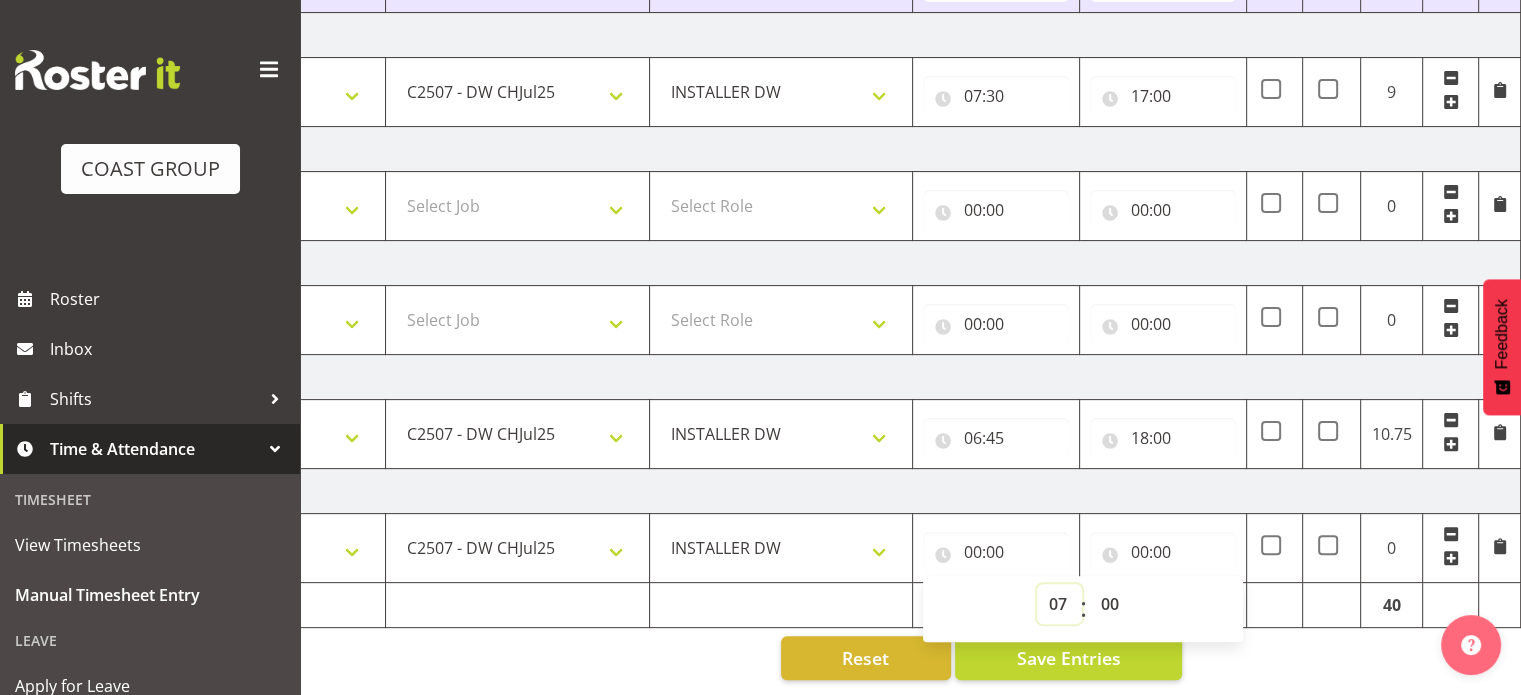 click on "00   01   02   03   04   05   06   07   08   09   10   11   12   13   14   15   16   17   18   19   20   21   22   23" at bounding box center [1059, 604] 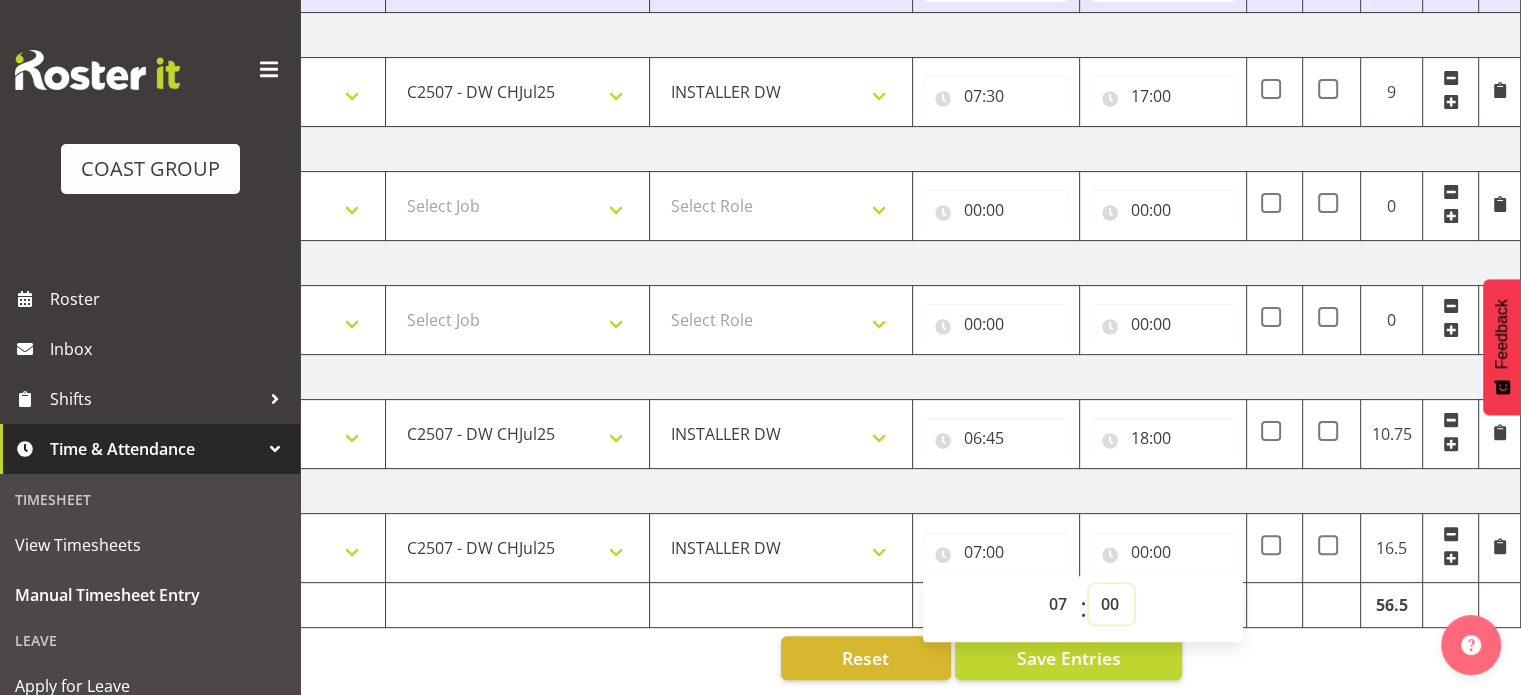 click on "00   01   02   03   04   05   06   07   08   09   10   11   12   13   14   15   16   17   18   19   20   21   22   23   24   25   26   27   28   29   30   31   32   33   34   35   36   37   38   39   40   41   42   43   44   45   46   47   48   49   50   51   52   53   54   55   56   57   58   59" at bounding box center [1111, 604] 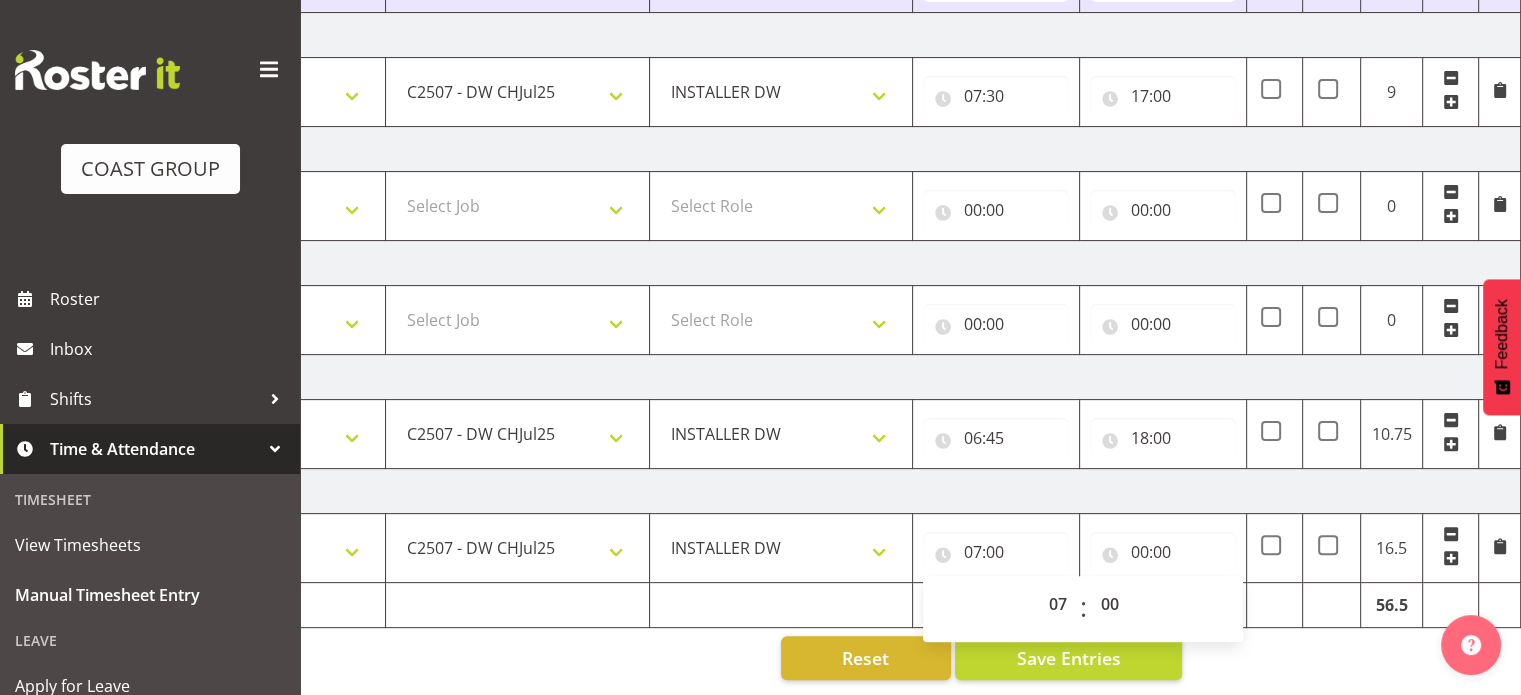 click on "[DATE]" at bounding box center (821, 491) 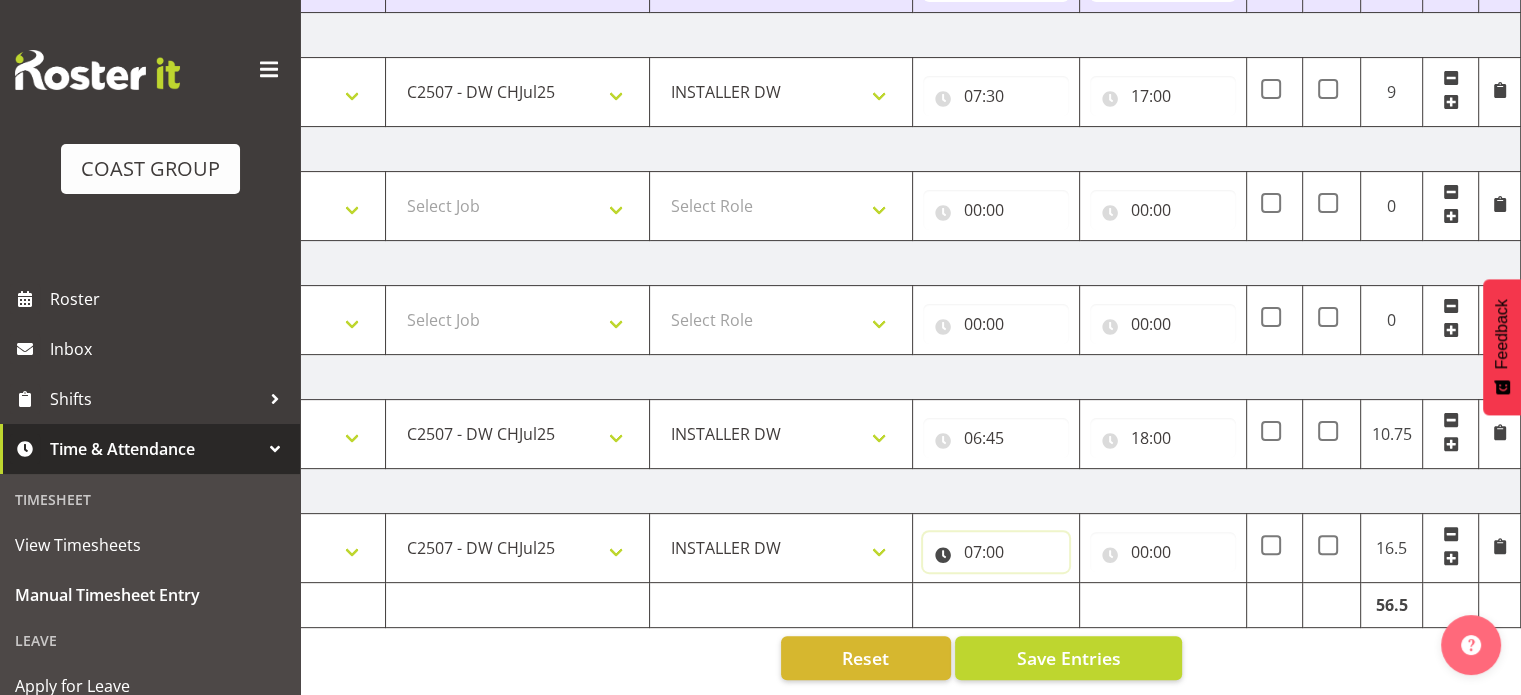 click on "07:00" at bounding box center (996, 552) 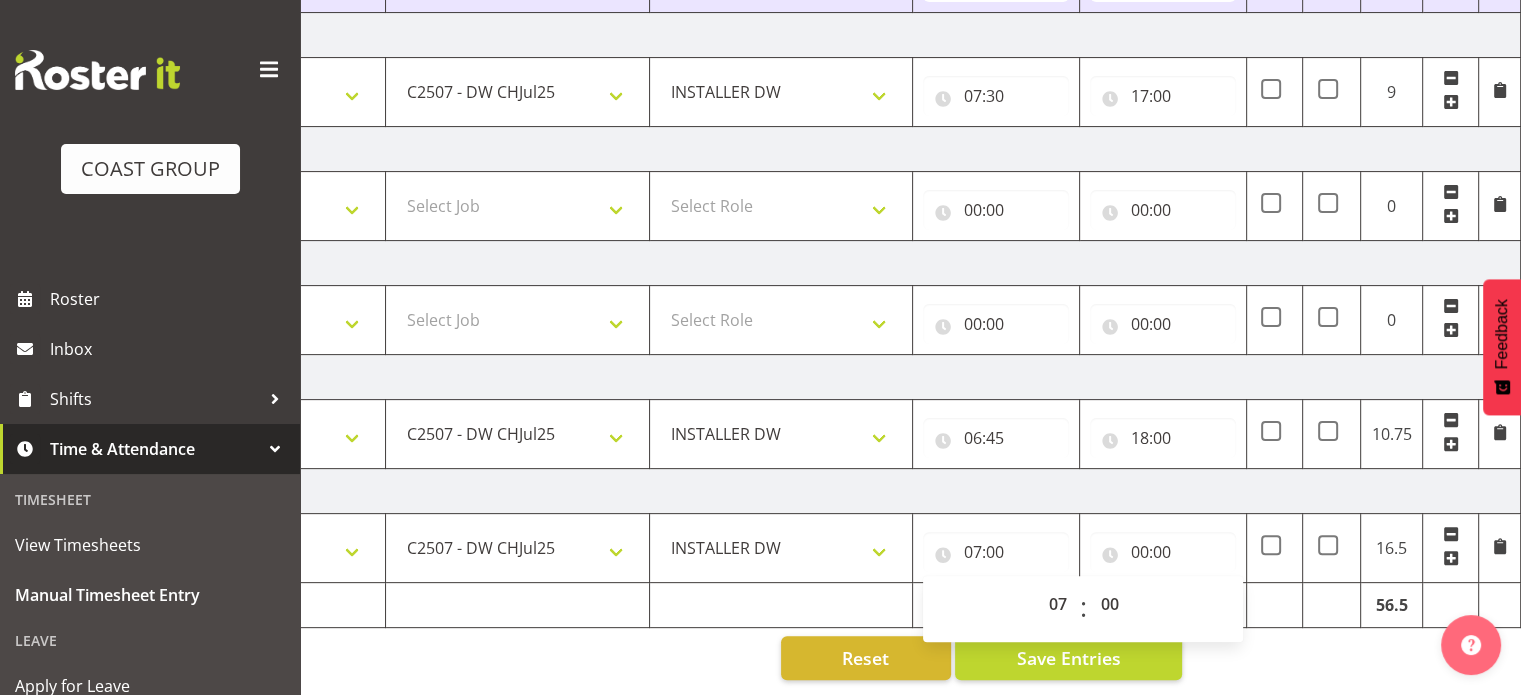 click on "[DATE]" at bounding box center (821, 491) 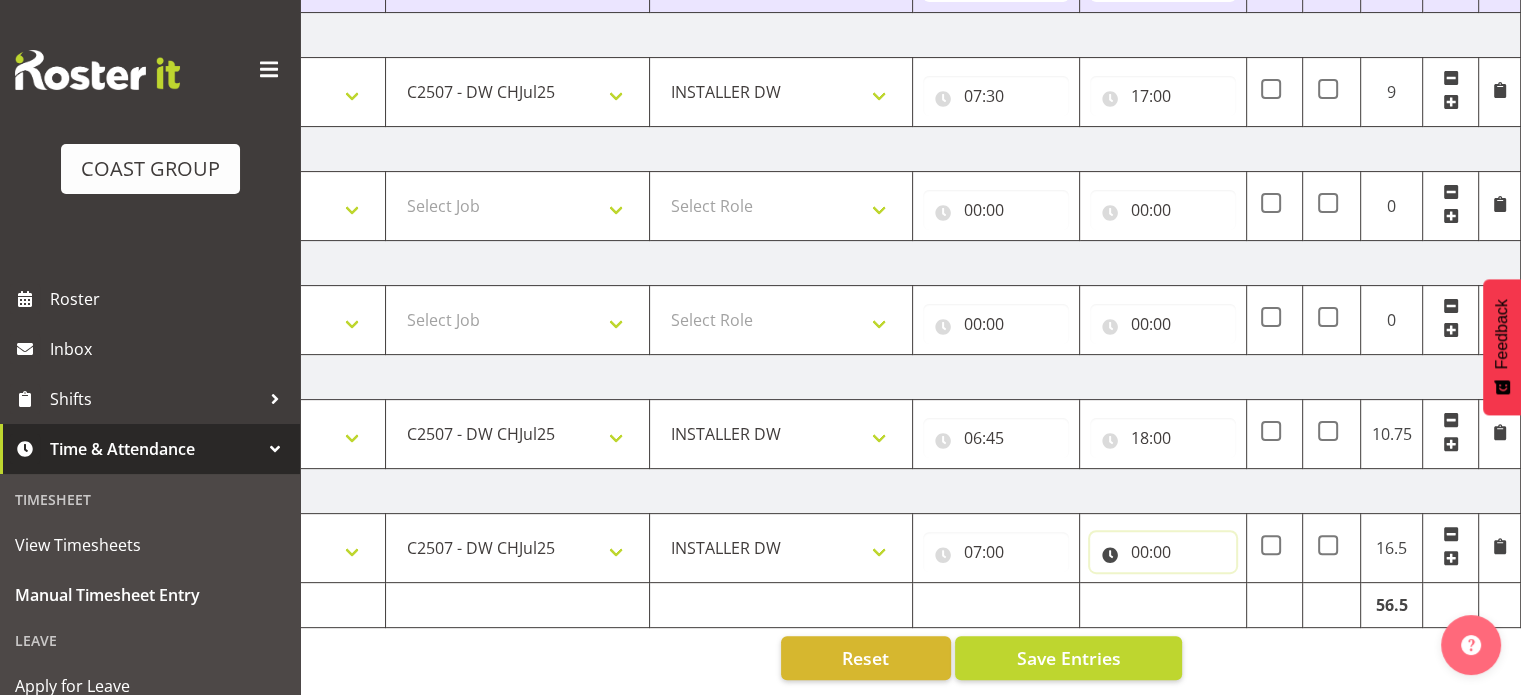 click on "00:00" at bounding box center [1163, 552] 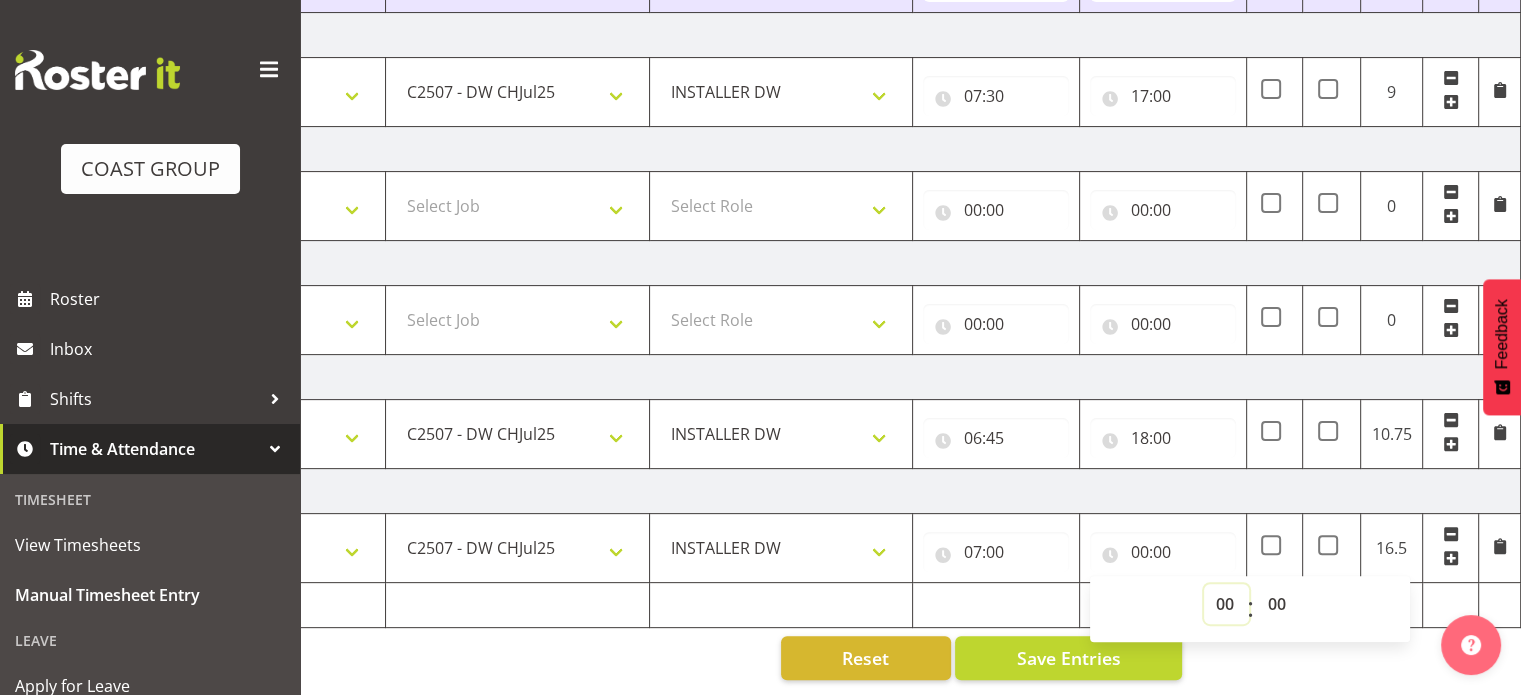 click on "00   01   02   03   04   05   06   07   08   09   10   11   12   13   14   15   16   17   18   19   20   21   22   23" at bounding box center (1226, 604) 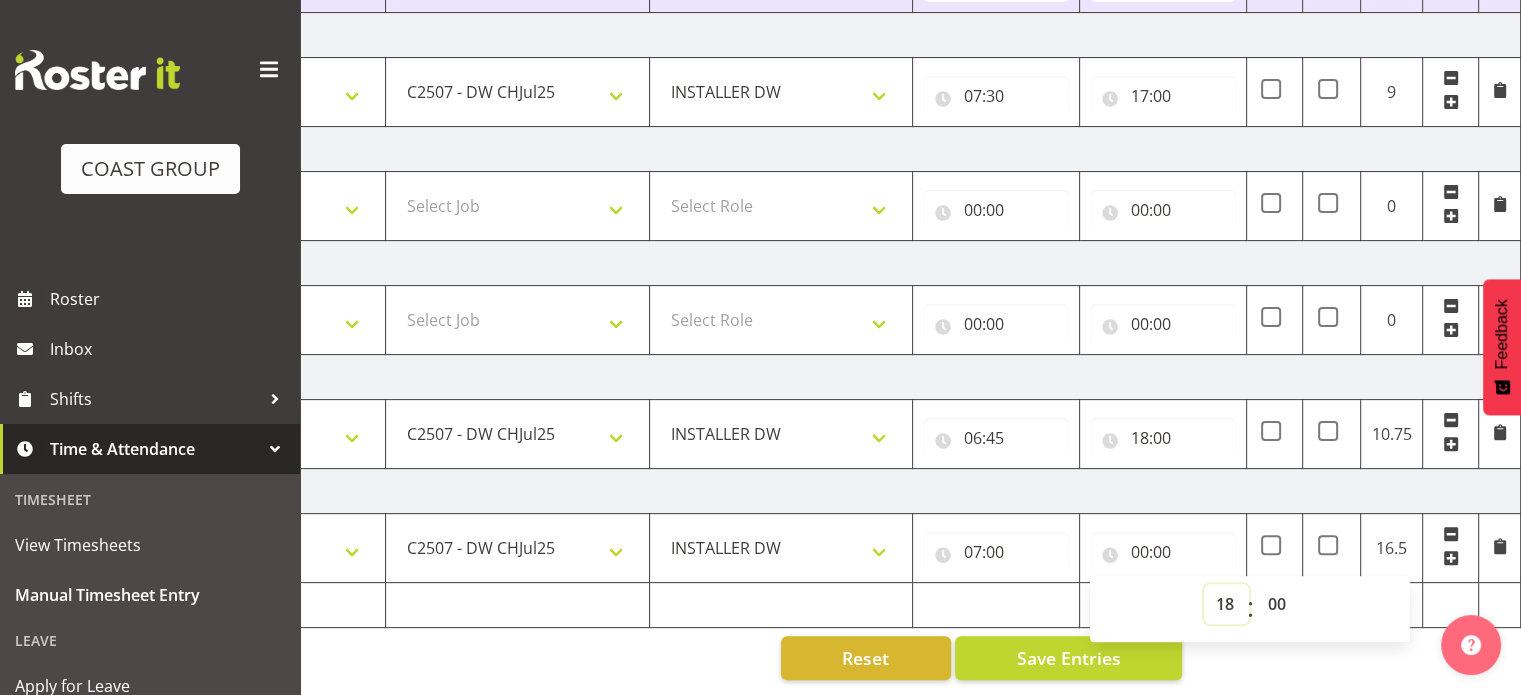 click on "00   01   02   03   04   05   06   07   08   09   10   11   12   13   14   15   16   17   18   19   20   21   22   23" at bounding box center [1226, 604] 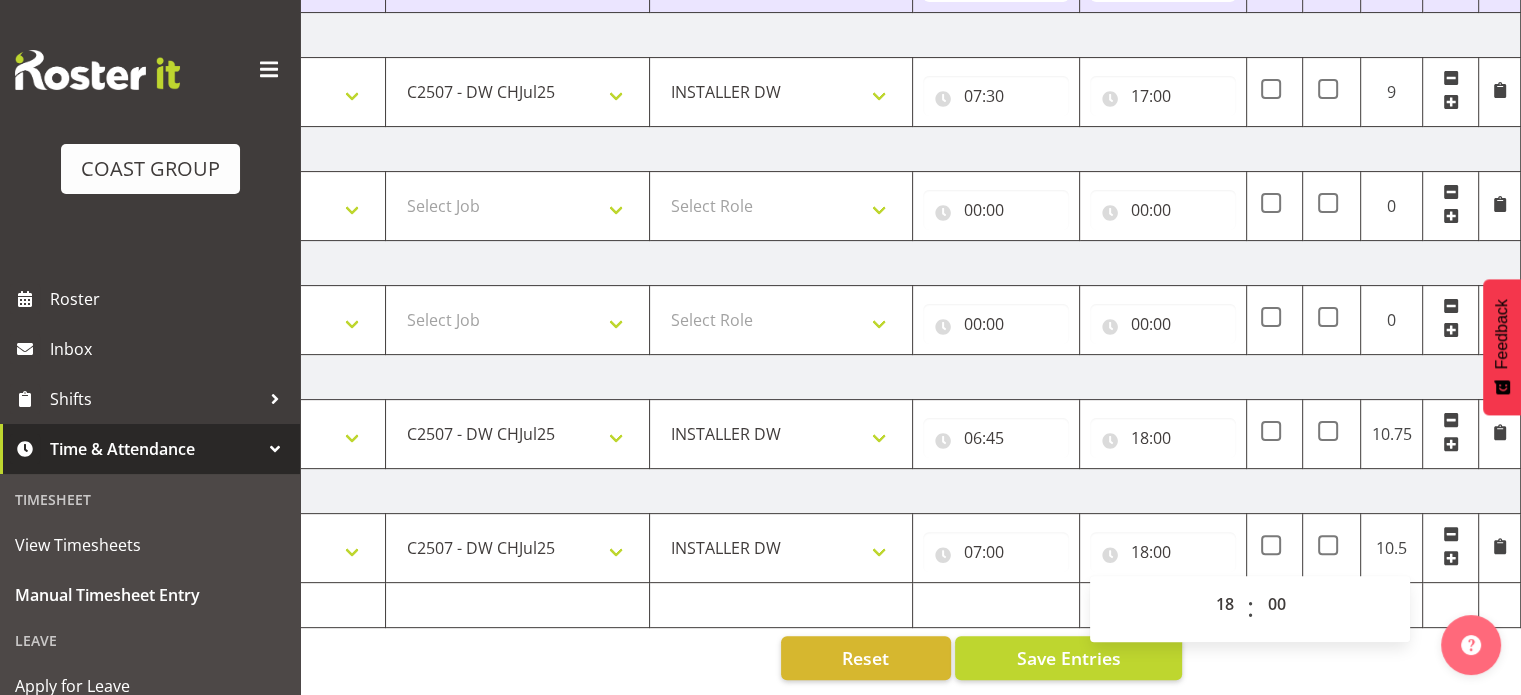 click on "[DATE]" at bounding box center (821, 491) 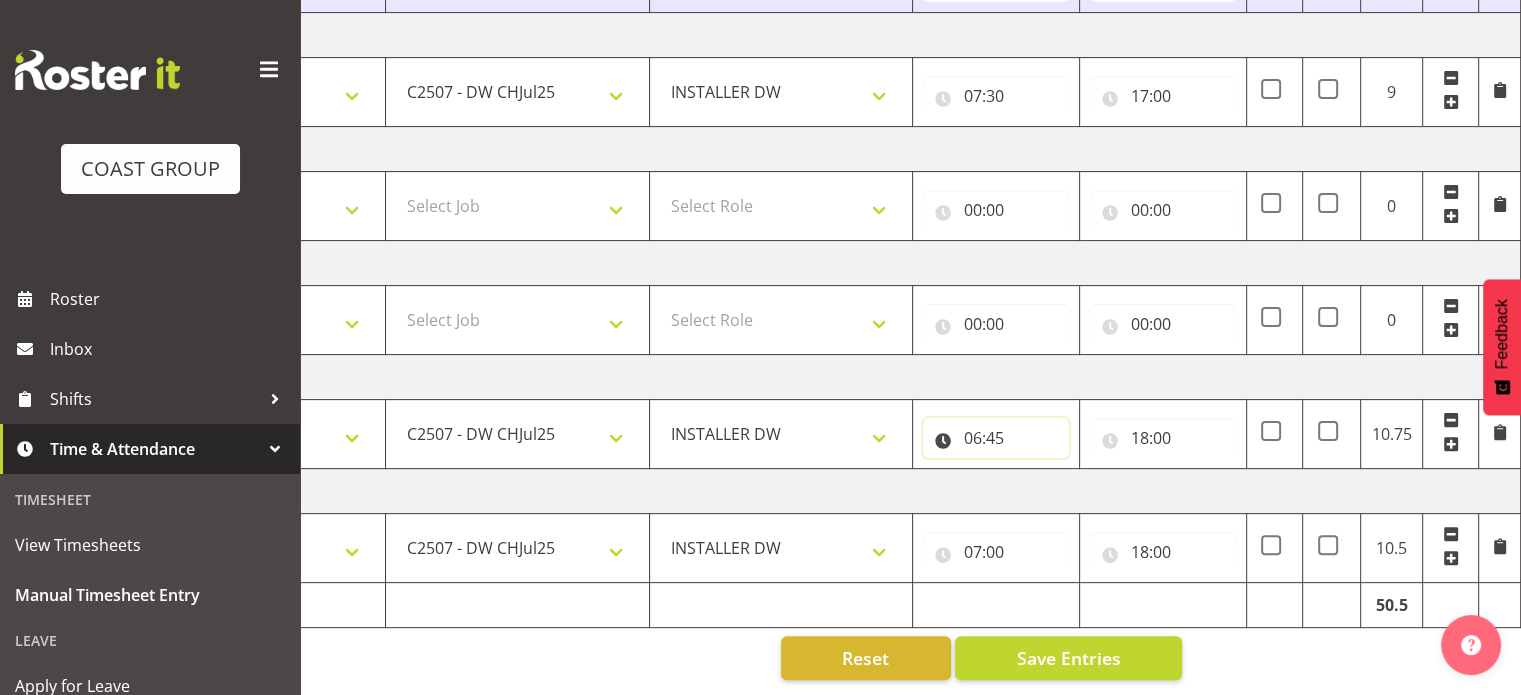 click on "06:45" at bounding box center (996, 438) 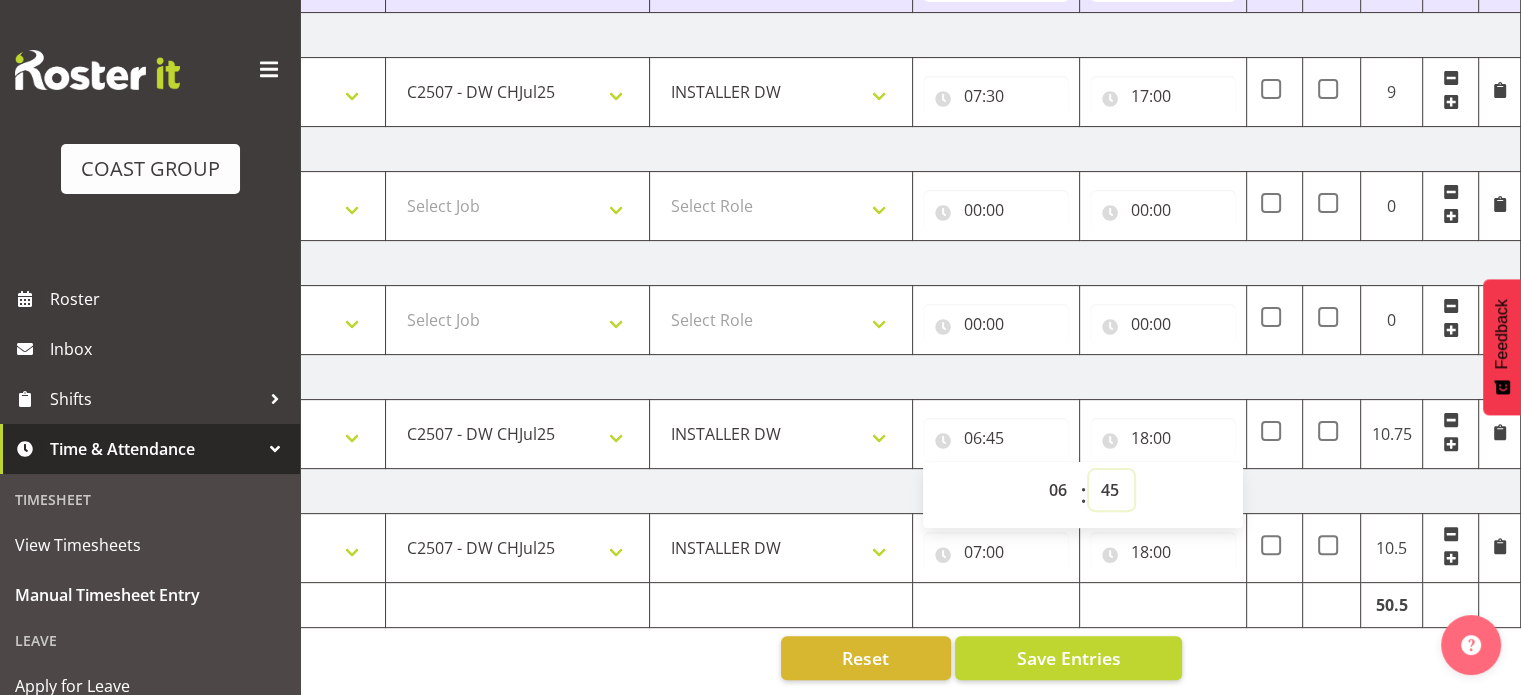 click on "00   01   02   03   04   05   06   07   08   09   10   11   12   13   14   15   16   17   18   19   20   21   22   23   24   25   26   27   28   29   30   31   32   33   34   35   36   37   38   39   40   41   42   43   44   45   46   47   48   49   50   51   52   53   54   55   56   57   58   59" at bounding box center (1111, 490) 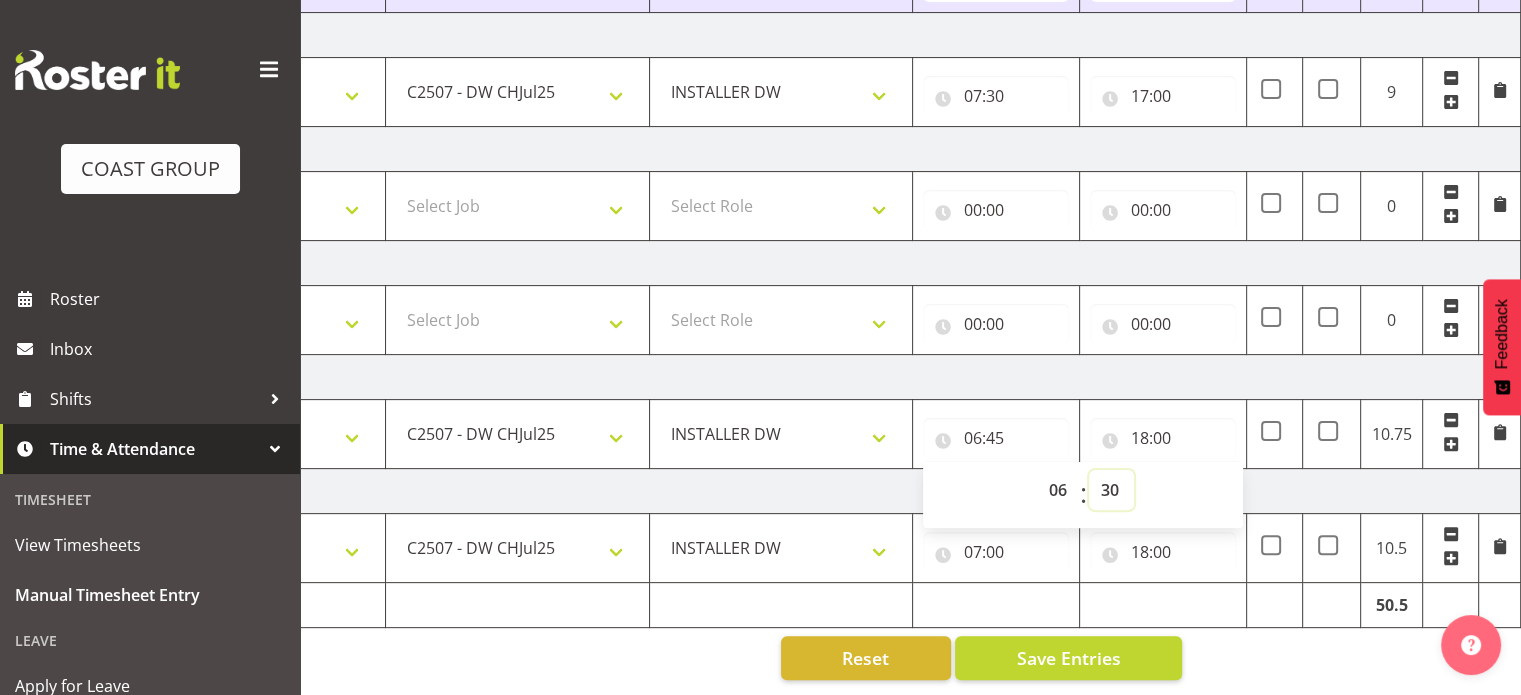 click on "00   01   02   03   04   05   06   07   08   09   10   11   12   13   14   15   16   17   18   19   20   21   22   23   24   25   26   27   28   29   30   31   32   33   34   35   36   37   38   39   40   41   42   43   44   45   46   47   48   49   50   51   52   53   54   55   56   57   58   59" at bounding box center (1111, 490) 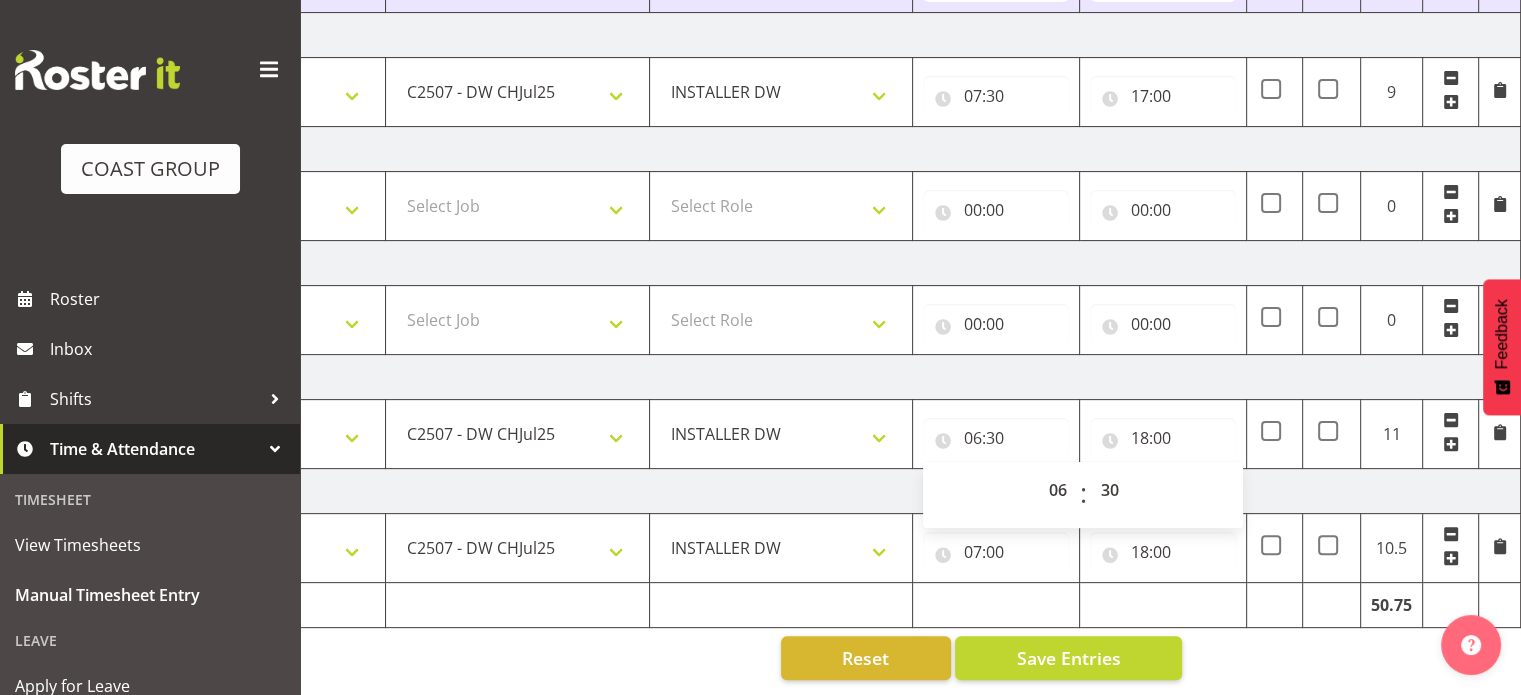 click on "[DATE]" at bounding box center [821, 377] 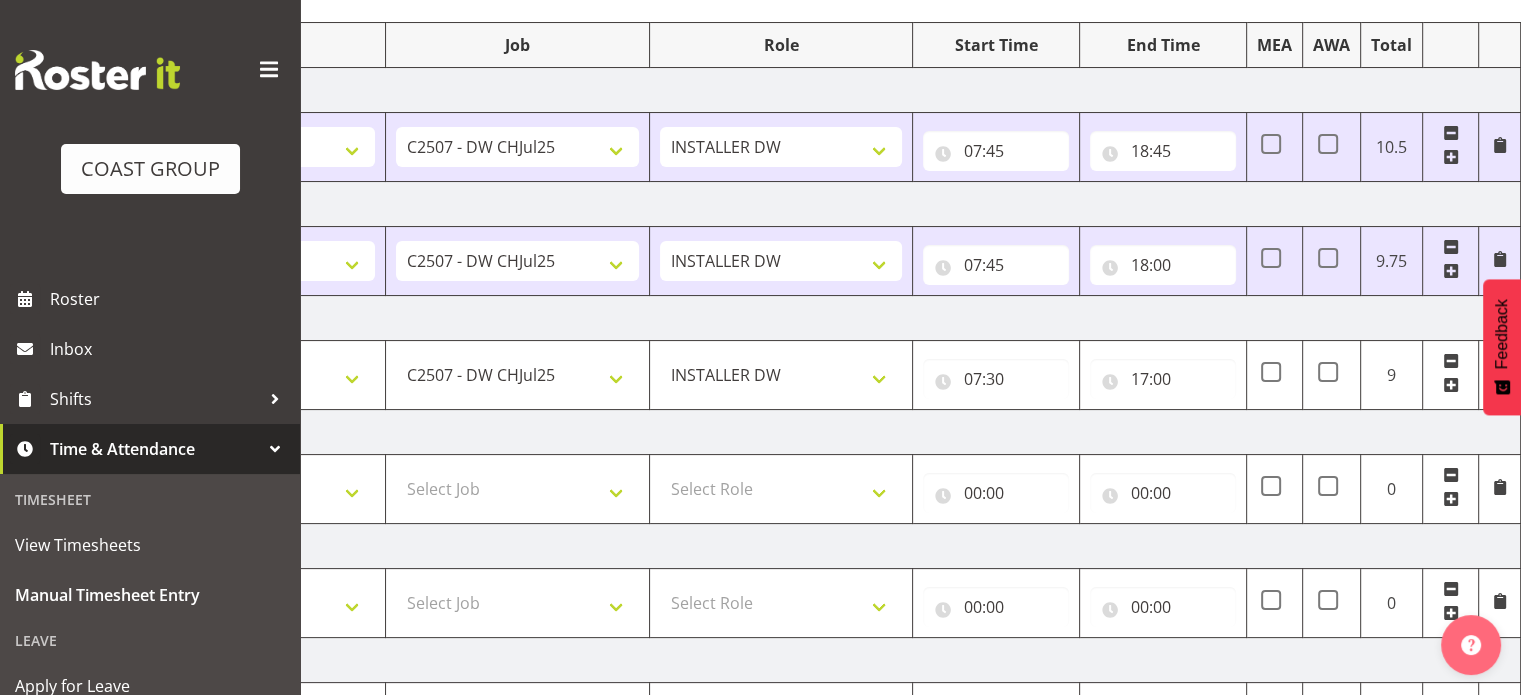 scroll, scrollTop: 242, scrollLeft: 0, axis: vertical 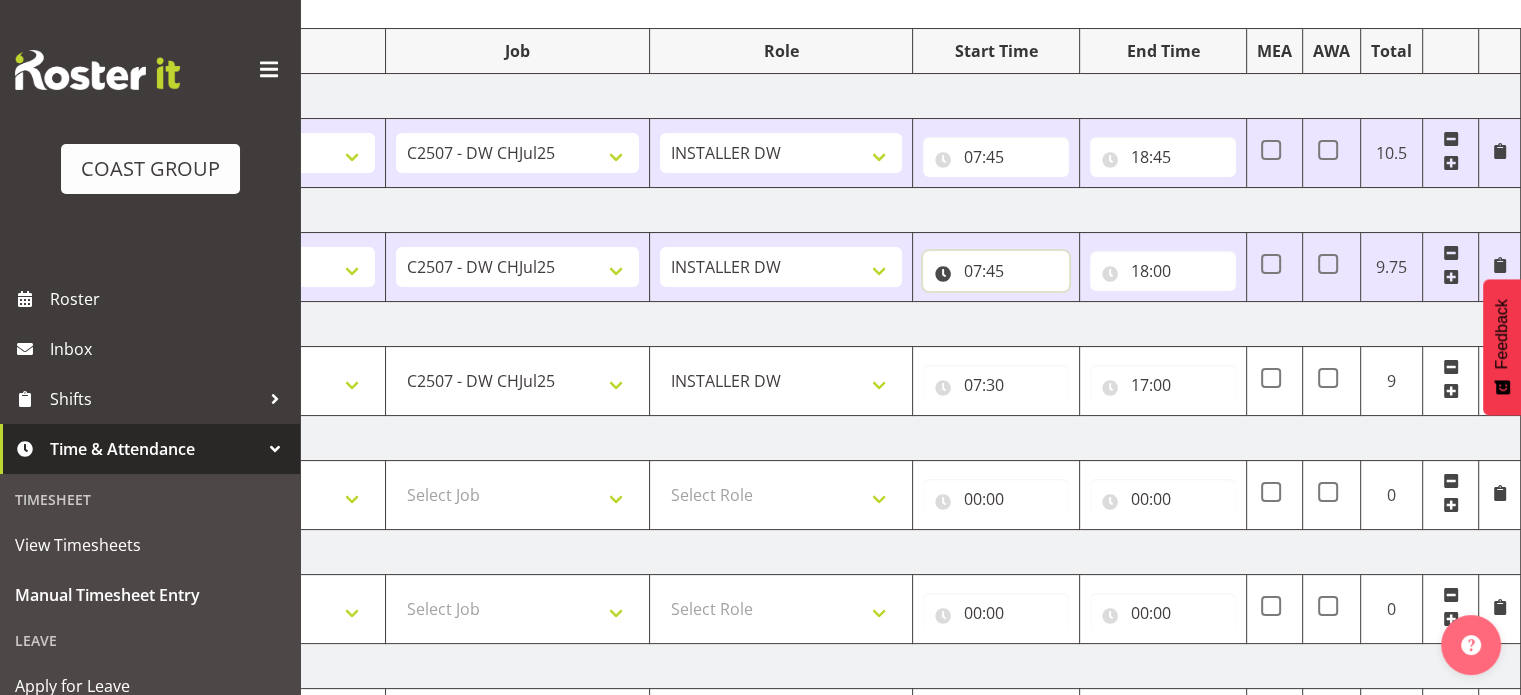 click on "07:45" at bounding box center [996, 271] 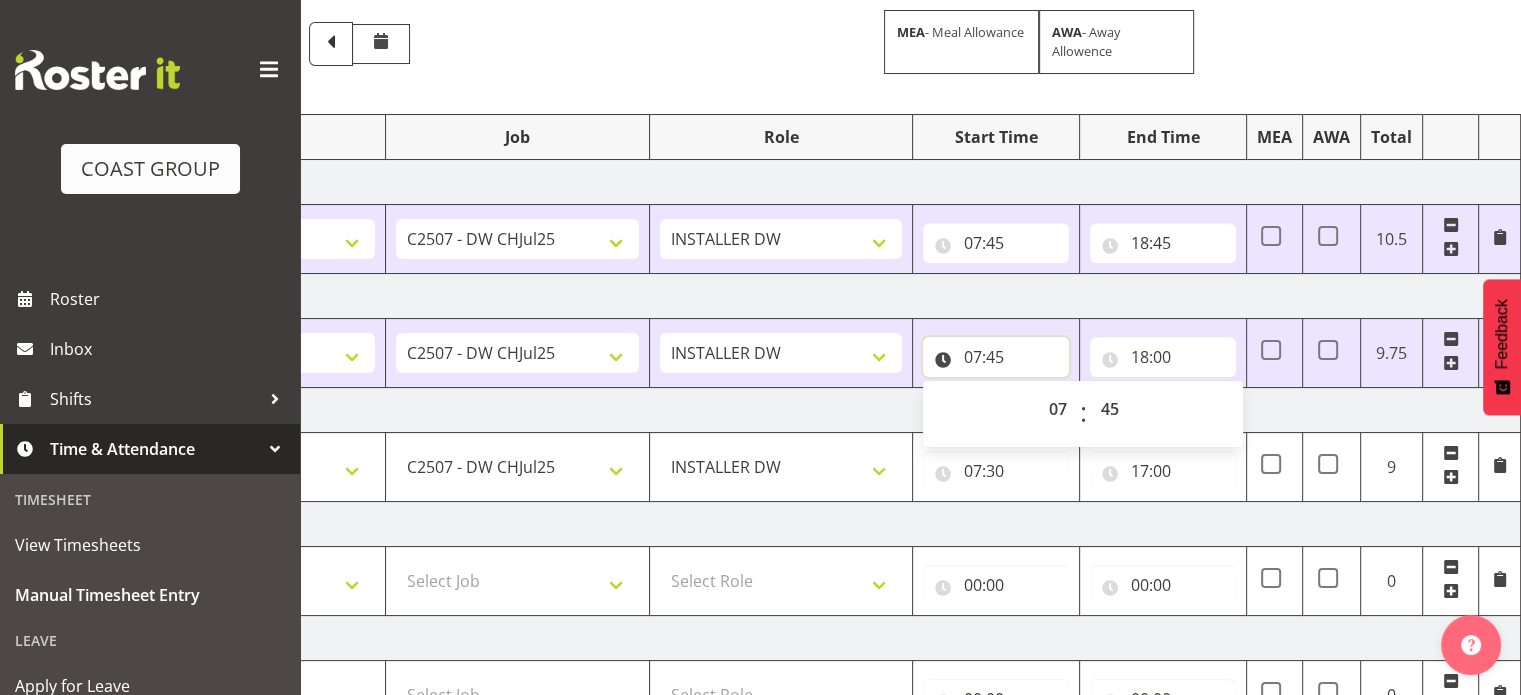 scroll, scrollTop: 242, scrollLeft: 0, axis: vertical 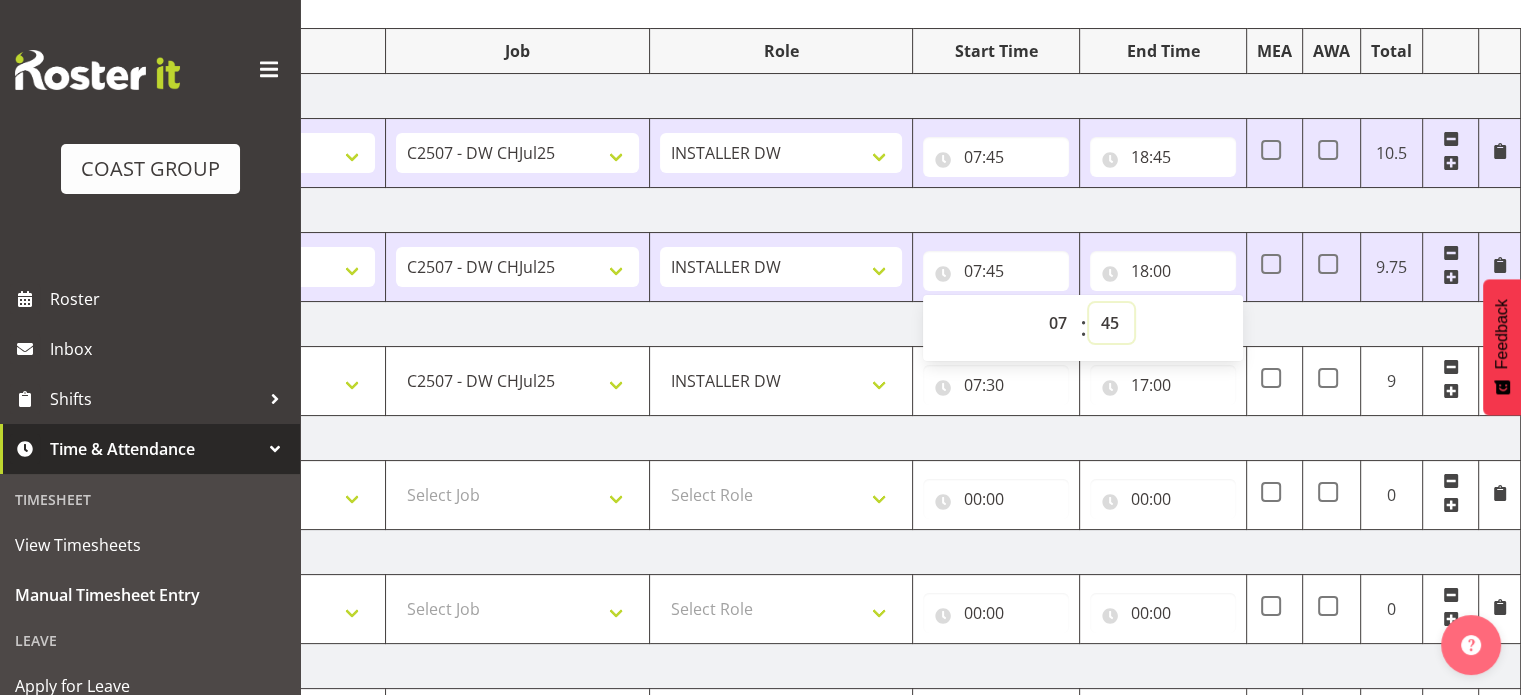 click on "00   01   02   03   04   05   06   07   08   09   10   11   12   13   14   15   16   17   18   19   20   21   22   23   24   25   26   27   28   29   30   31   32   33   34   35   36   37   38   39   40   41   42   43   44   45   46   47   48   49   50   51   52   53   54   55   56   57   58   59" at bounding box center (1111, 323) 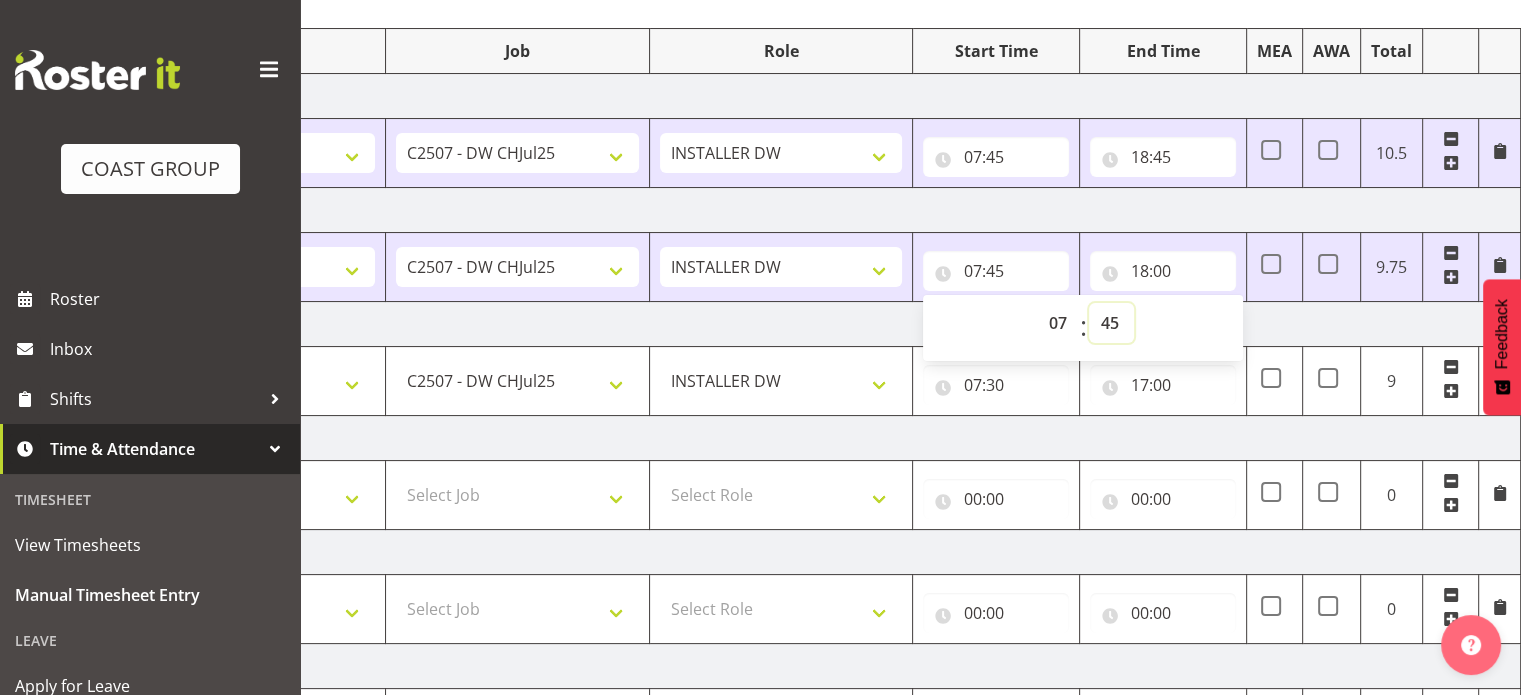 select on "30" 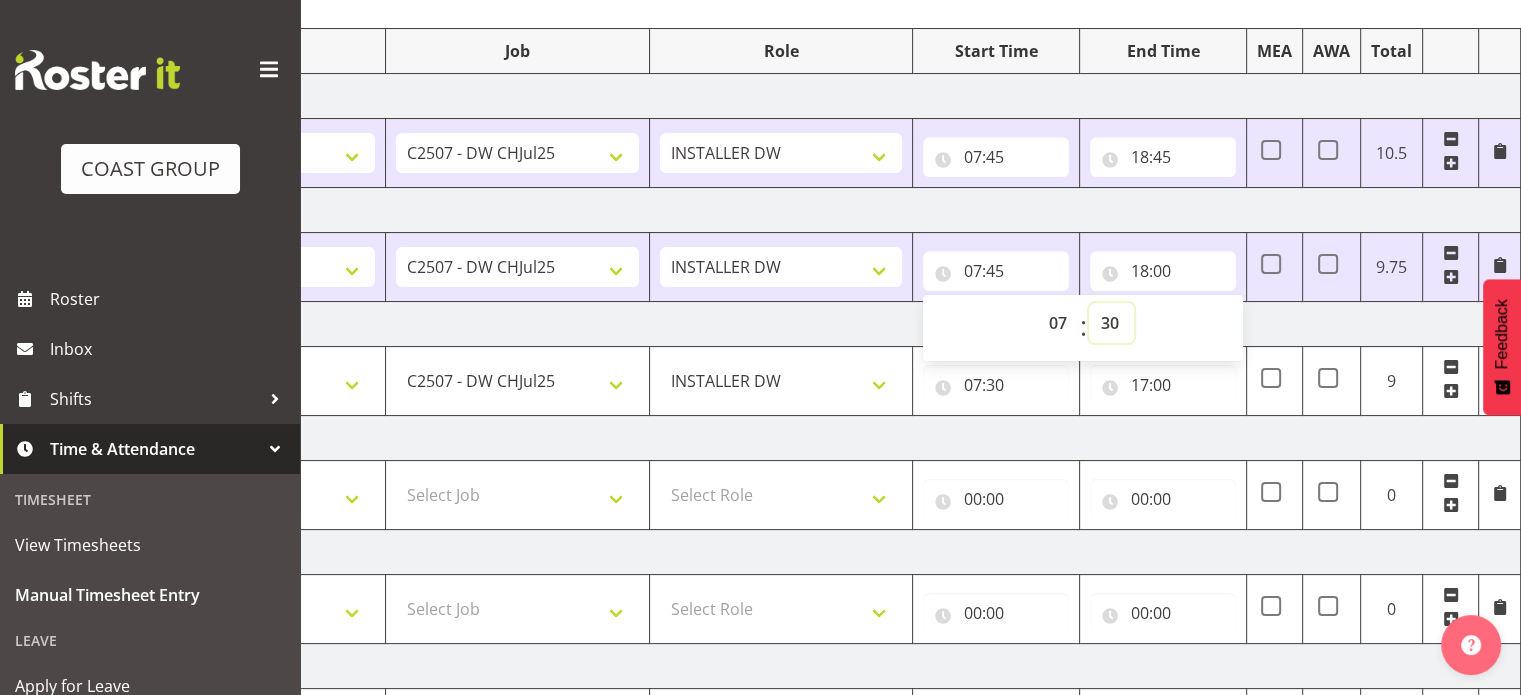 click on "00   01   02   03   04   05   06   07   08   09   10   11   12   13   14   15   16   17   18   19   20   21   22   23   24   25   26   27   28   29   30   31   32   33   34   35   36   37   38   39   40   41   42   43   44   45   46   47   48   49   50   51   52   53   54   55   56   57   58   59" at bounding box center (1111, 323) 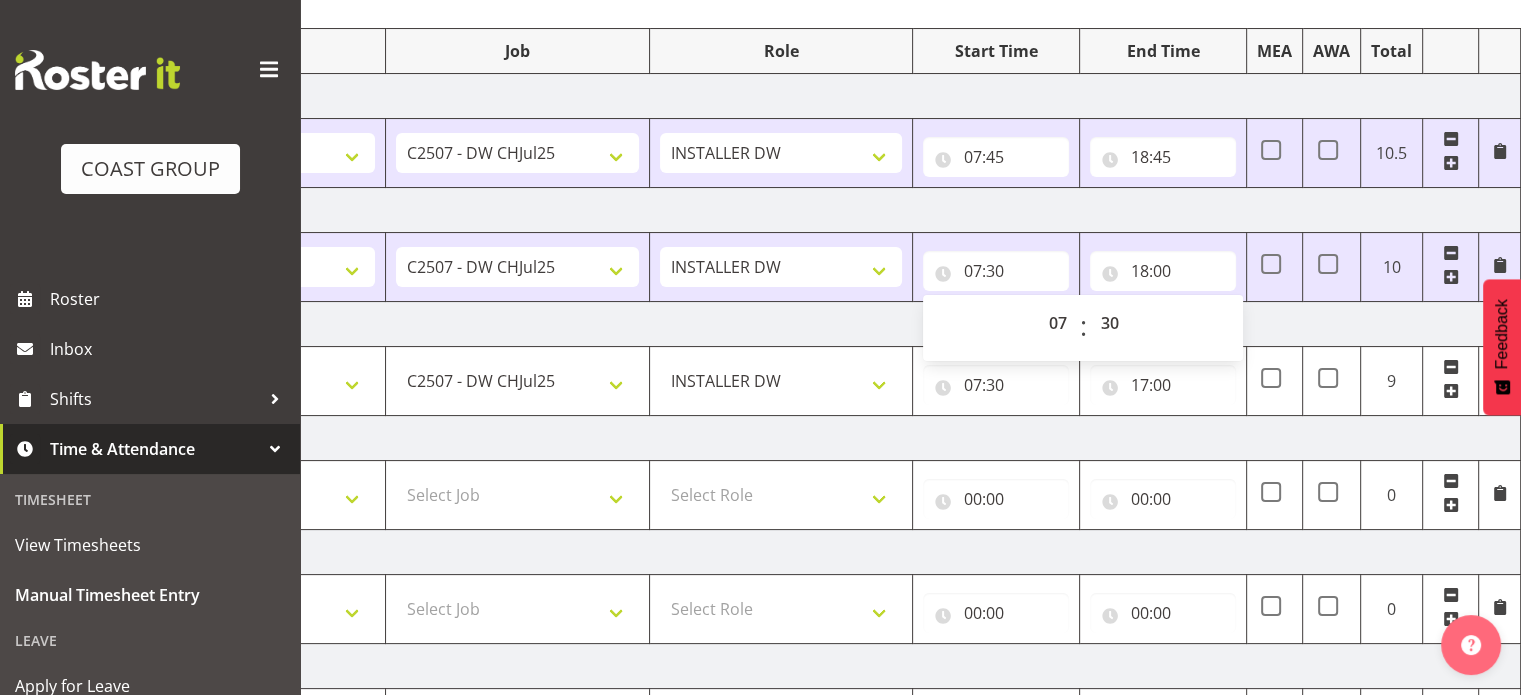 click on "[DATE]" at bounding box center [821, 324] 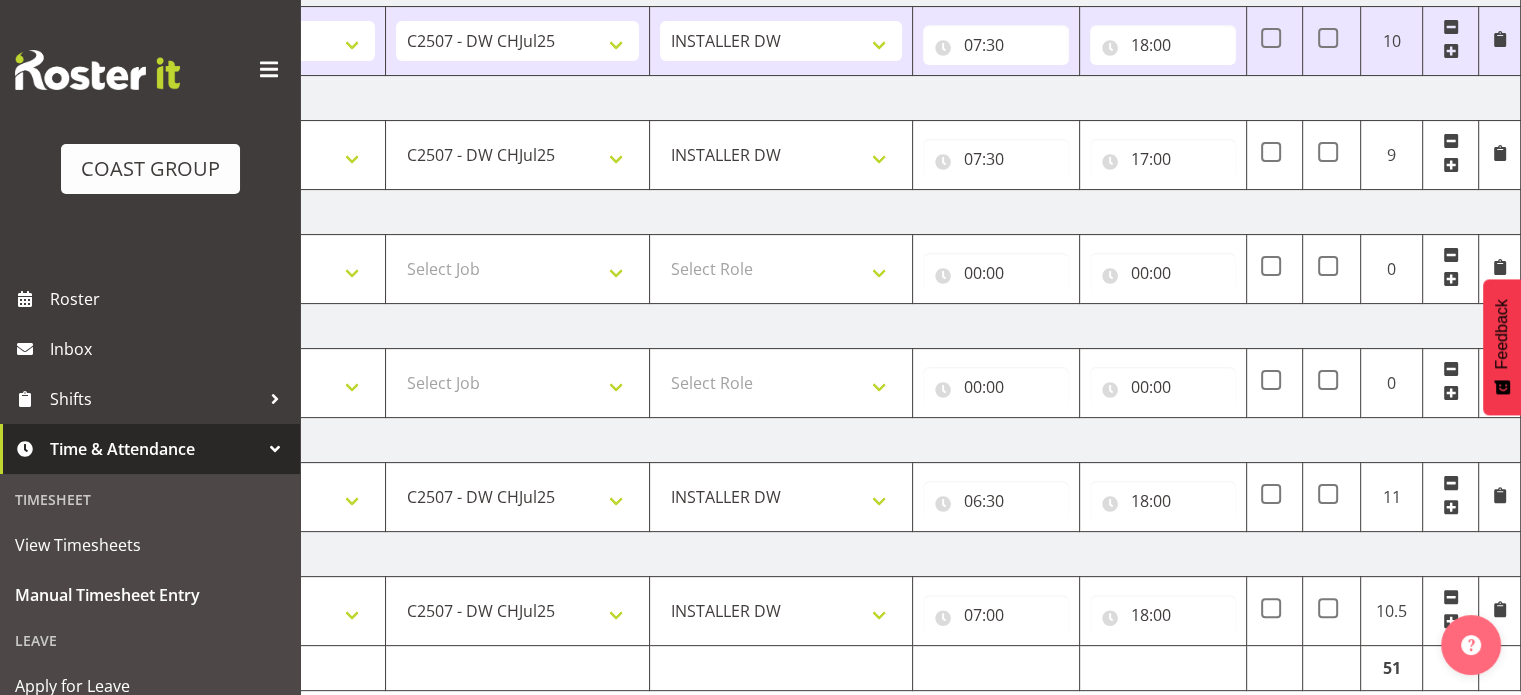 scroll, scrollTop: 542, scrollLeft: 0, axis: vertical 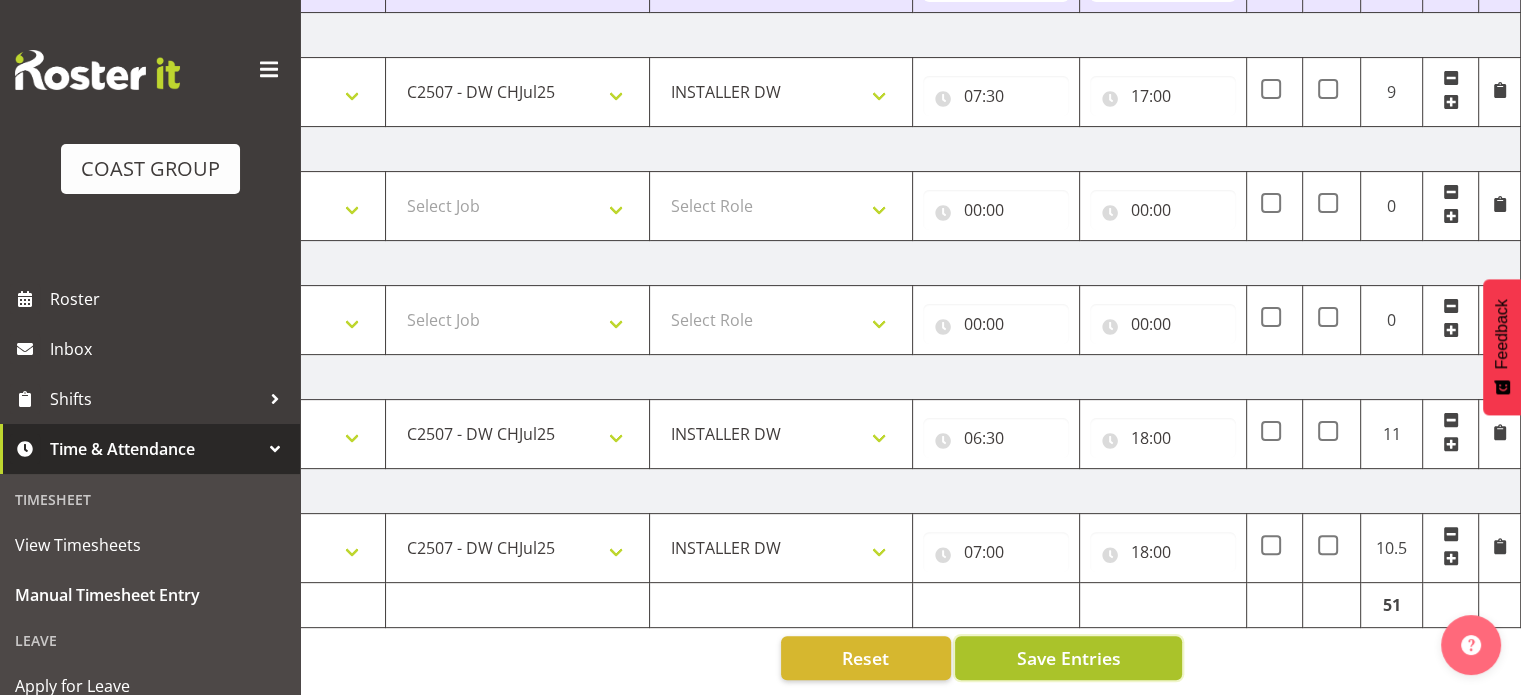 click on "Save
Entries" at bounding box center [1068, 658] 